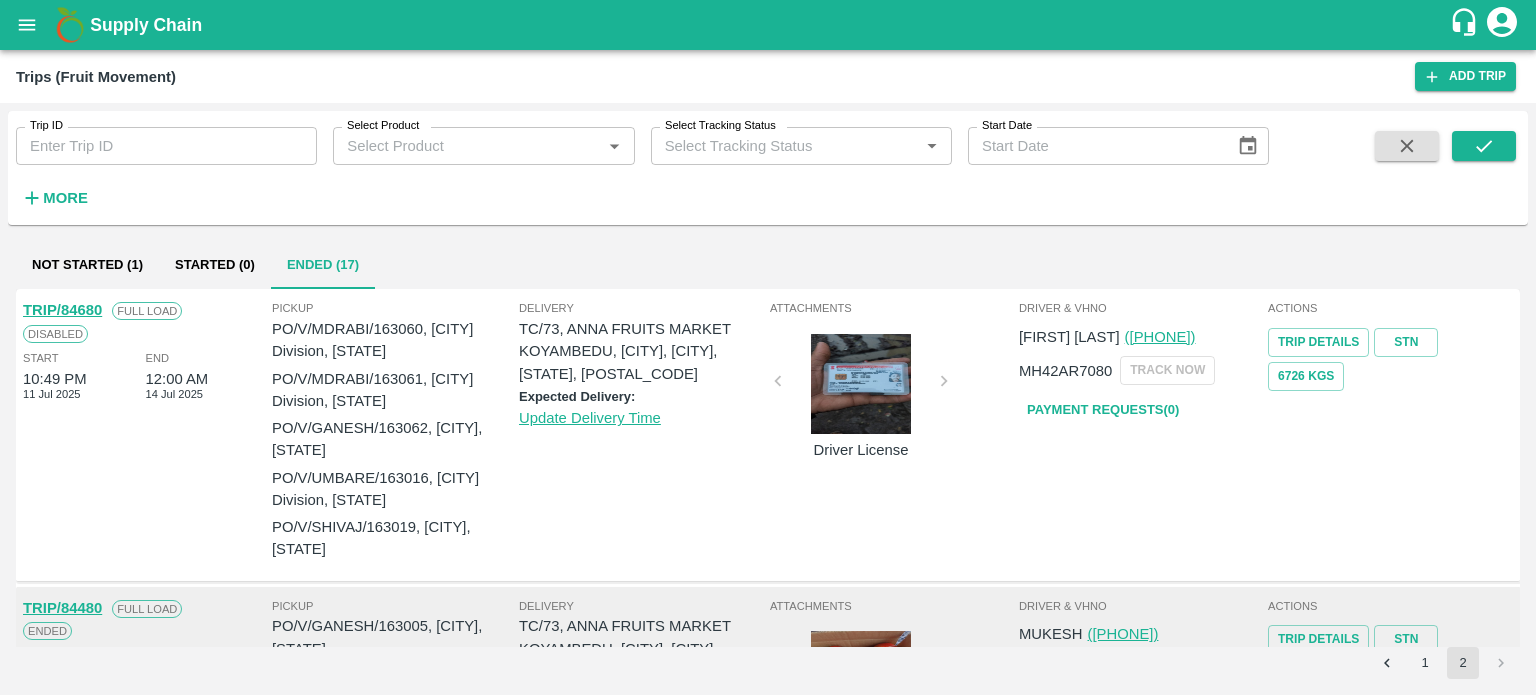 scroll, scrollTop: 0, scrollLeft: 0, axis: both 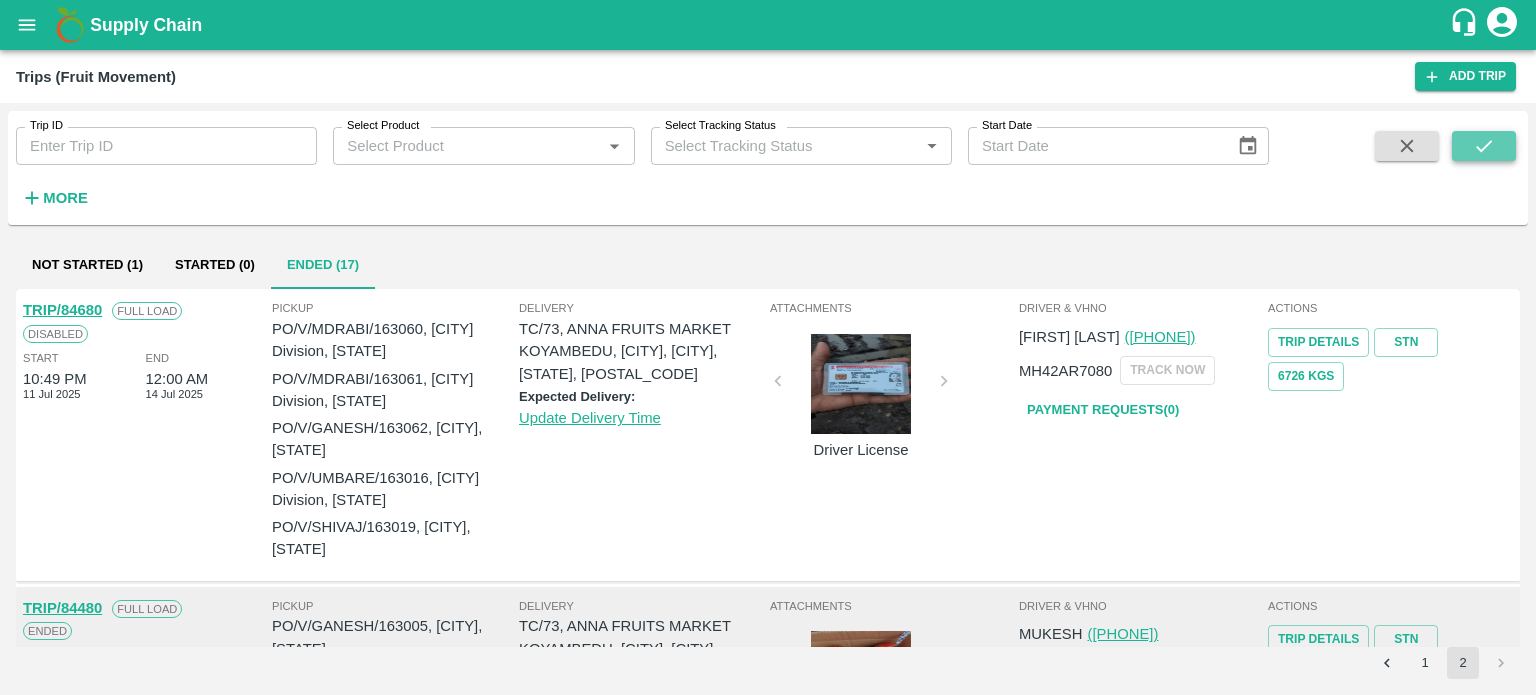 click 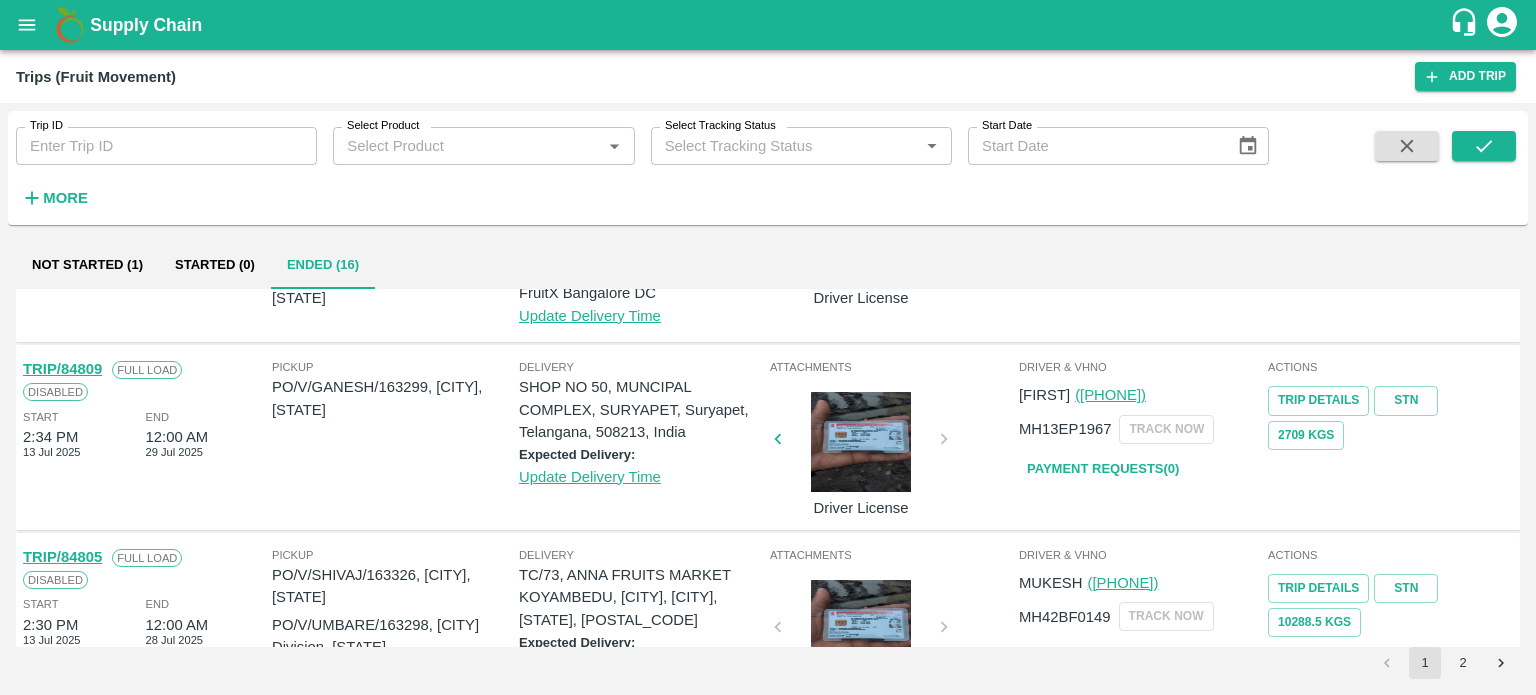scroll, scrollTop: 1984, scrollLeft: 0, axis: vertical 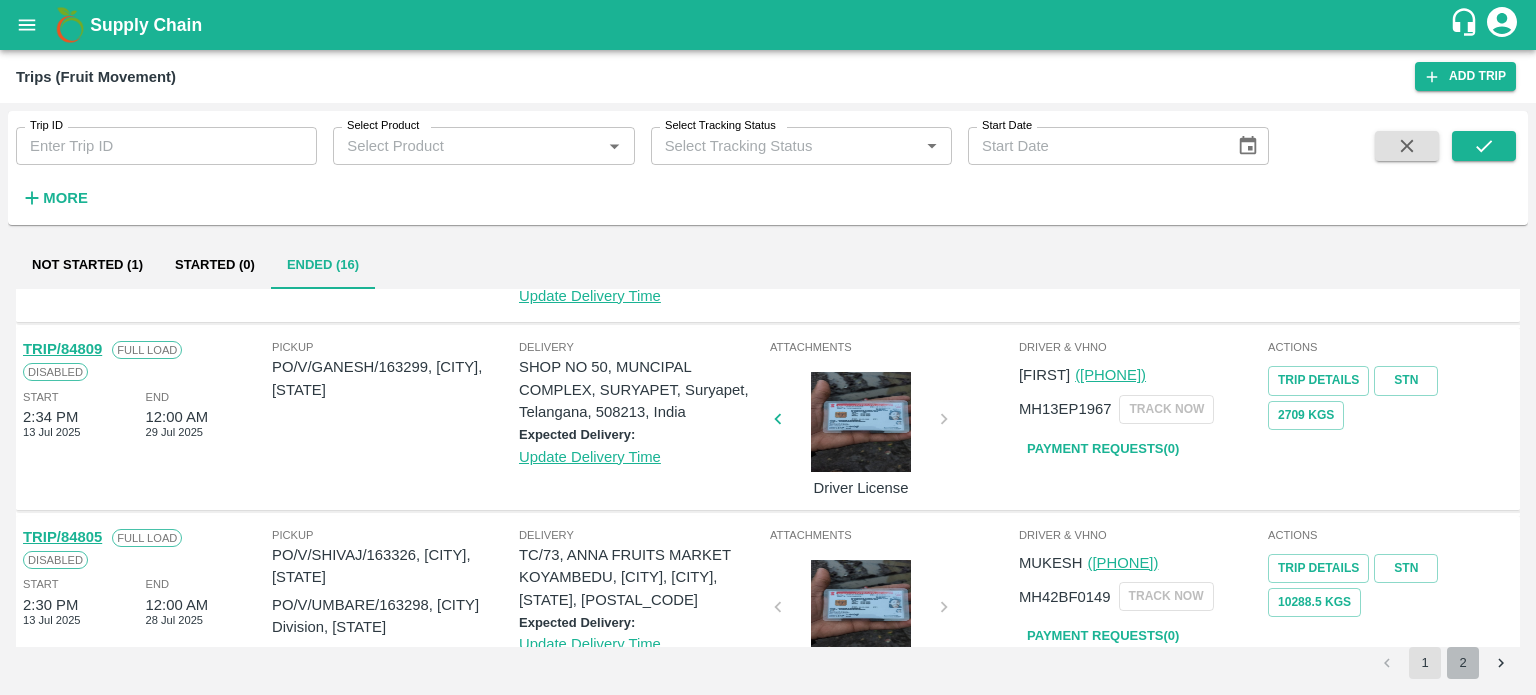 click on "2" at bounding box center (1463, 663) 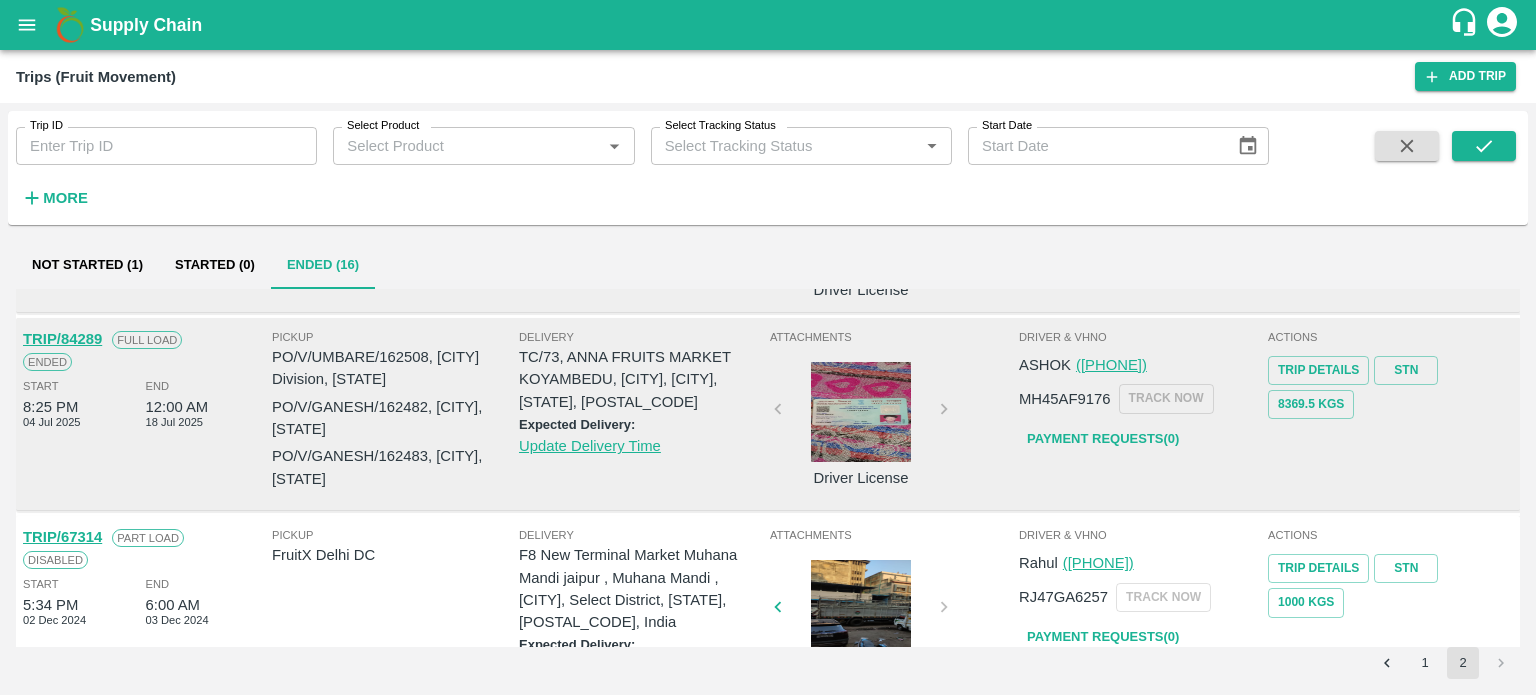 scroll, scrollTop: 996, scrollLeft: 0, axis: vertical 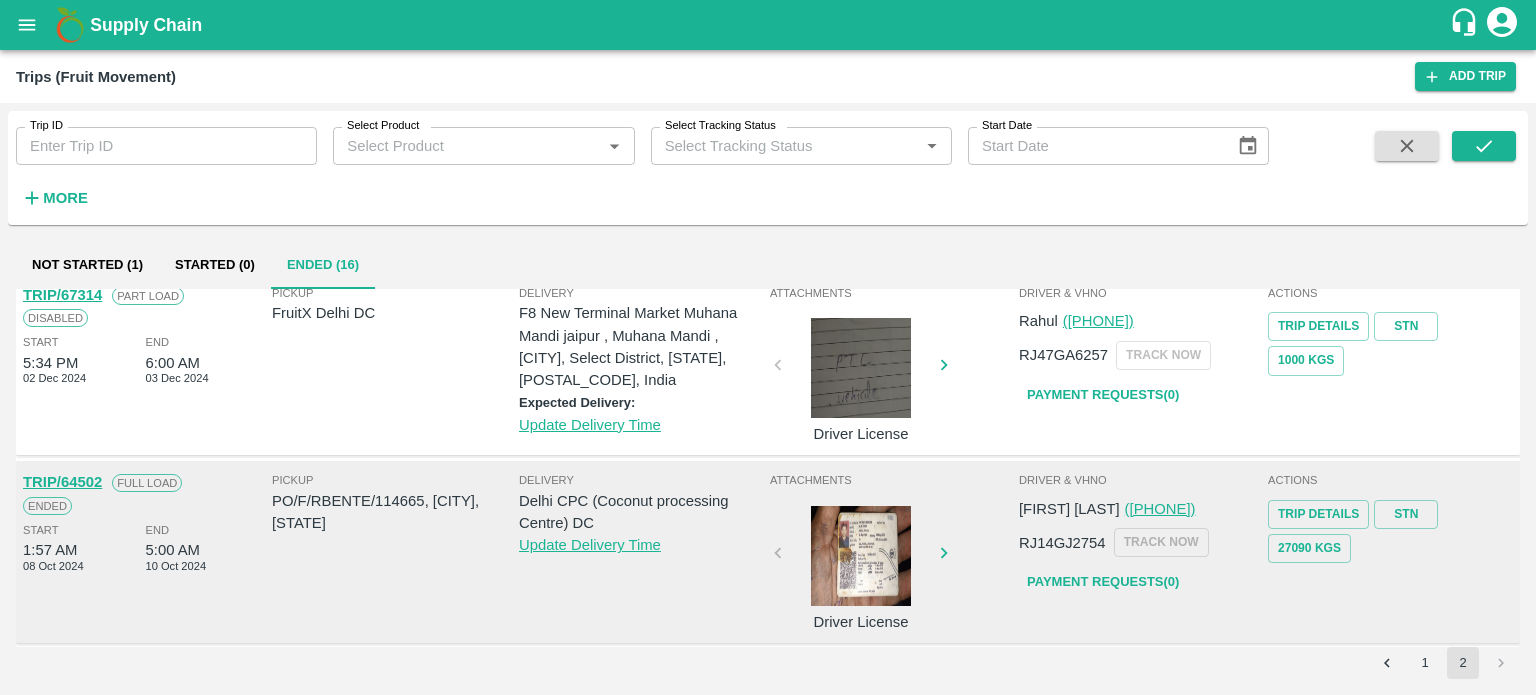 click on "2" at bounding box center [1463, 663] 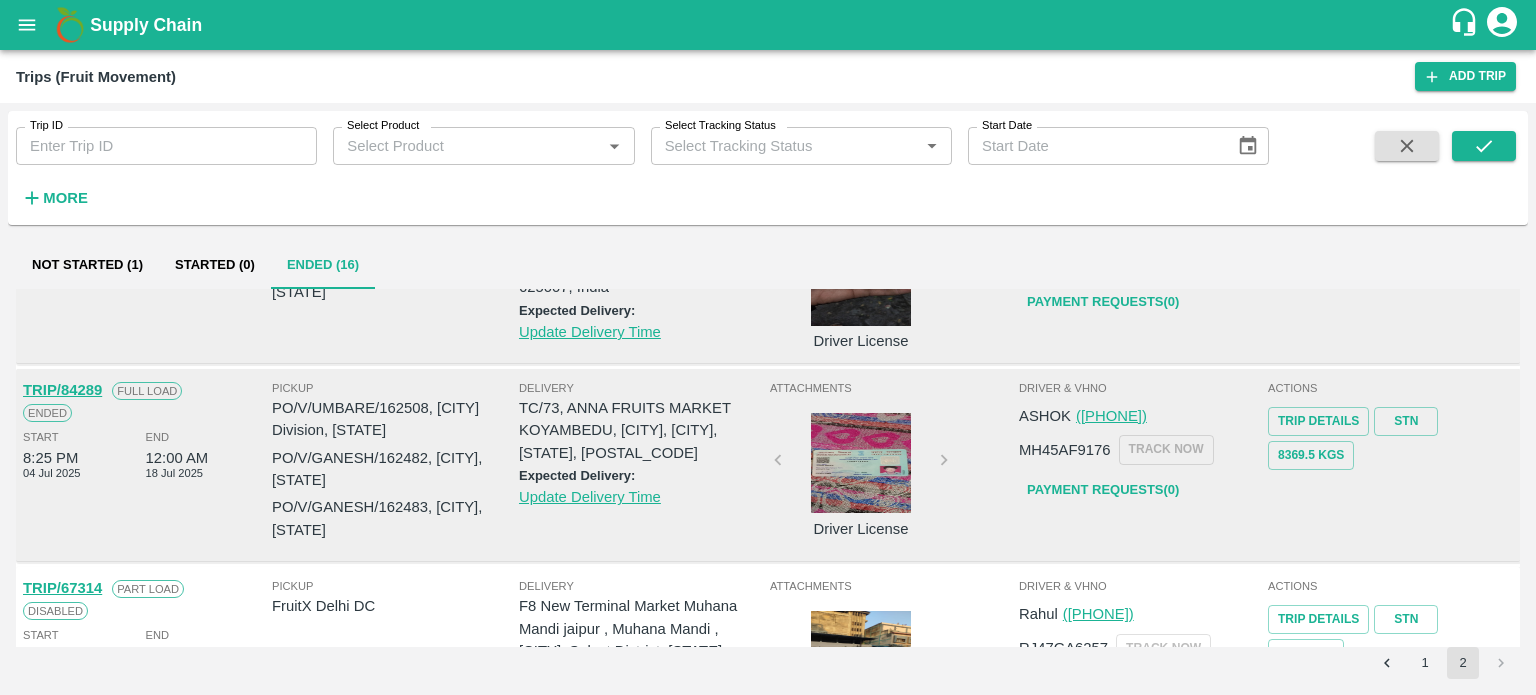 scroll, scrollTop: 683, scrollLeft: 0, axis: vertical 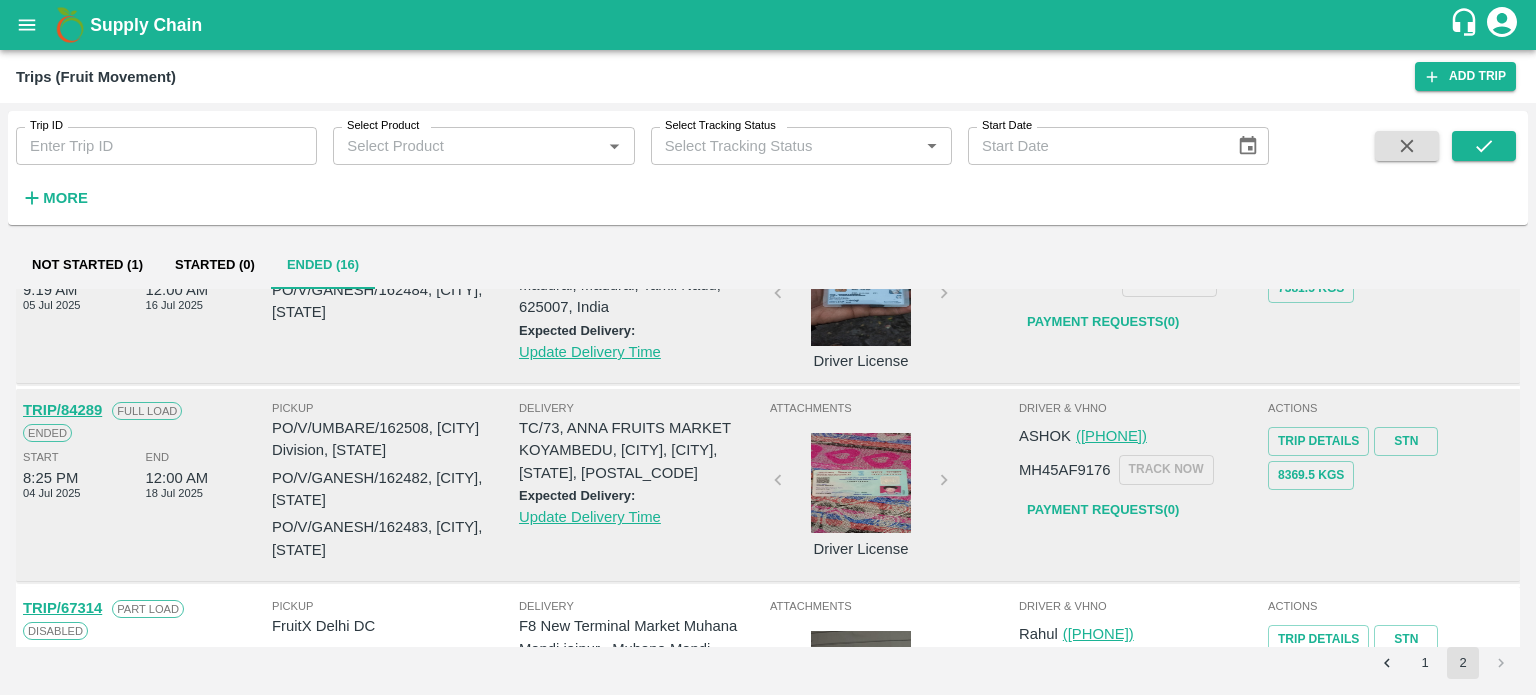 click on "Driver & VHNo ASHOK ([PHONE]) MH45AF9176 TRACK NOW Payment Requests( 0 )" at bounding box center [1141, 485] 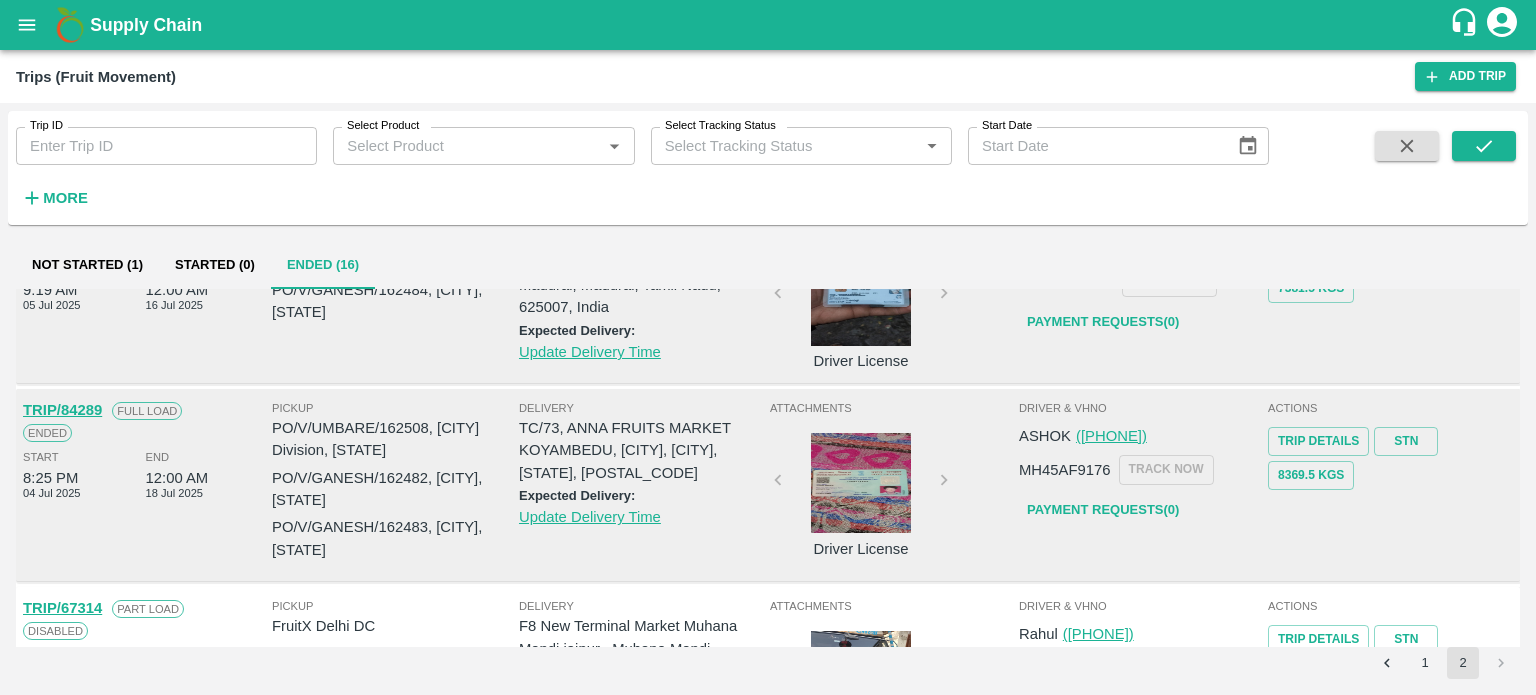 scroll, scrollTop: 552, scrollLeft: 0, axis: vertical 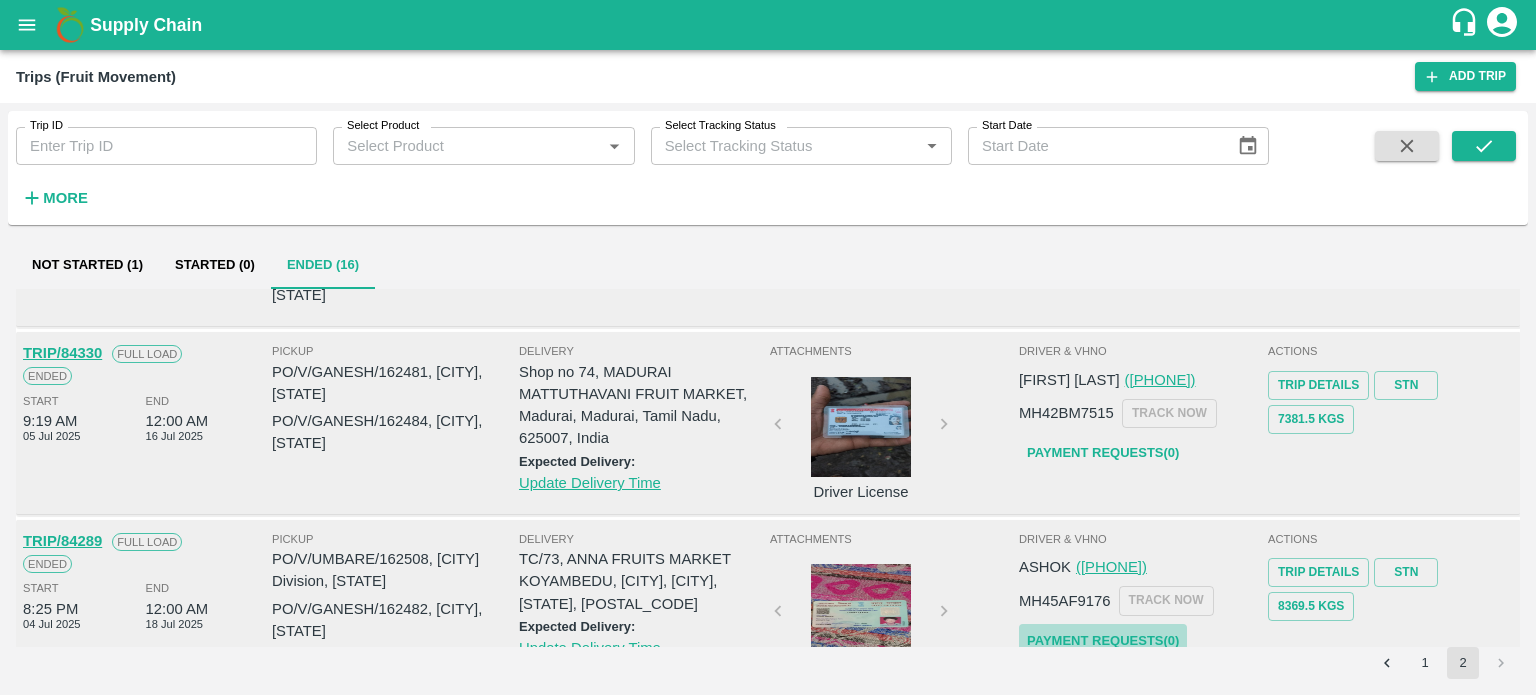 click on "Payment Requests( 0 )" at bounding box center (1103, 641) 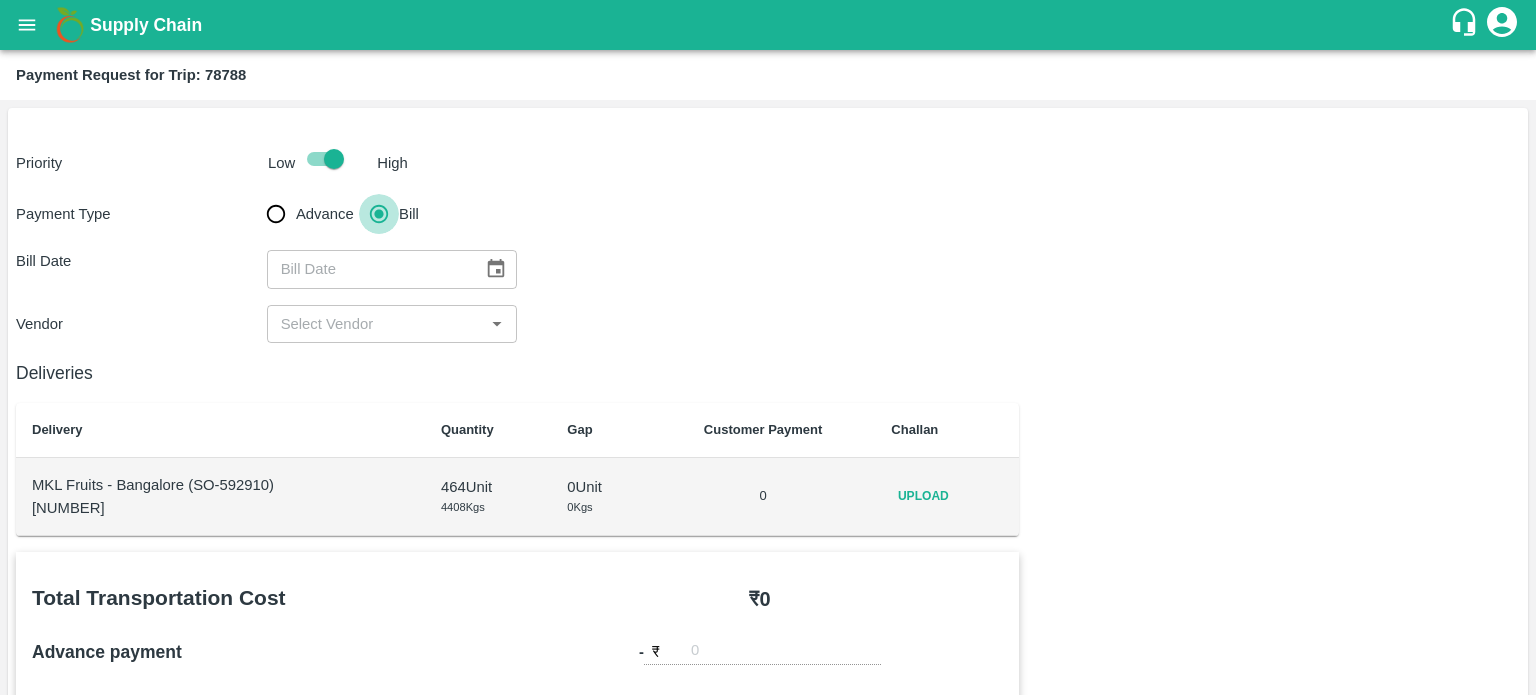 scroll, scrollTop: 0, scrollLeft: 0, axis: both 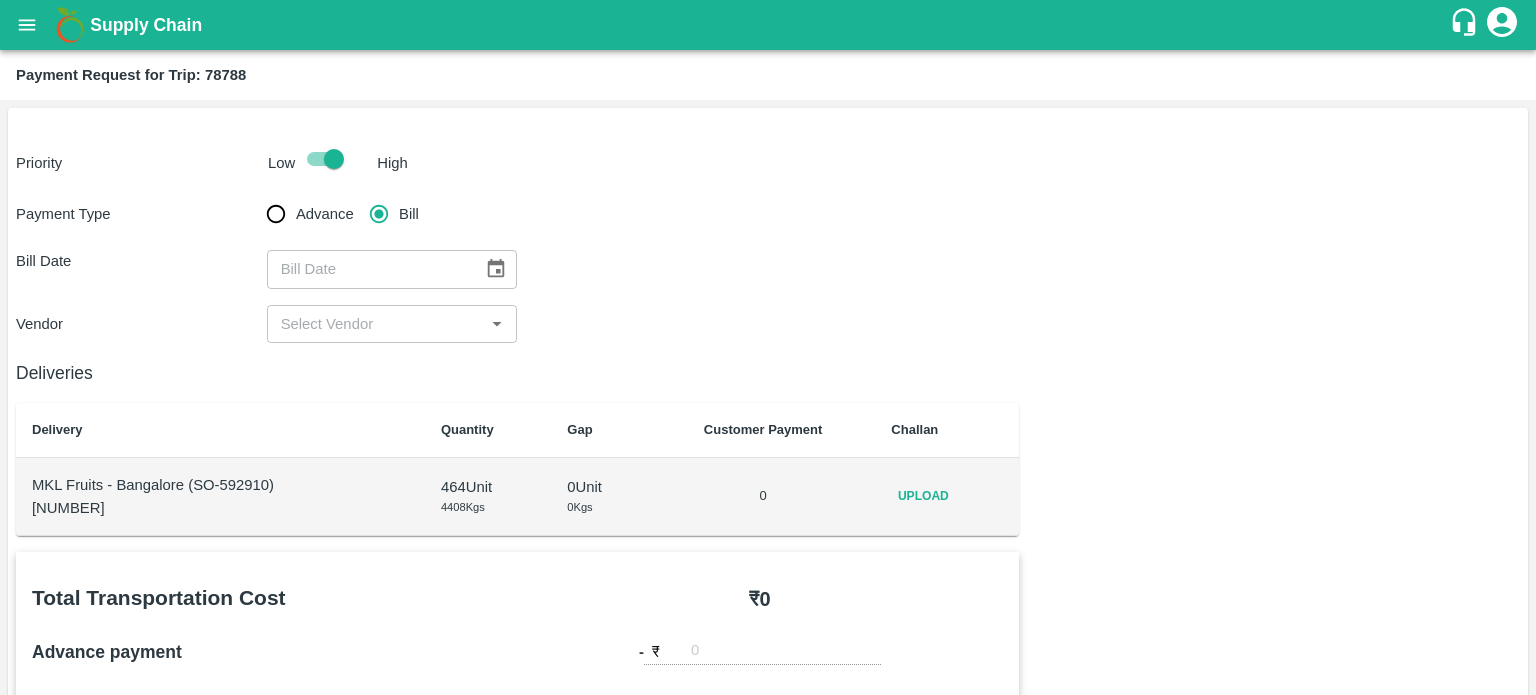 click on "Advance" at bounding box center [276, 214] 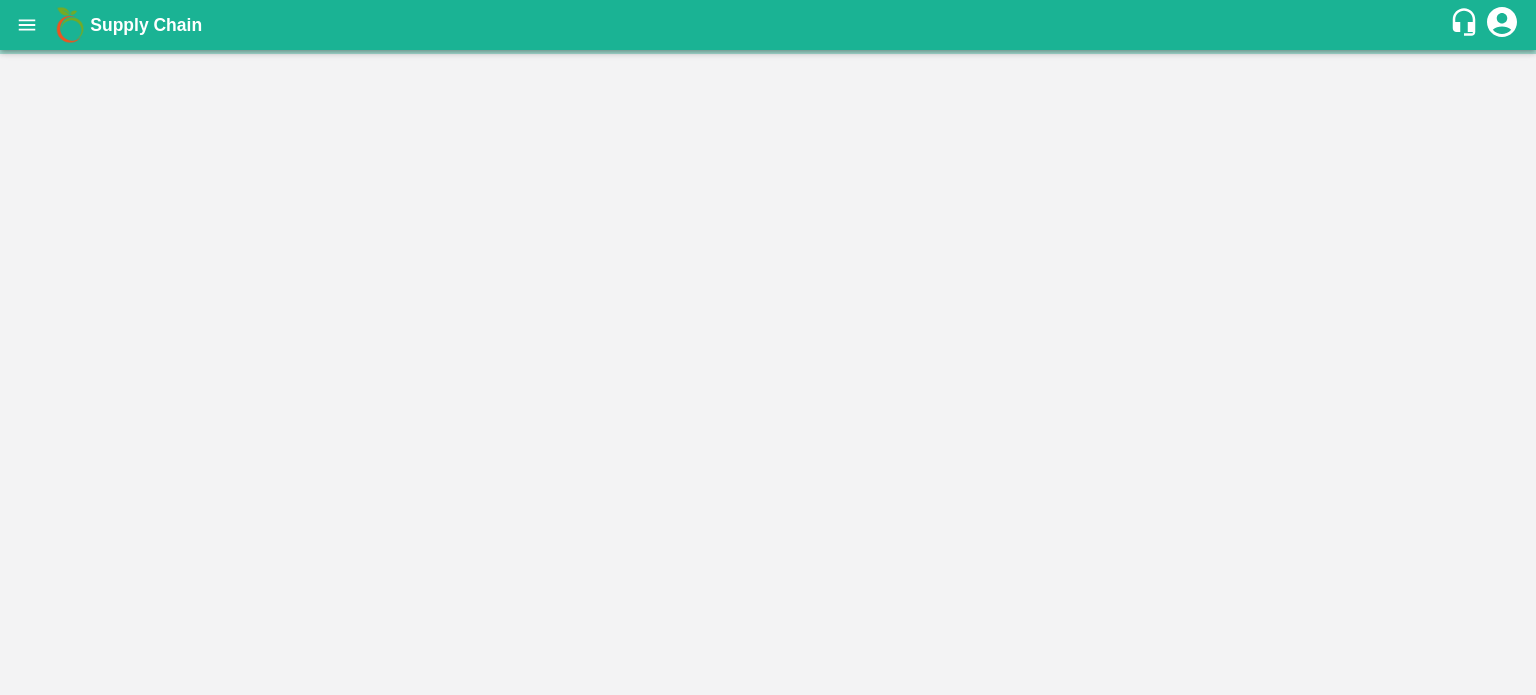 scroll, scrollTop: 0, scrollLeft: 0, axis: both 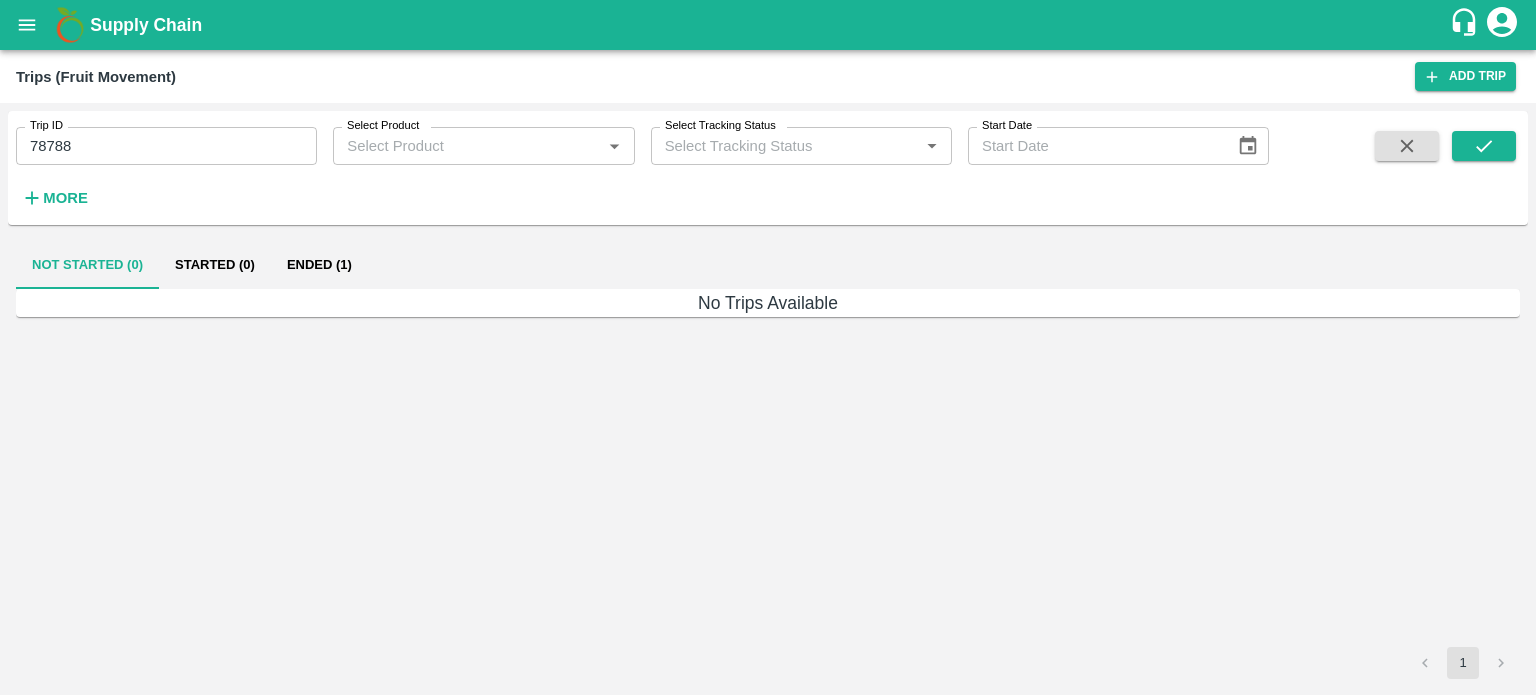 type 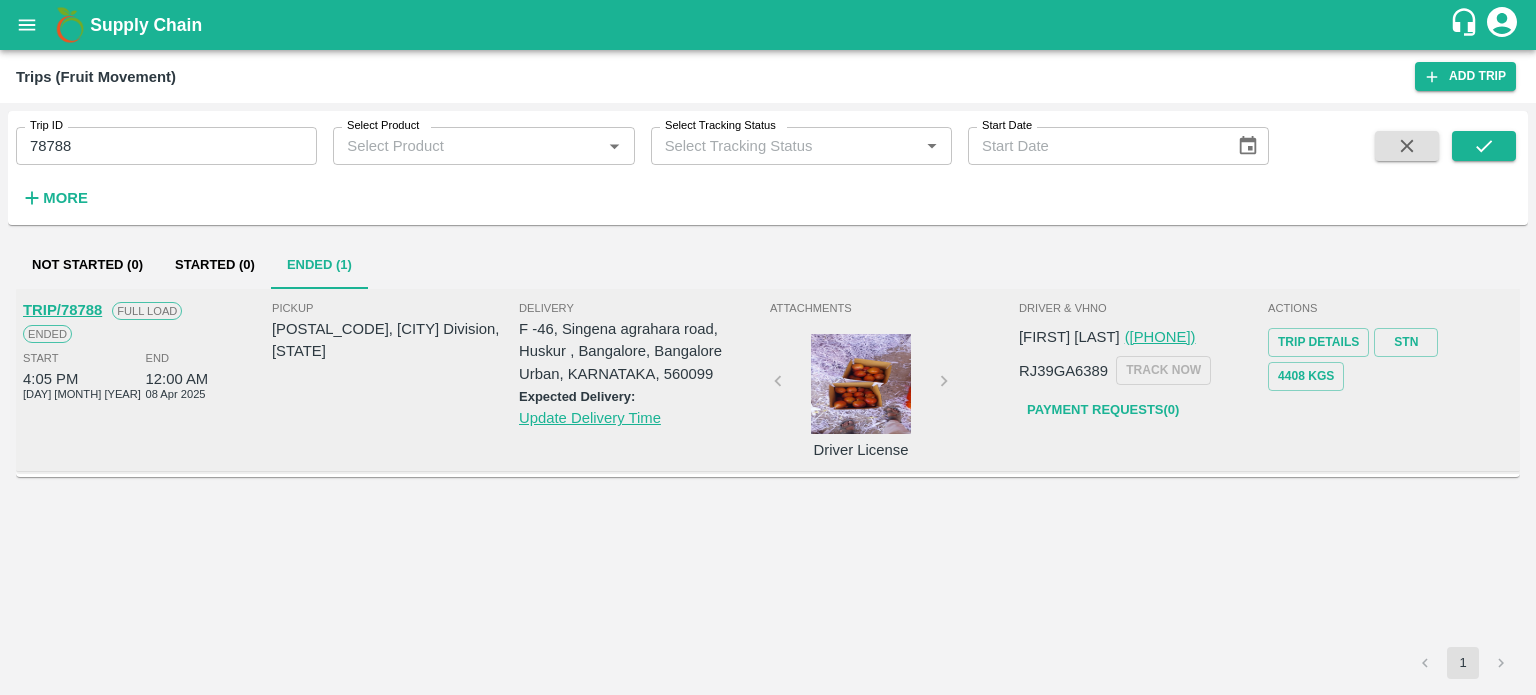 click on "TRIP/78788 Full Load Ended Start 4:05 PM 04 Apr 2025 End 12:00 AM 08 Apr 2025 Pickup PO/V/MAHESH/150829, Faridabad Division, Haryana Delivery F -46, Singena agrahara road, Huskur , Bangalore, Bangalore Urban, KARNATAKA, 560099 Expected Delivery: Update Delivery Time Attachments Driver License Driver & VHNo SAKUR KHAN (8128643581) RJ39GA6389 TRACK NOW Payment Requests( 0 ) Actions Trip Details STN 4408  Kgs" at bounding box center [768, 468] 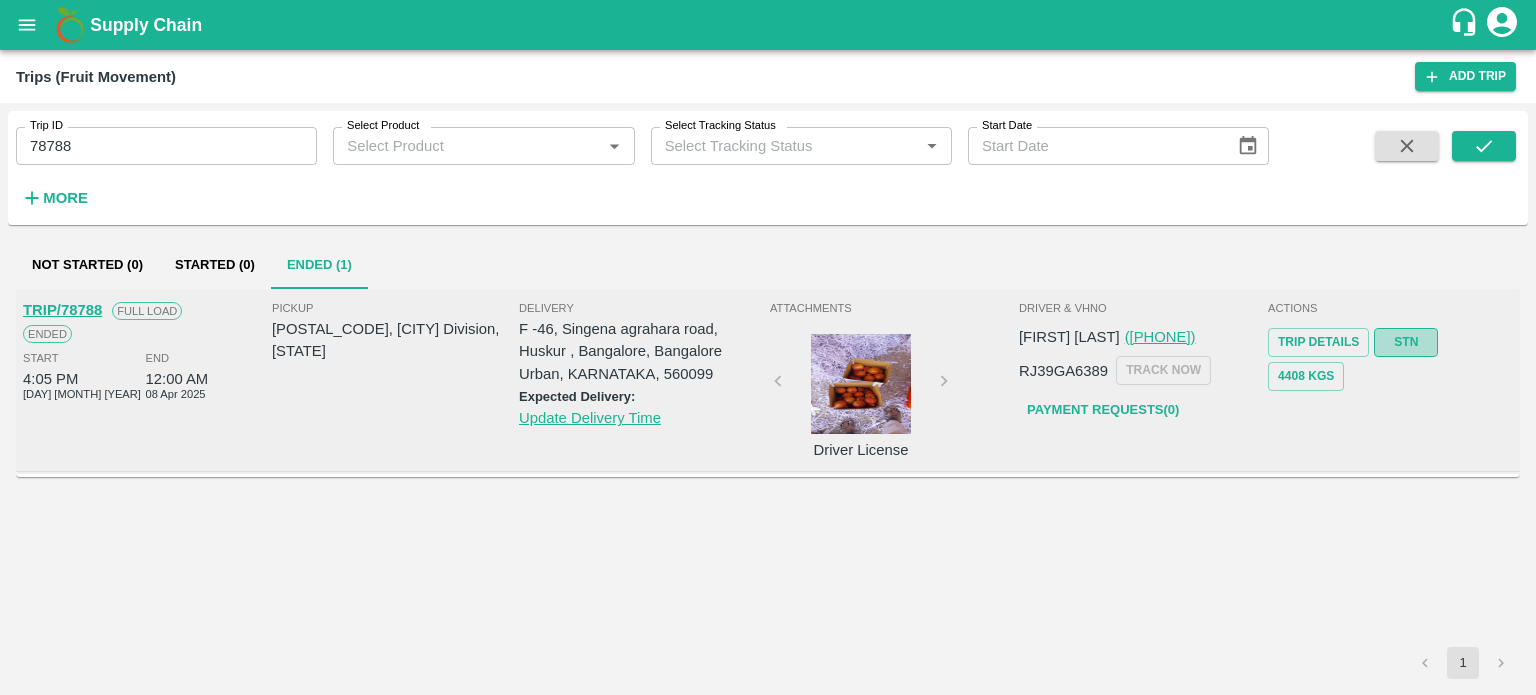 click on "STN" at bounding box center [1406, 342] 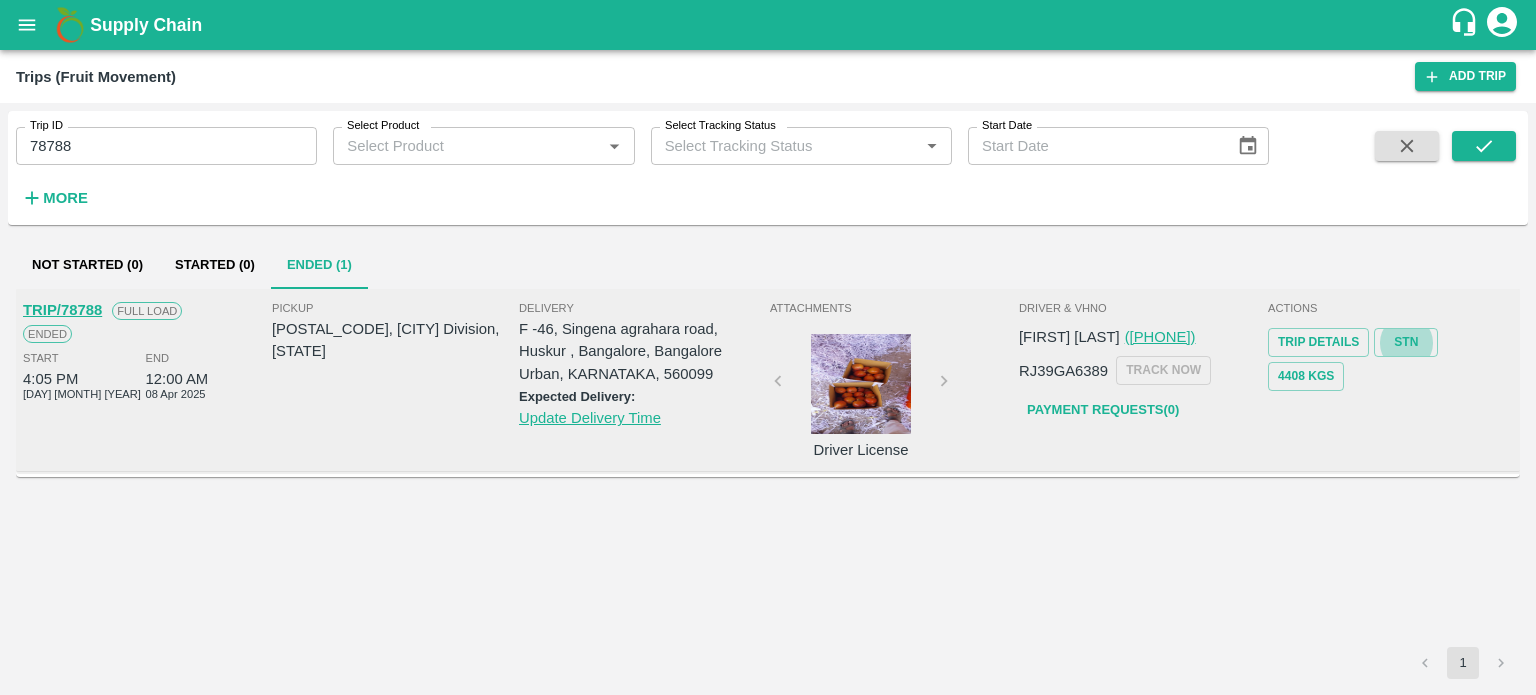 click on "Payment Requests( 0 )" at bounding box center [1103, 410] 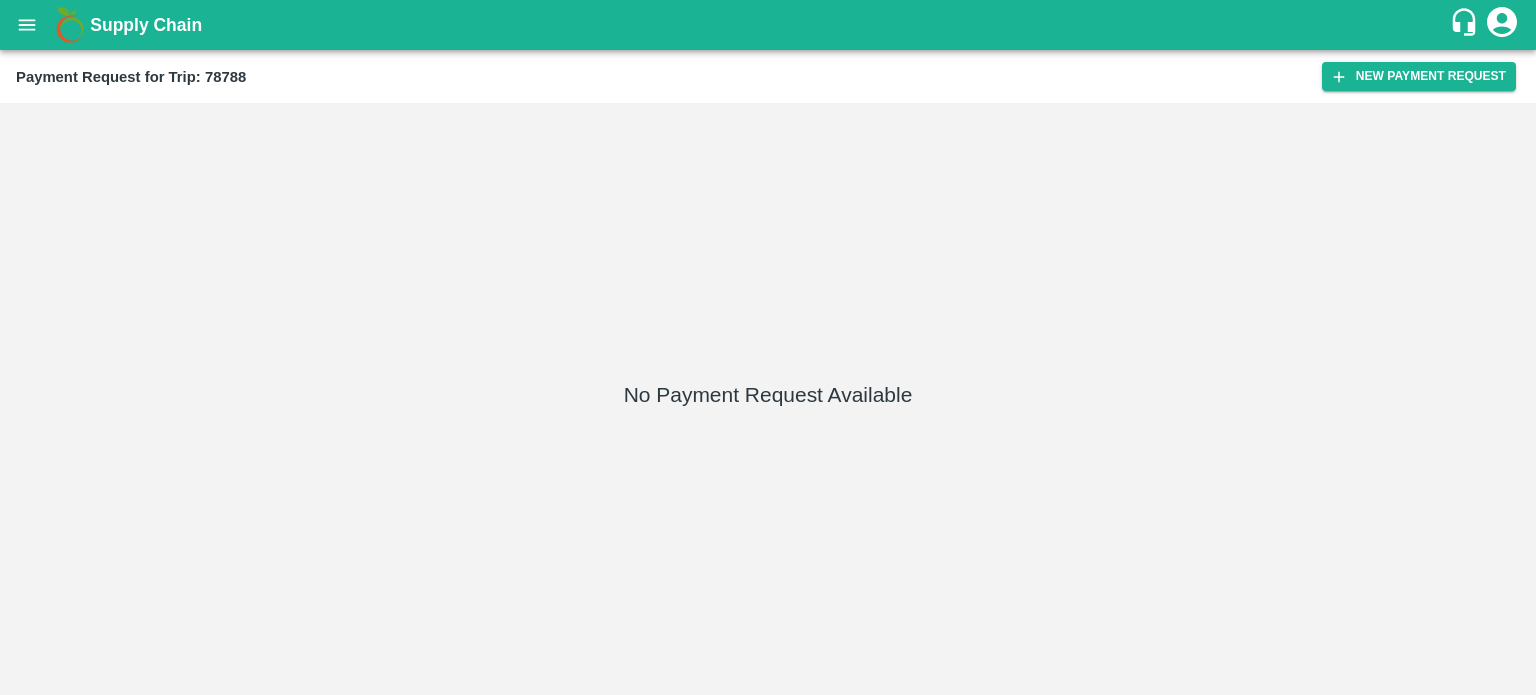 scroll, scrollTop: 0, scrollLeft: 0, axis: both 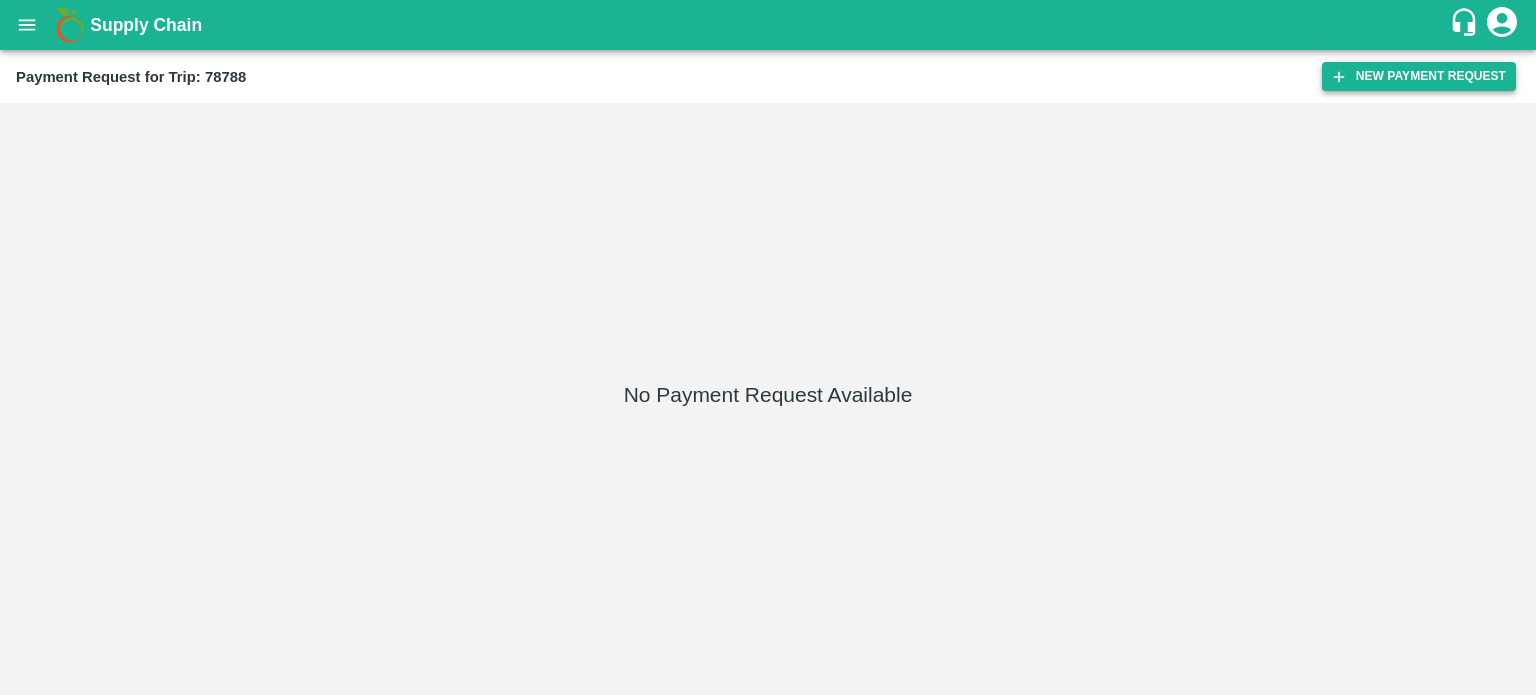 type 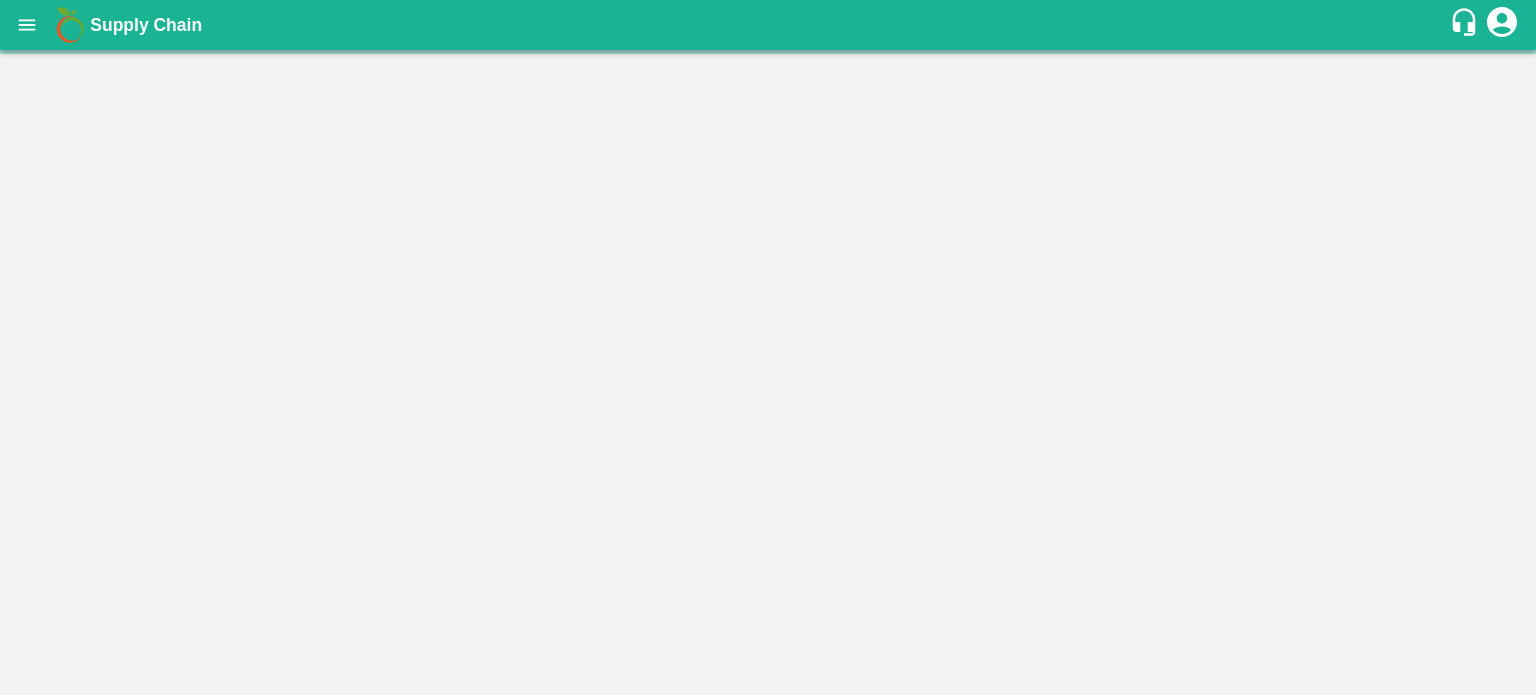scroll, scrollTop: 0, scrollLeft: 0, axis: both 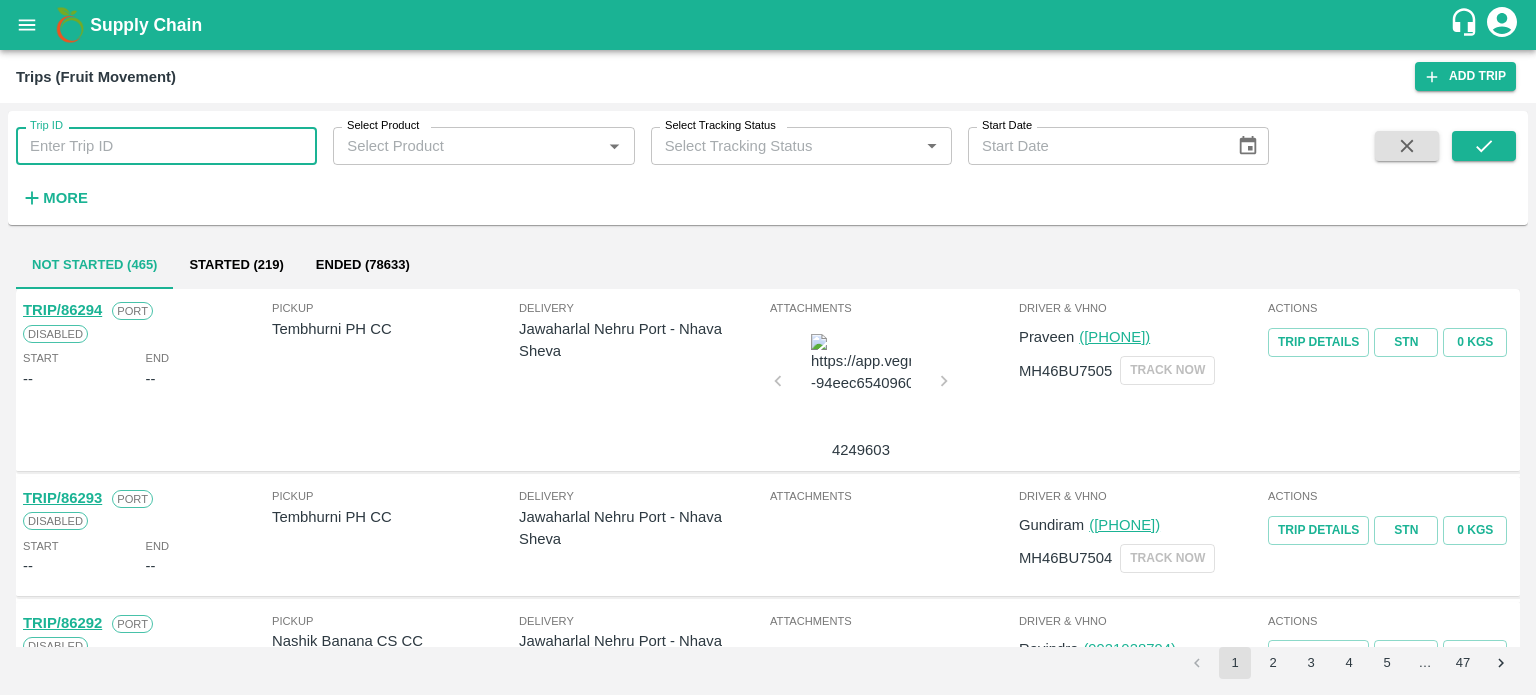 click on "Trip ID" at bounding box center [166, 146] 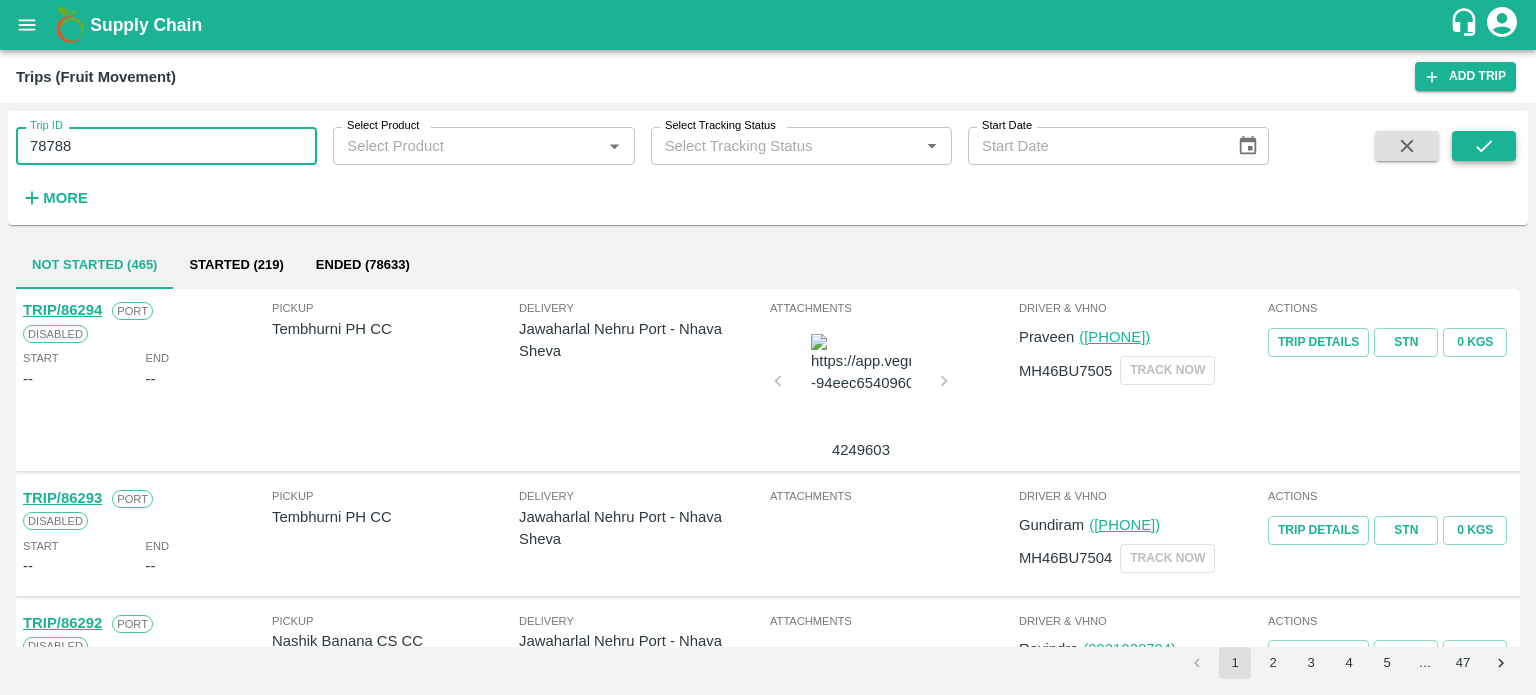 type on "78788" 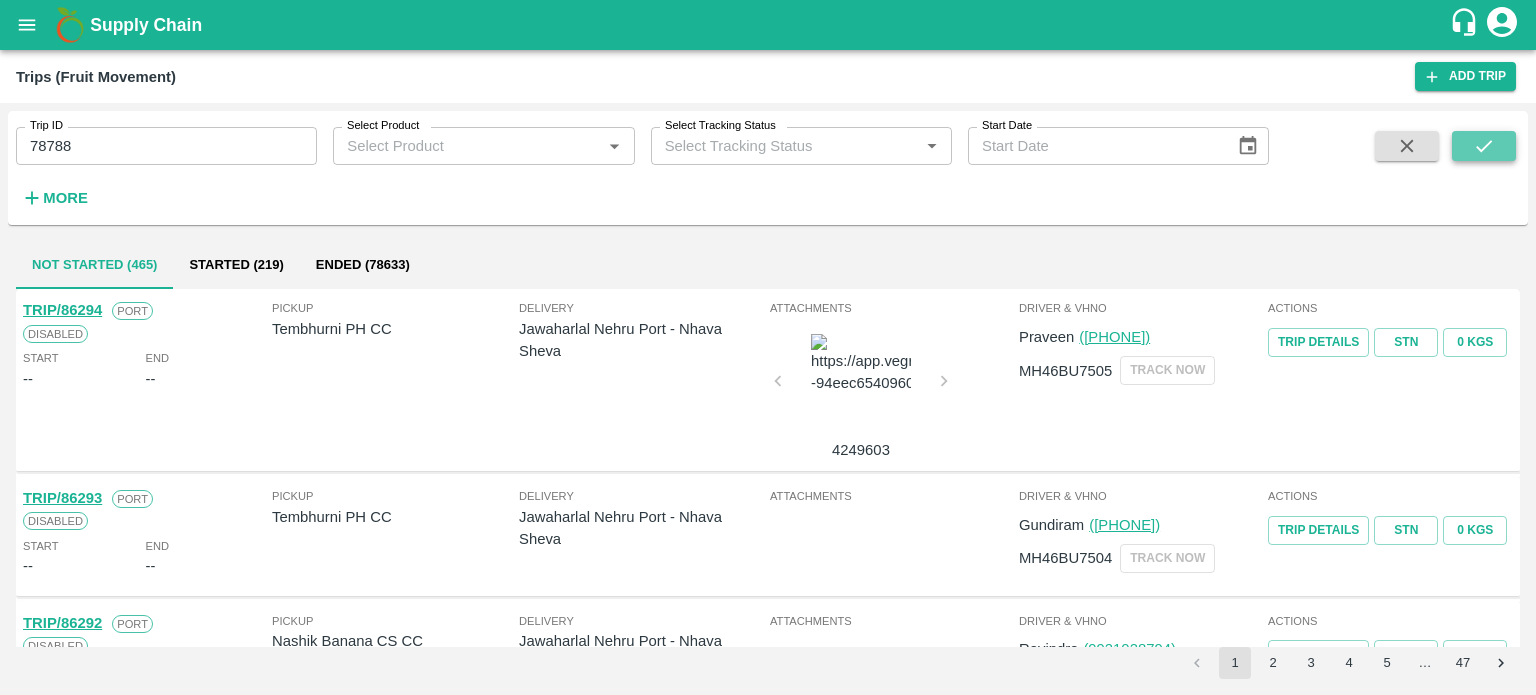 click at bounding box center (1484, 146) 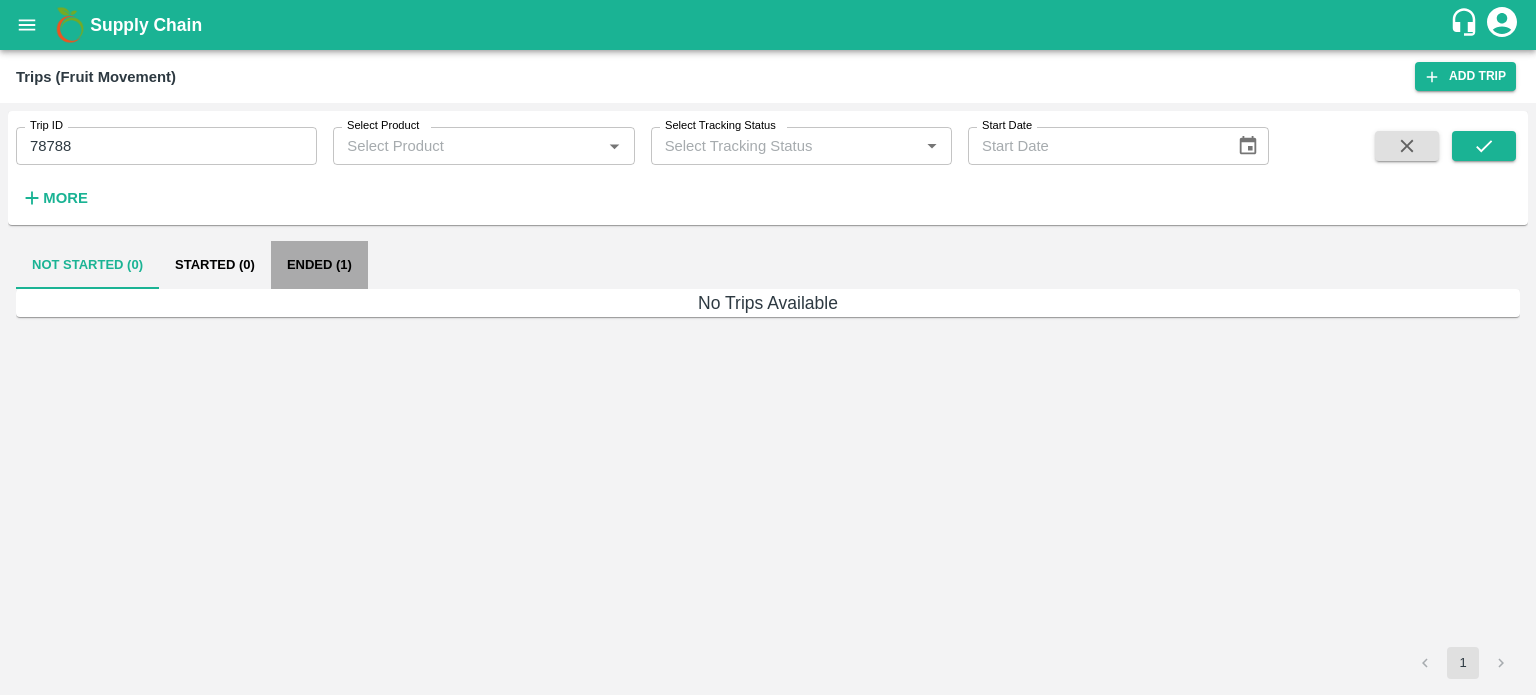 click on "Ended (1)" at bounding box center [319, 265] 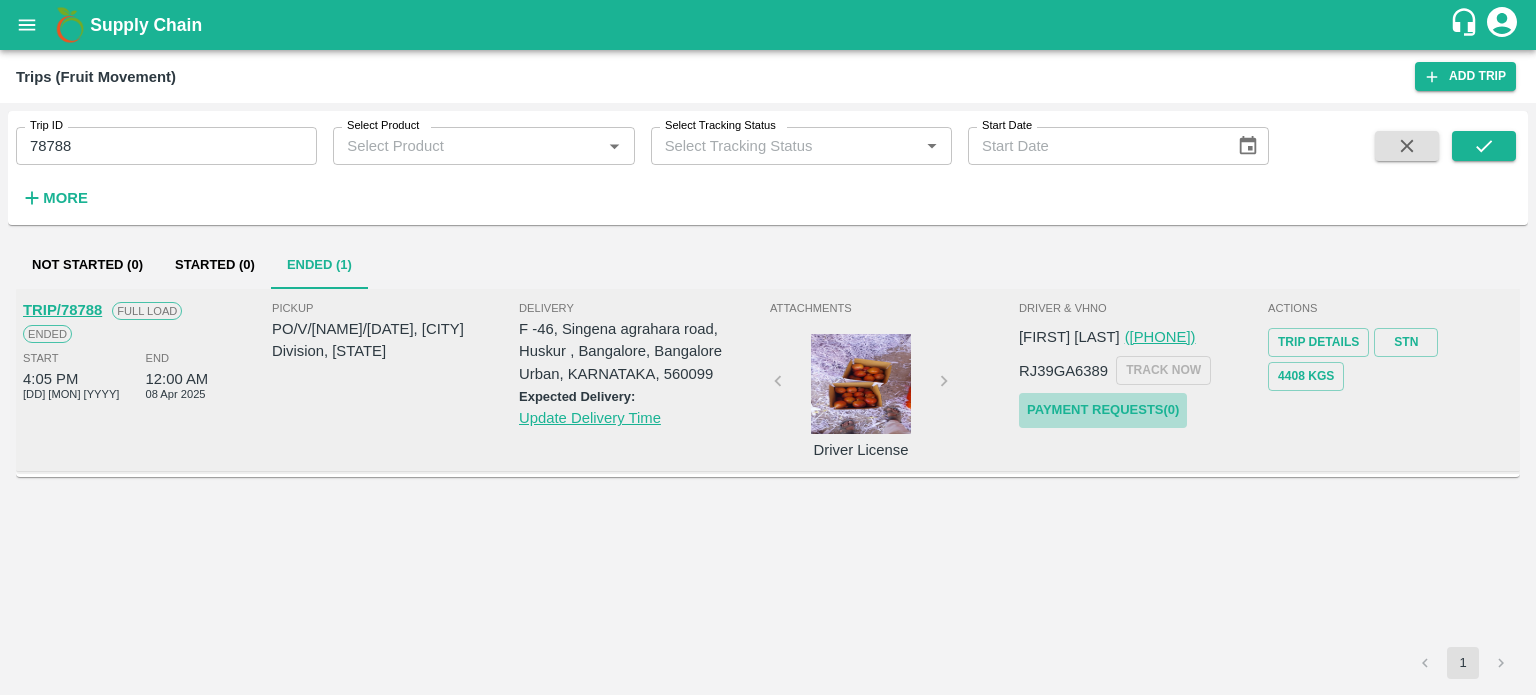 click on "Payment Requests( 0 )" at bounding box center [1103, 410] 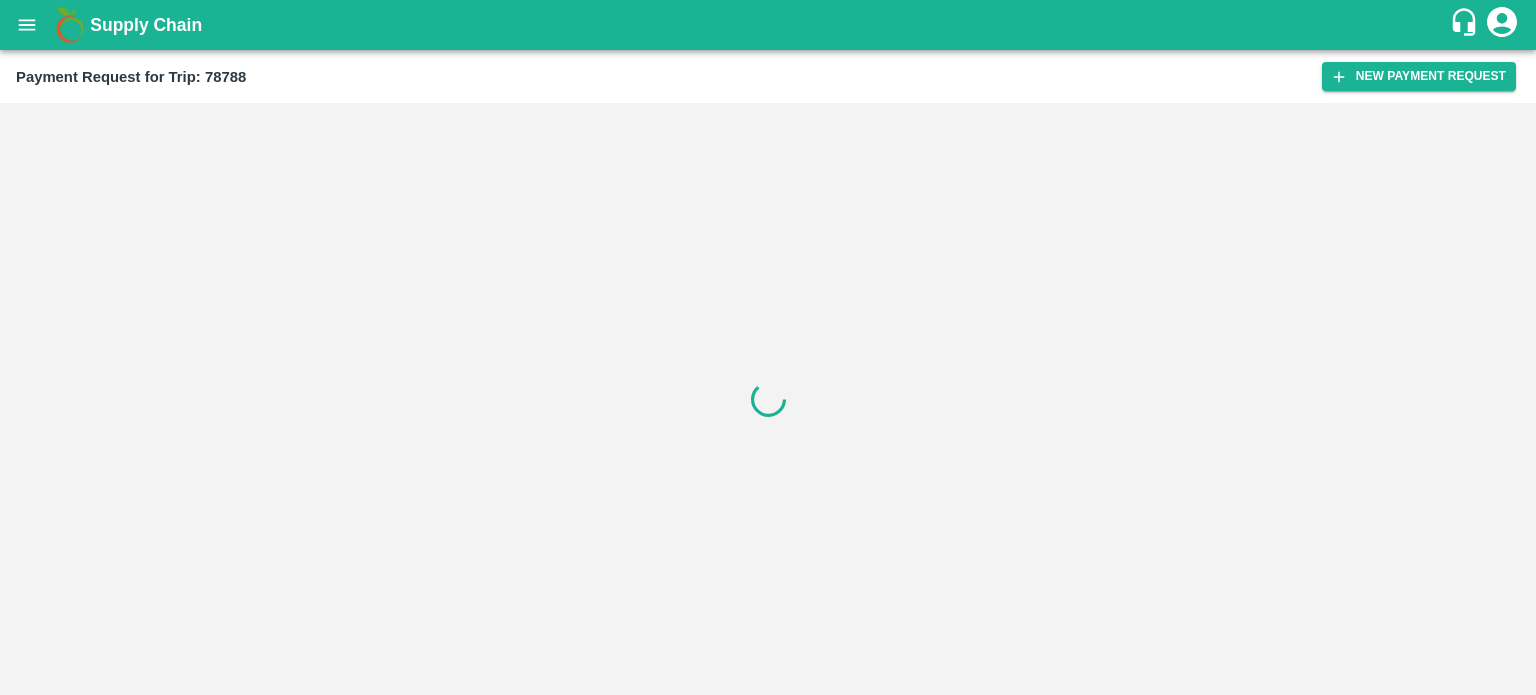 scroll, scrollTop: 0, scrollLeft: 0, axis: both 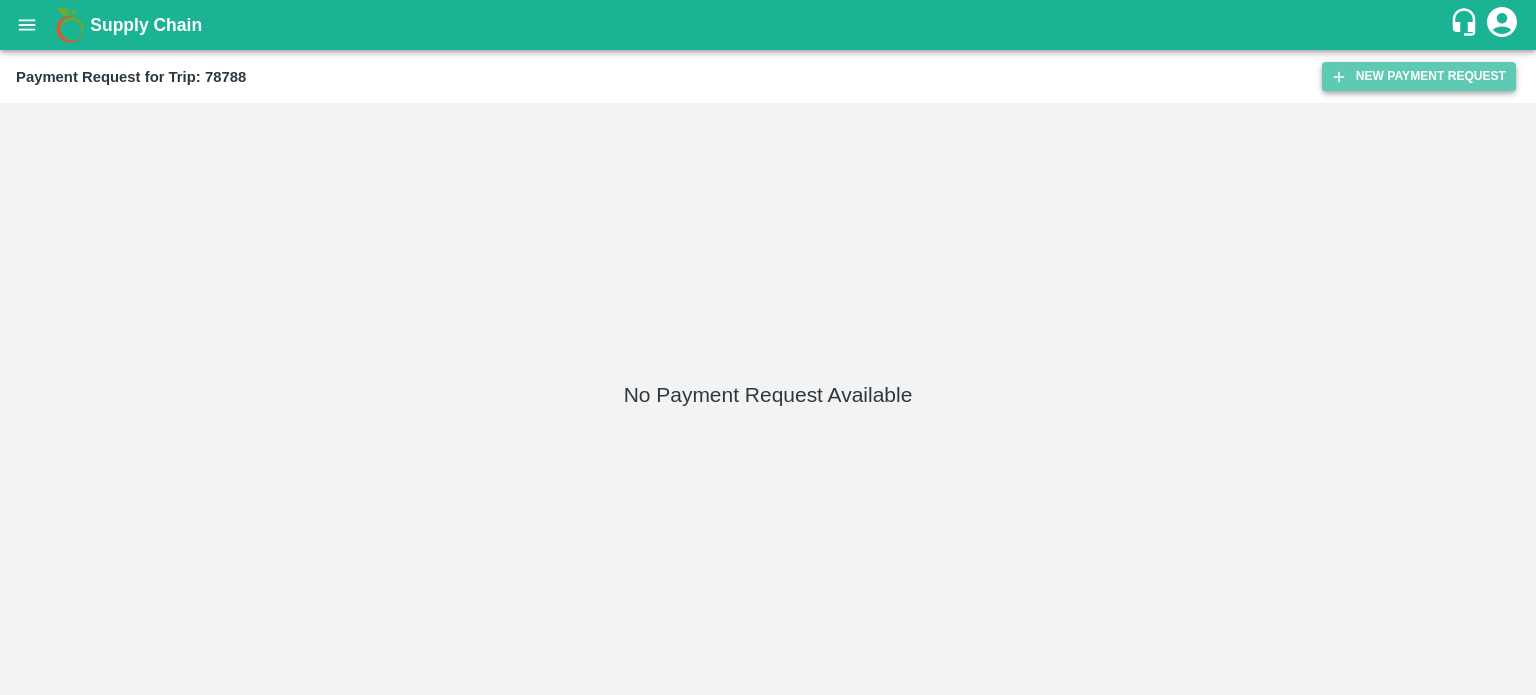 click on "New Payment Request" at bounding box center (1419, 76) 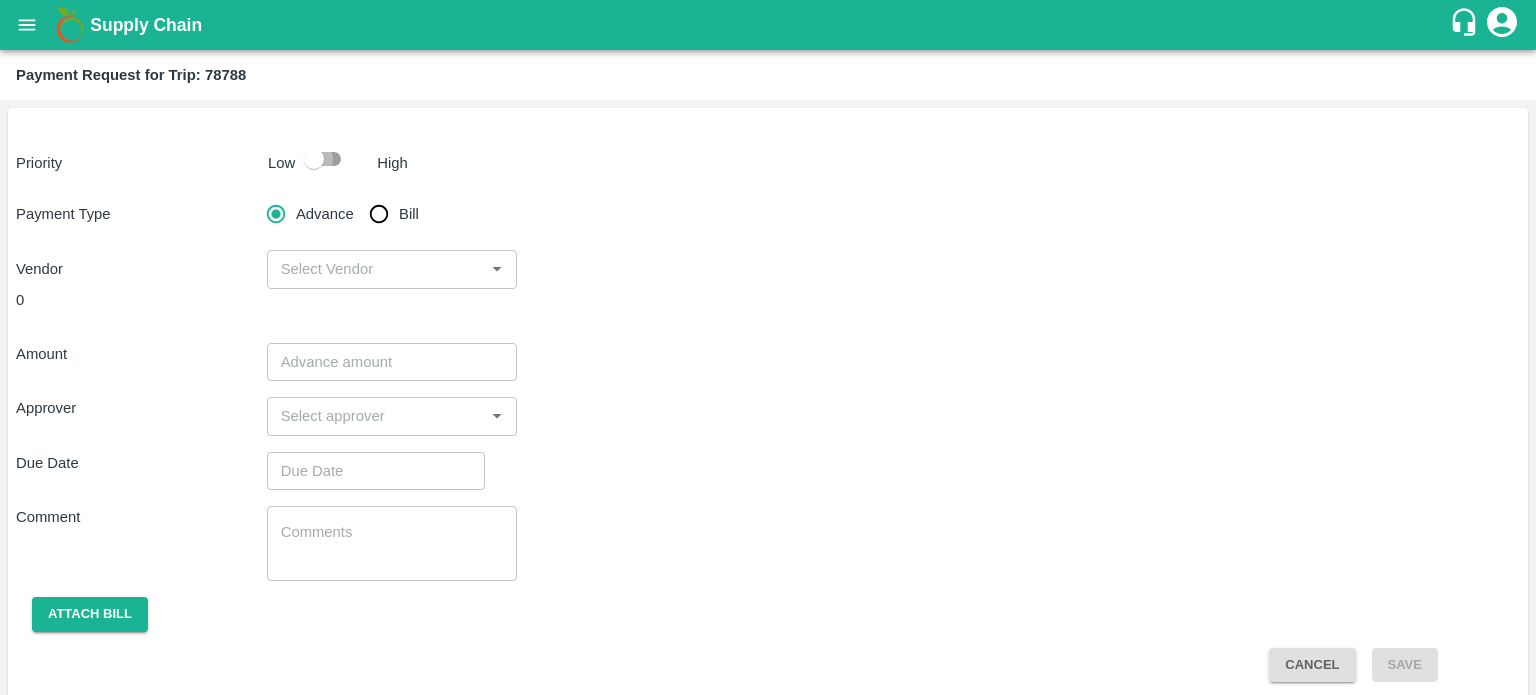 click at bounding box center (314, 159) 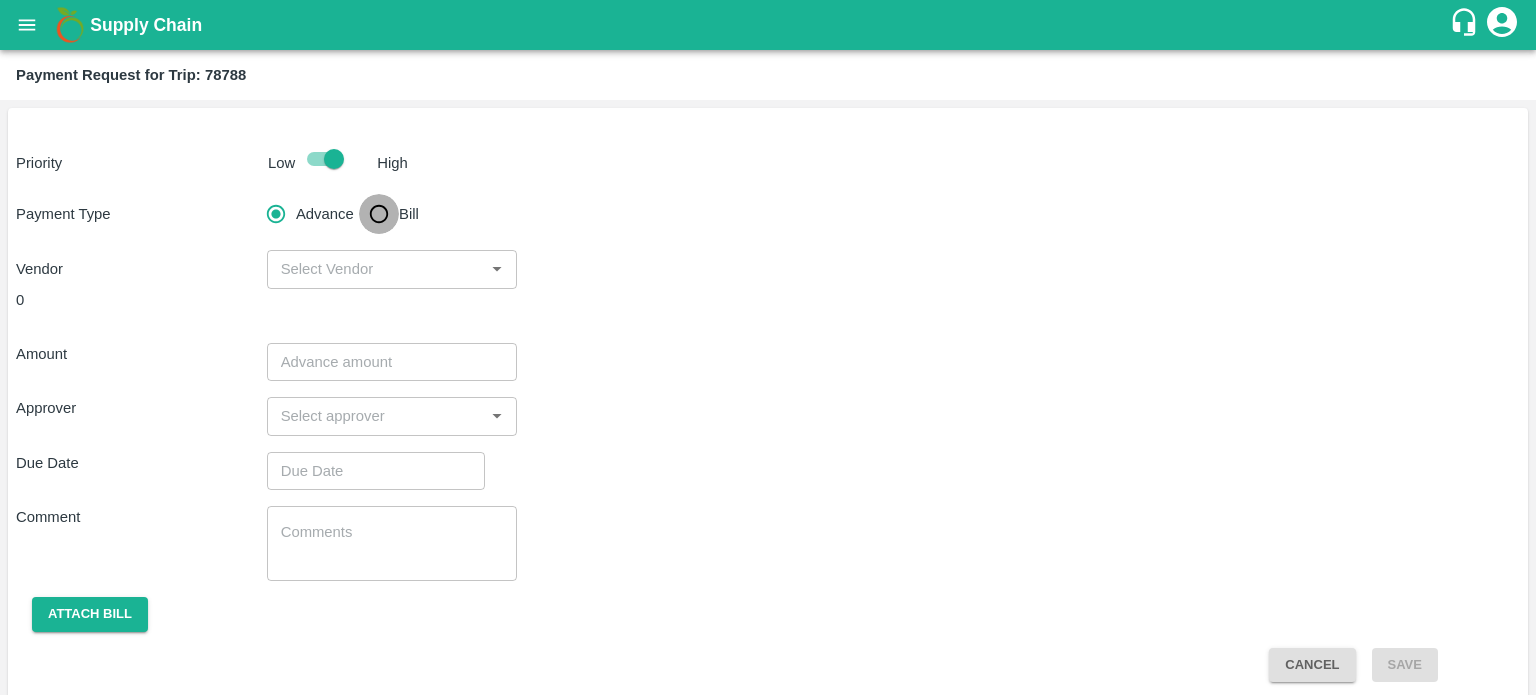 click on "Bill" at bounding box center [379, 214] 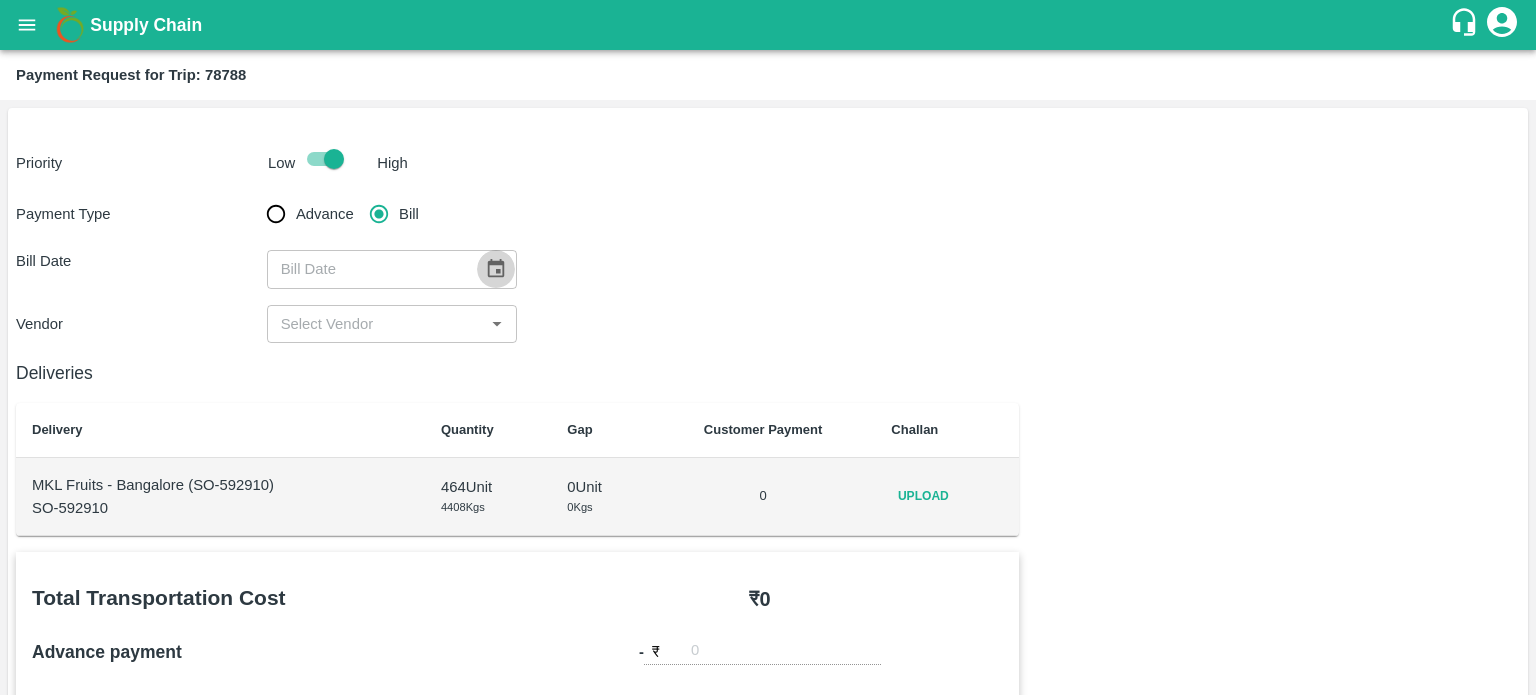 click 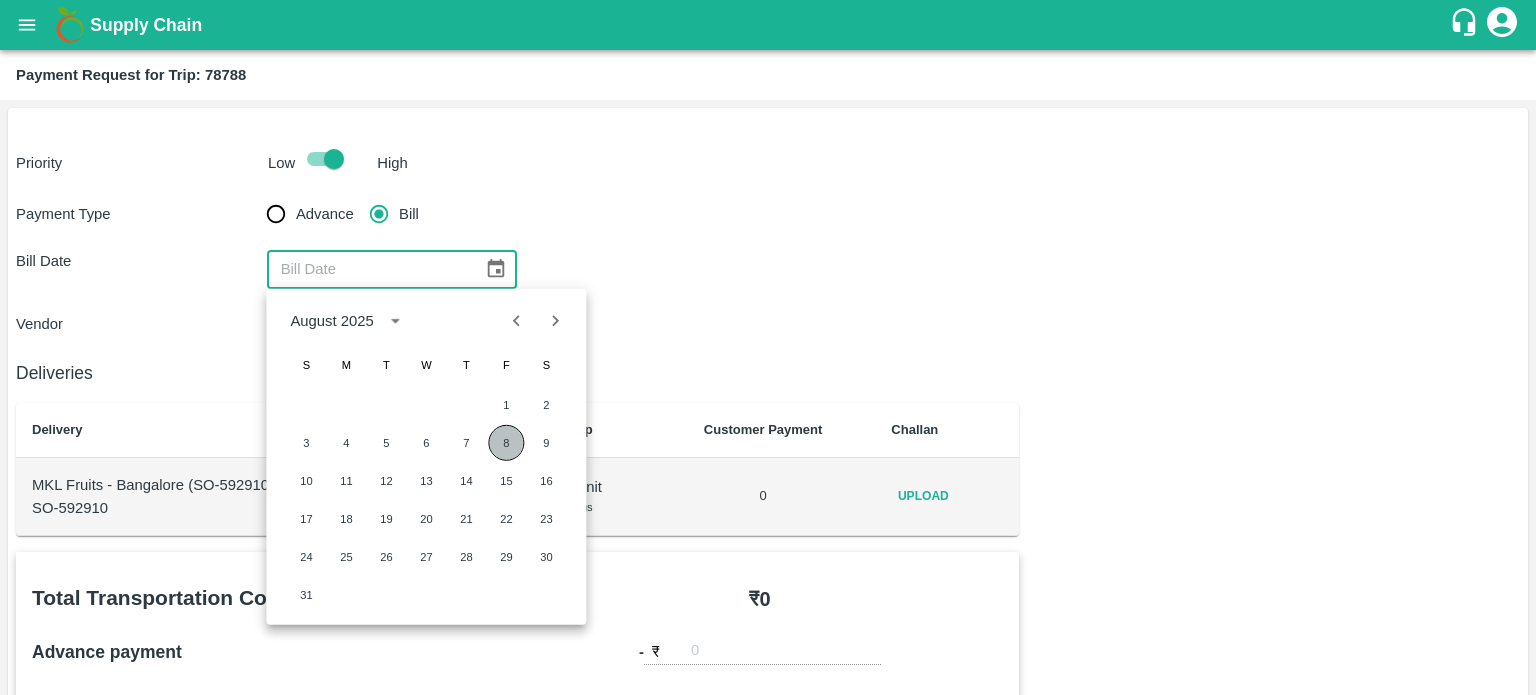 click on "8" at bounding box center (506, 443) 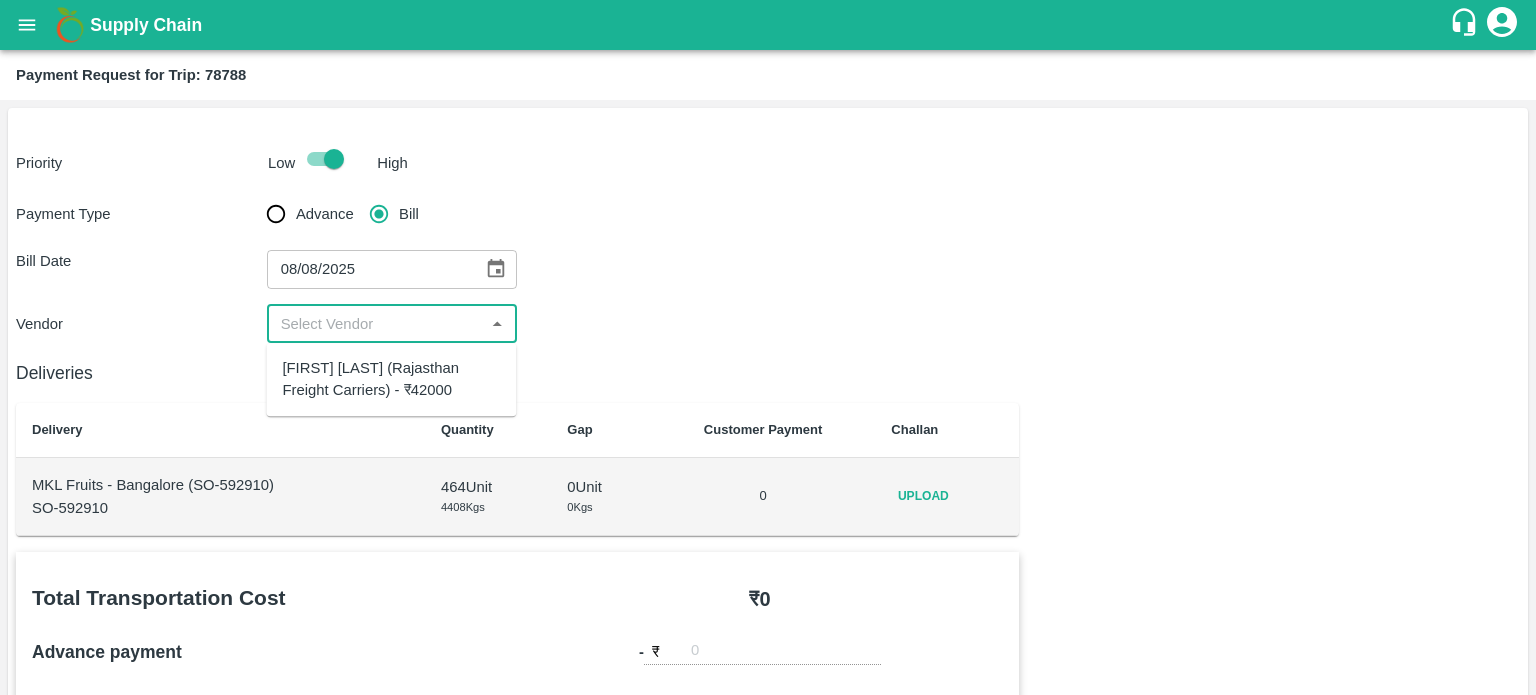 click at bounding box center (376, 324) 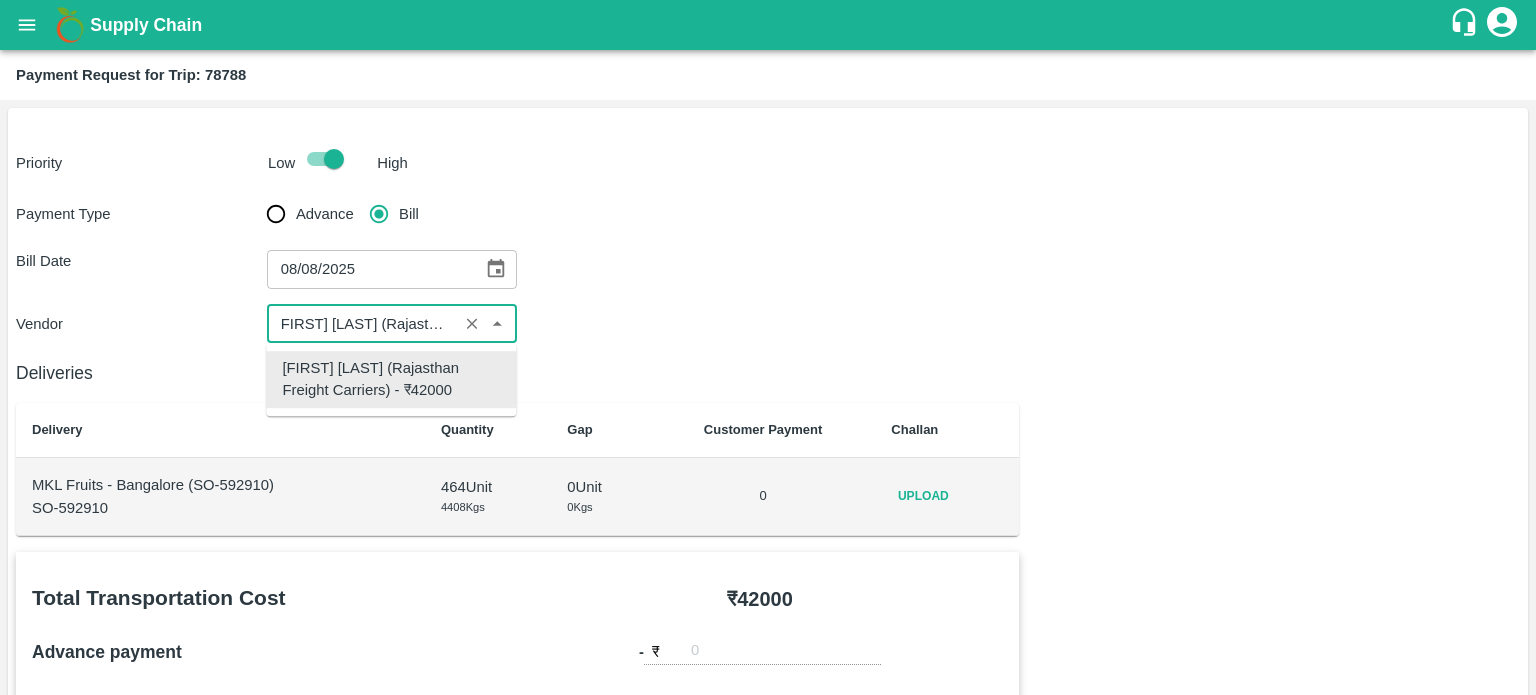 scroll, scrollTop: 0, scrollLeft: 0, axis: both 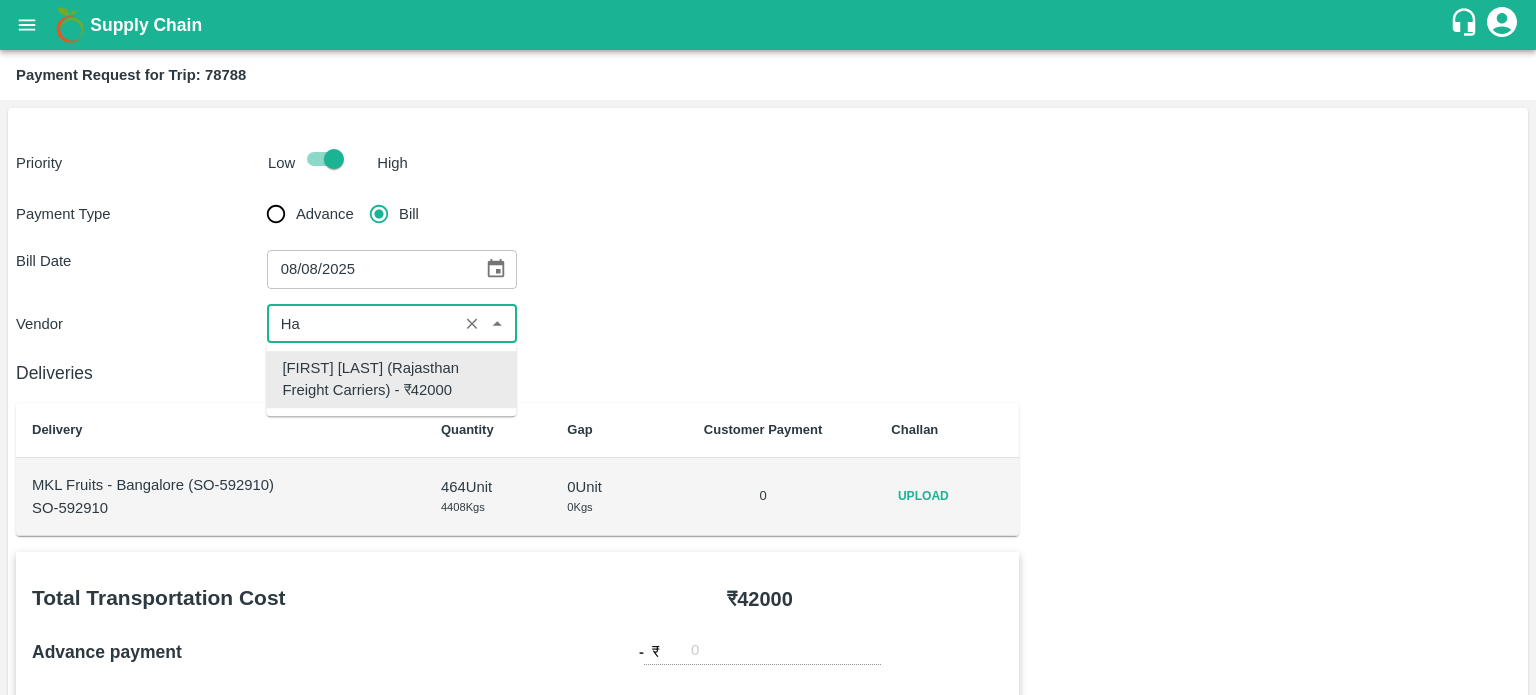 type on "H" 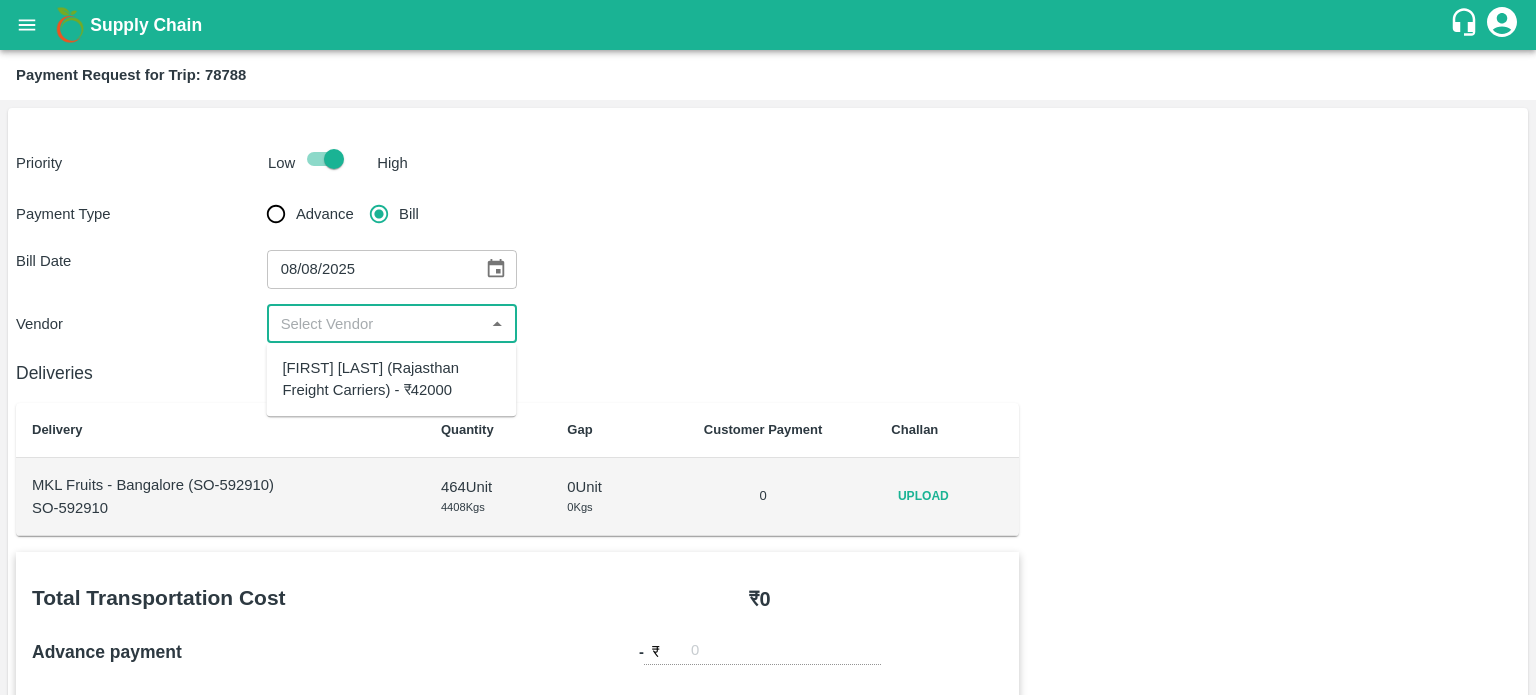 click on "Hanif Khan (Rajasthan Freight Carriers)  - ₹42000" at bounding box center [391, 379] 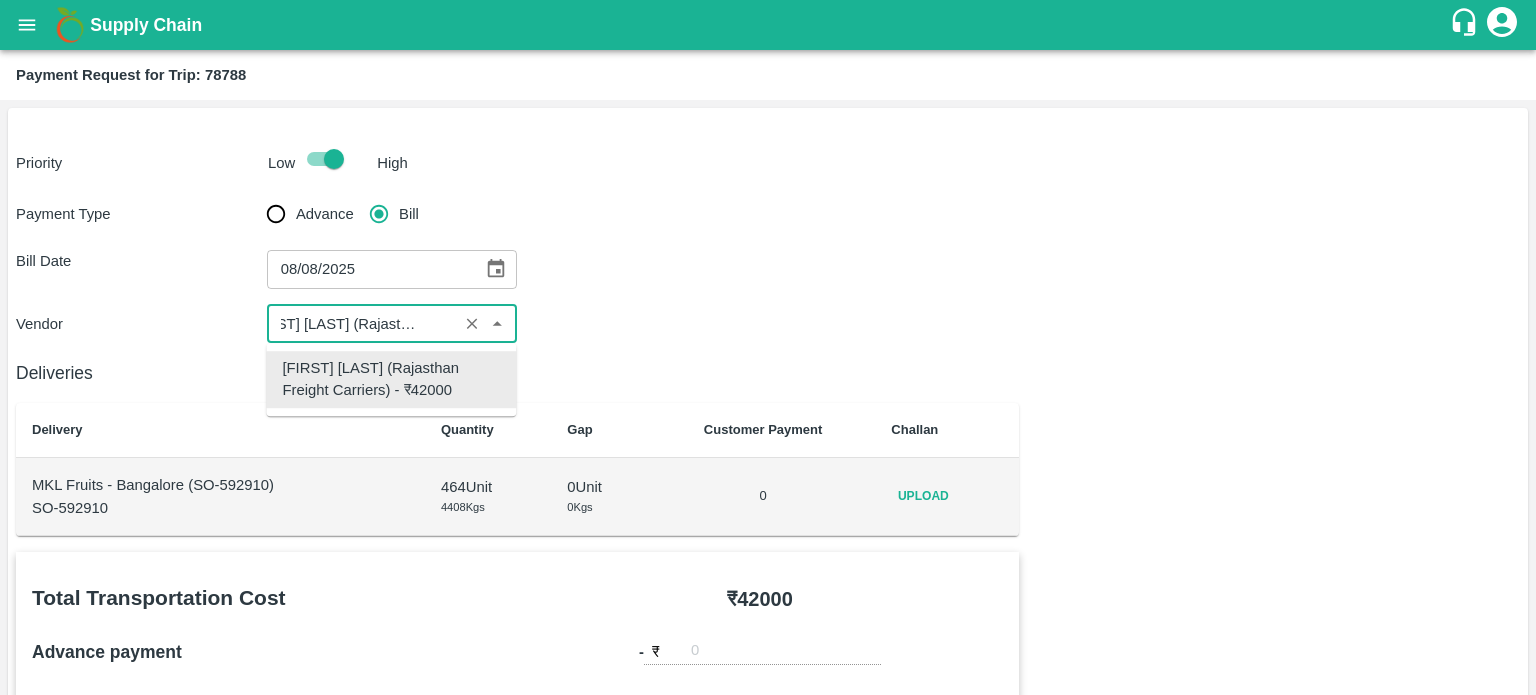 scroll, scrollTop: 0, scrollLeft: 0, axis: both 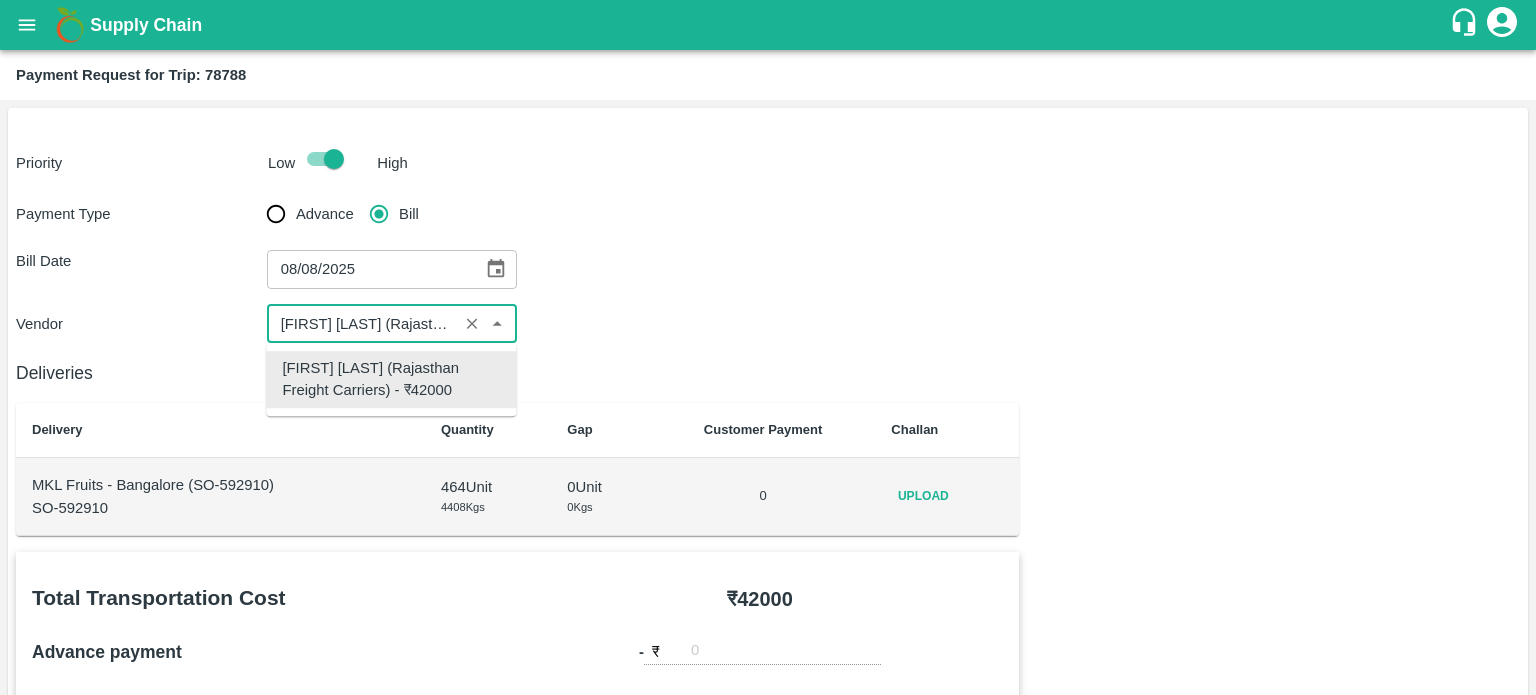 type on "Hanif Khan (Rajasthan Freight Carriers)  - ₹42000" 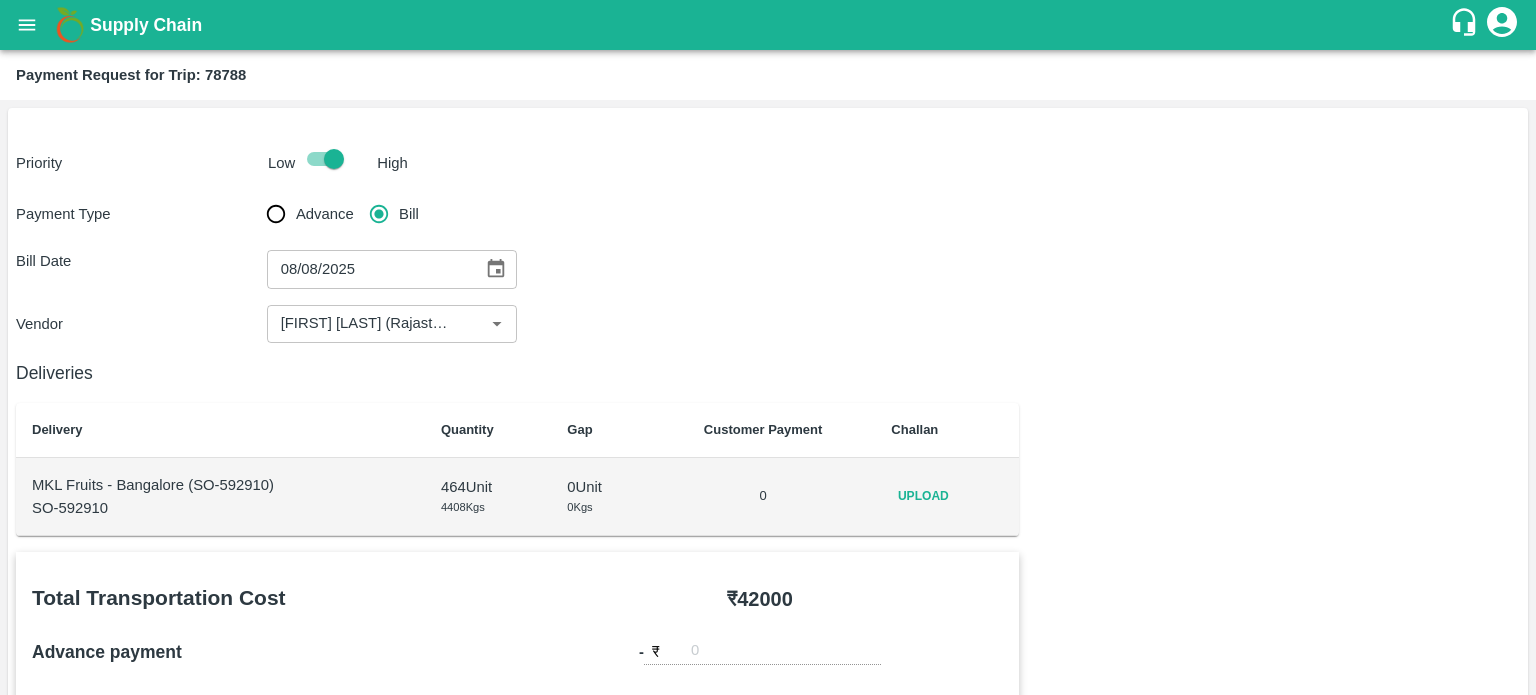 click on "Vendor ​" at bounding box center (768, 324) 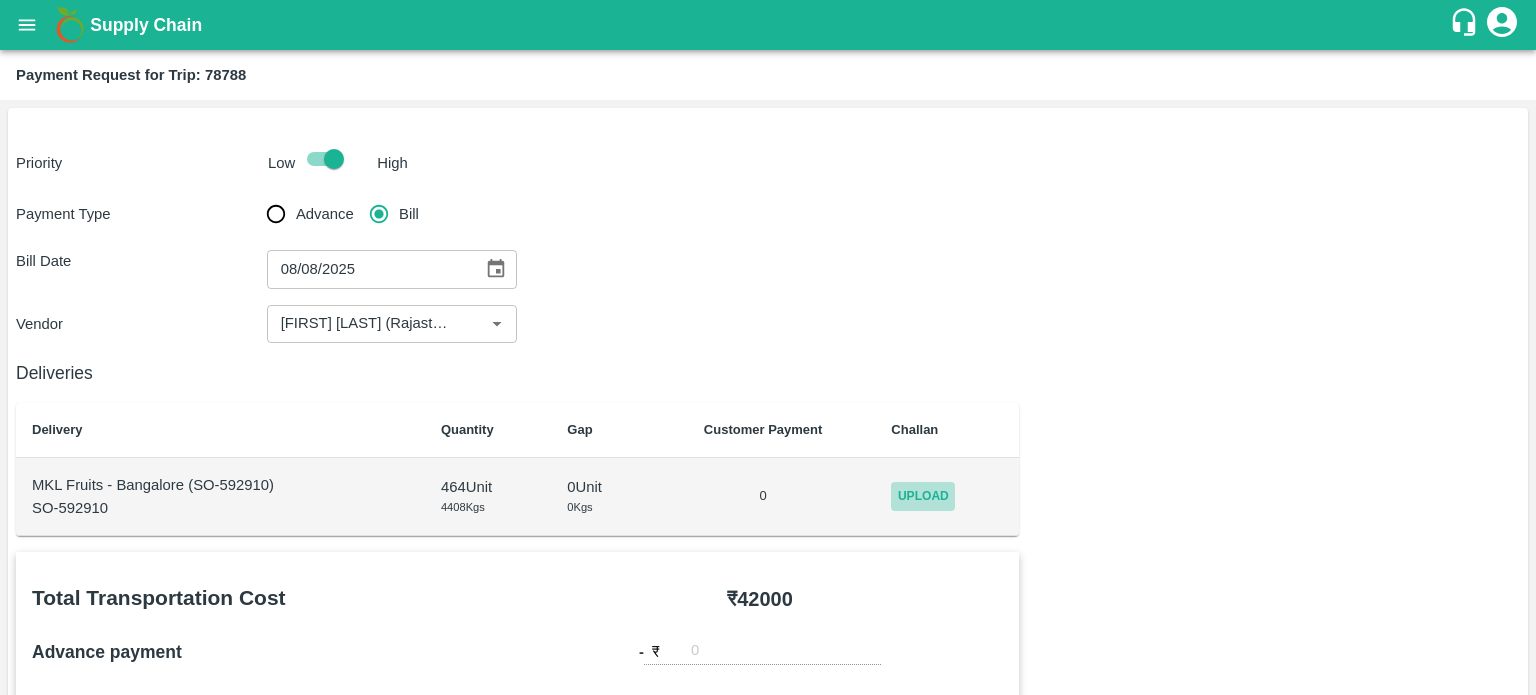 click on "Upload" at bounding box center (923, 496) 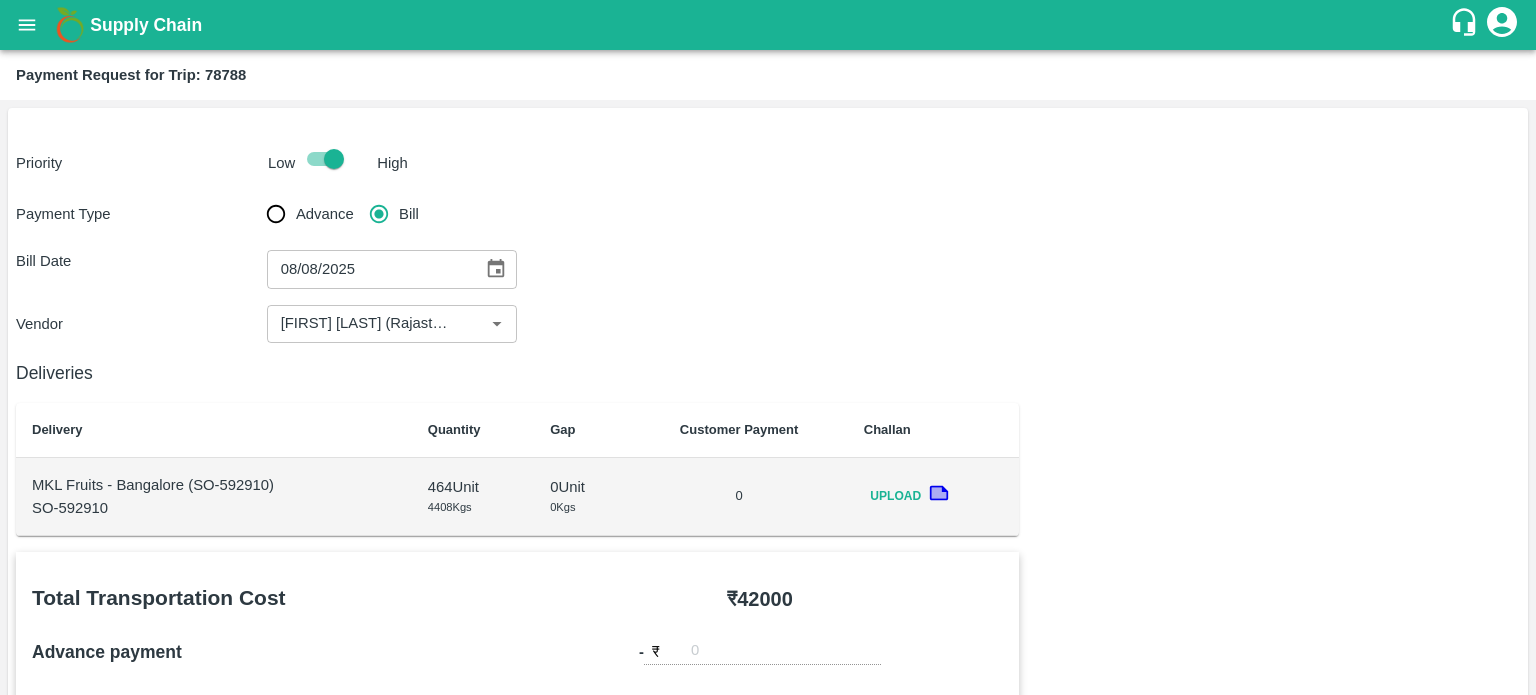click on "Deliveries Delivery Quantity Gap Customer Payment Challan MKL Fruits - Bangalore (SO-592910) SO-592910 464  Unit 4408  Kgs 0  Unit 0  Kgs 0 Upload Total Transportation Cost  ₹ 42000 Advance payment - ₹ Additional Charges(+) Inam + ₹ Loading/Unloading Charges + ₹ Loading Detention + ₹ Unloading Detention + ₹ Deduction - ₹ Deduction Reason Reasons ​ Reasons x ​ Total After Adjustment  ₹ 42000 Send Partial Payment No Yes Approver ​ Due Date ​ Comments x ​ Attach Bills Attach bill Cancel Save" at bounding box center [768, 931] 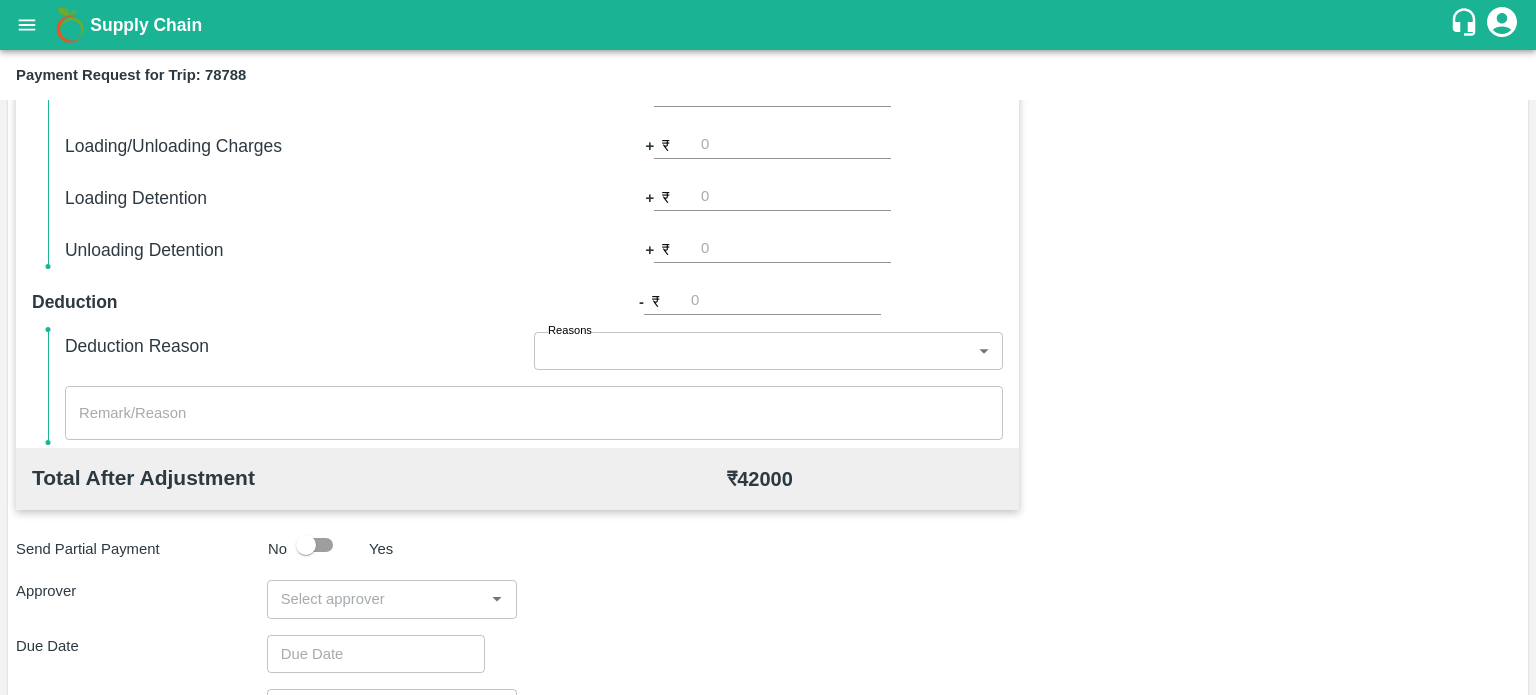 scroll, scrollTop: 698, scrollLeft: 0, axis: vertical 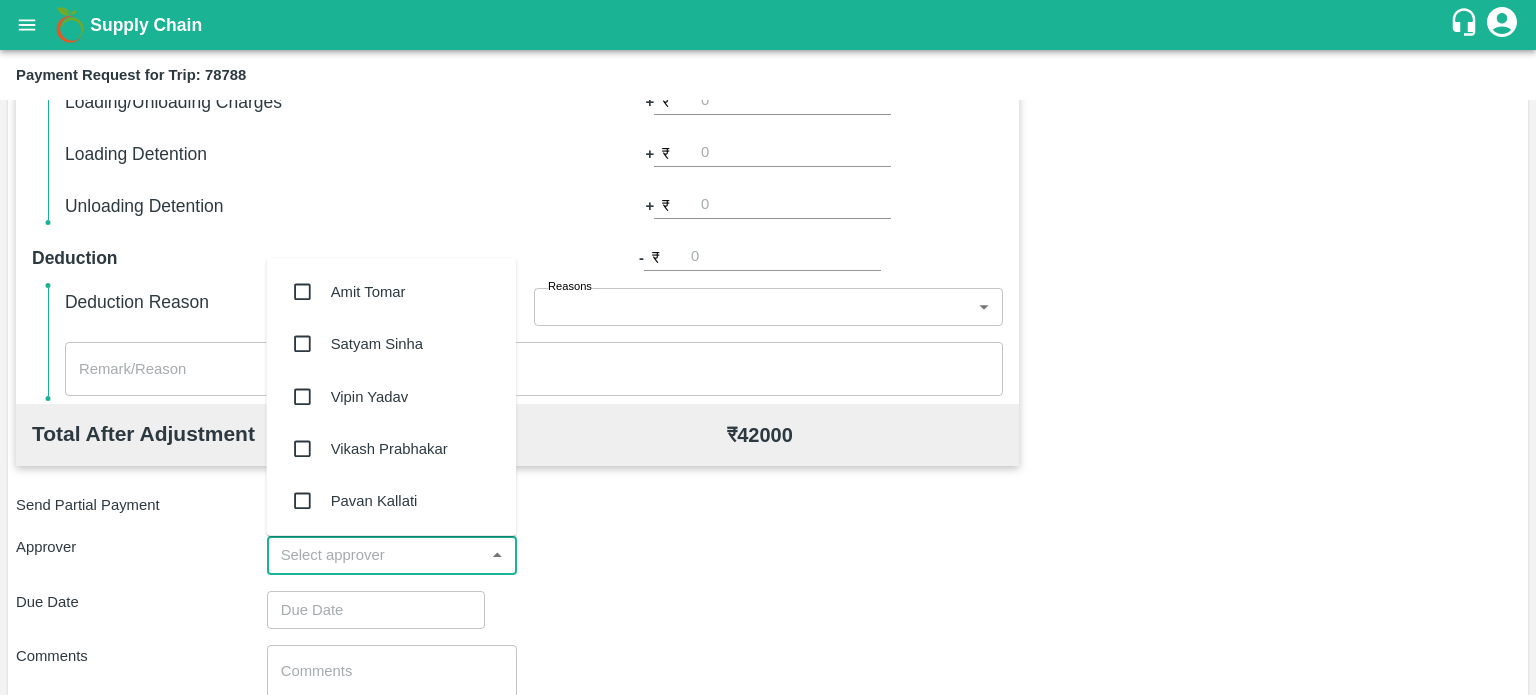 click at bounding box center [376, 555] 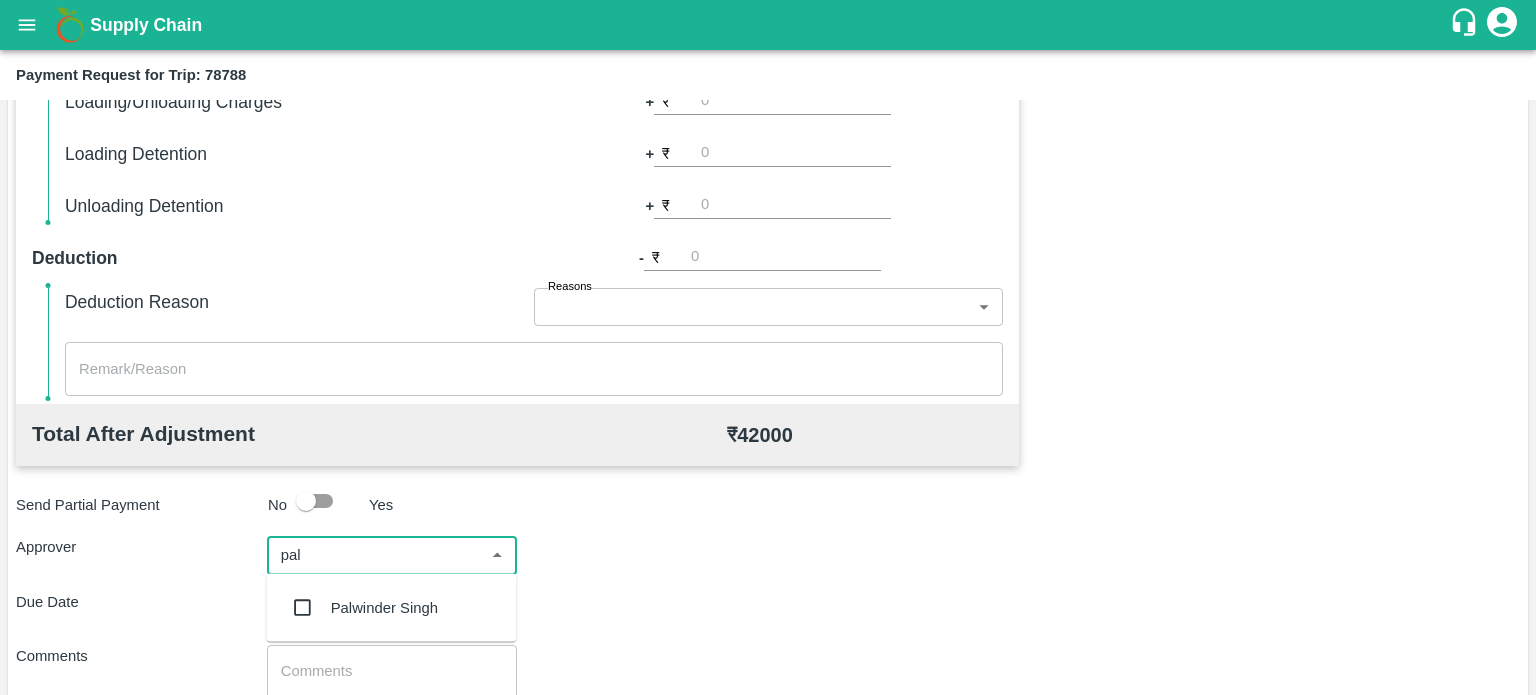type on "pal" 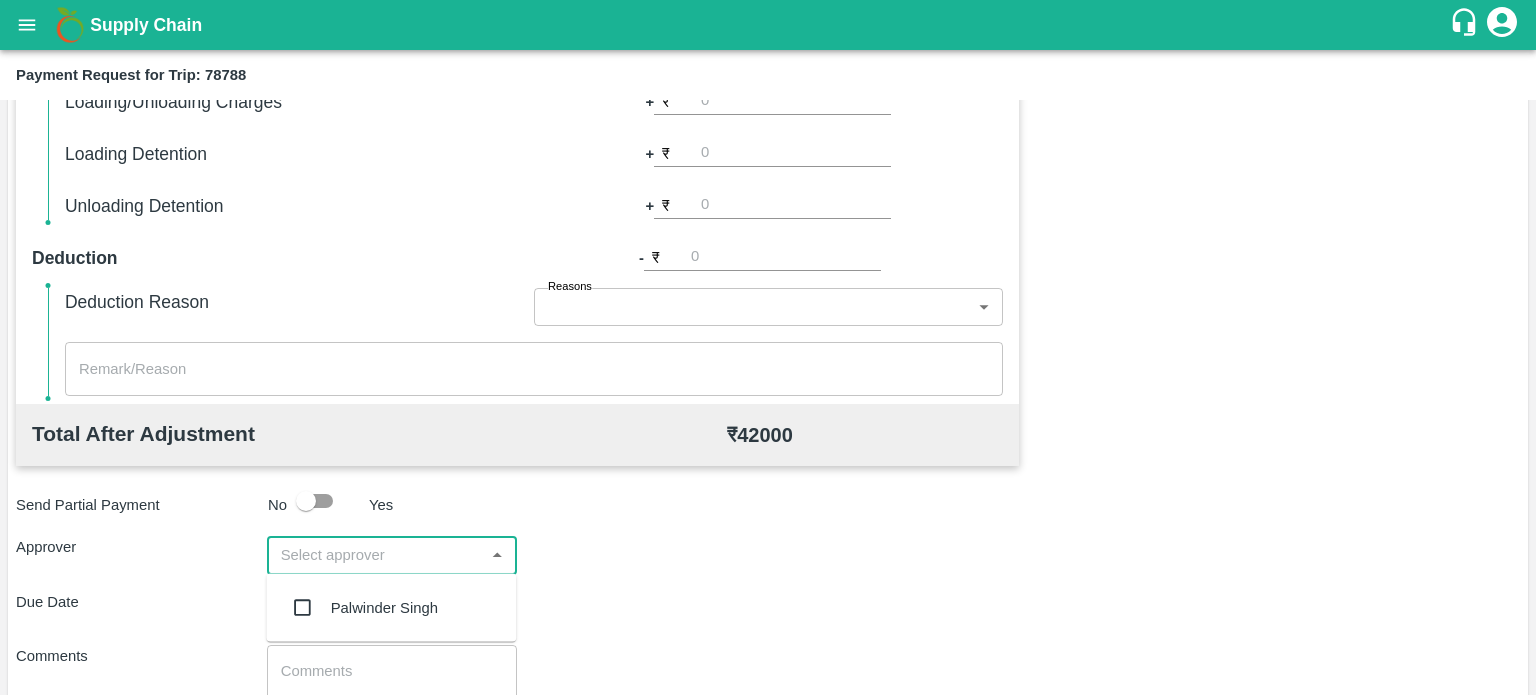 click on "Total Transportation Cost  ₹ 42000 Advance payment - ₹ Additional Charges(+) Inam + ₹ Loading/Unloading Charges + ₹ Loading Detention + ₹ Unloading Detention + ₹ Deduction - ₹ Deduction Reason Reasons ​ Reasons x ​ Total After Adjustment  ₹ 42000 Send Partial Payment No Yes Approver ​ Due Date ​ Comments x ​ Attach Bills Attach bill Cancel Save" at bounding box center (768, 338) 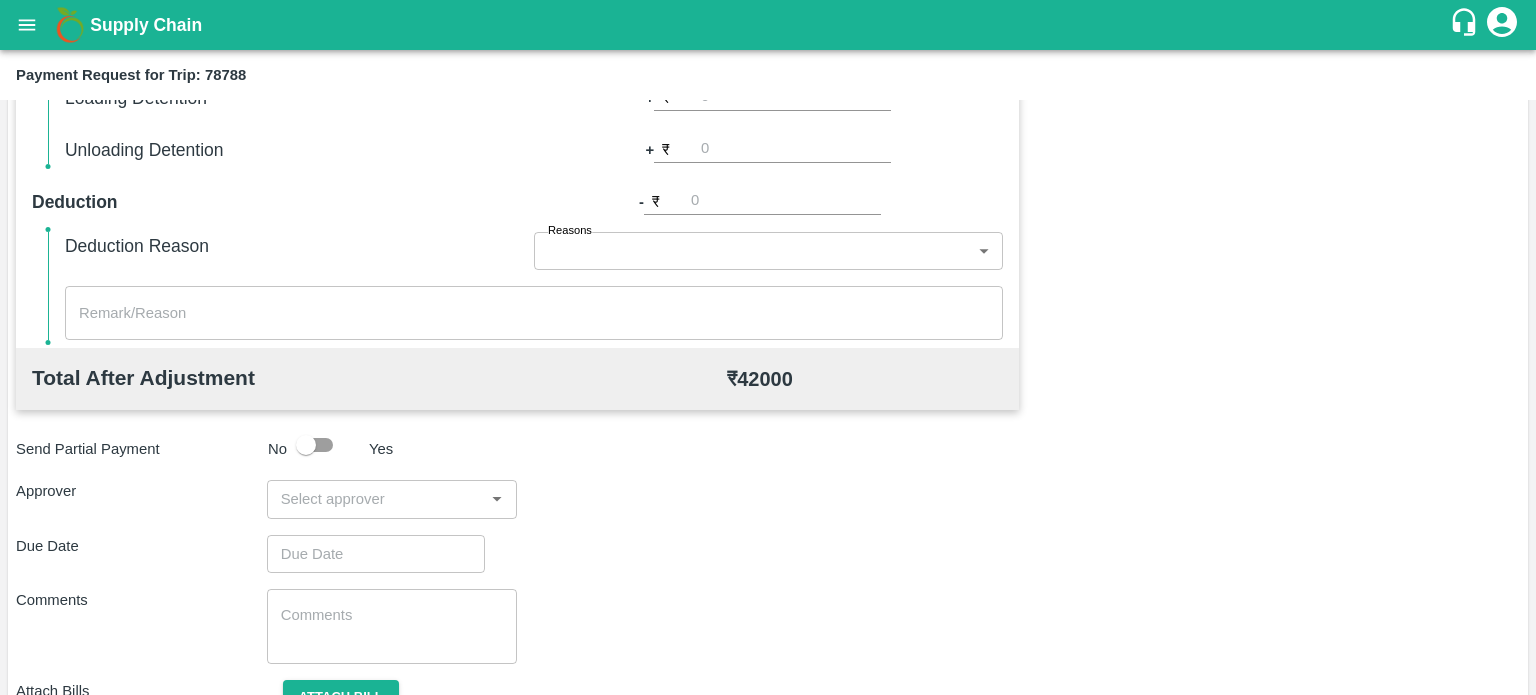scroll, scrollTop: 756, scrollLeft: 0, axis: vertical 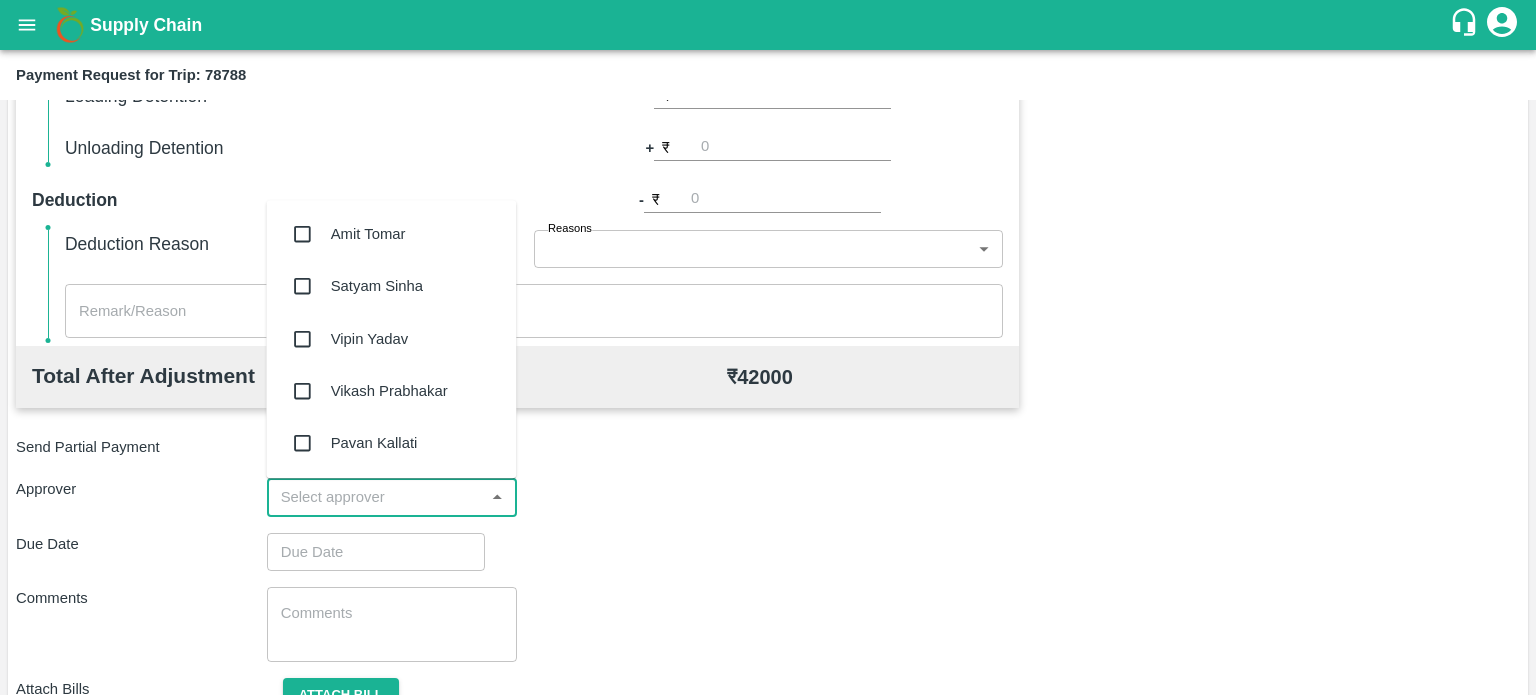 click at bounding box center (376, 497) 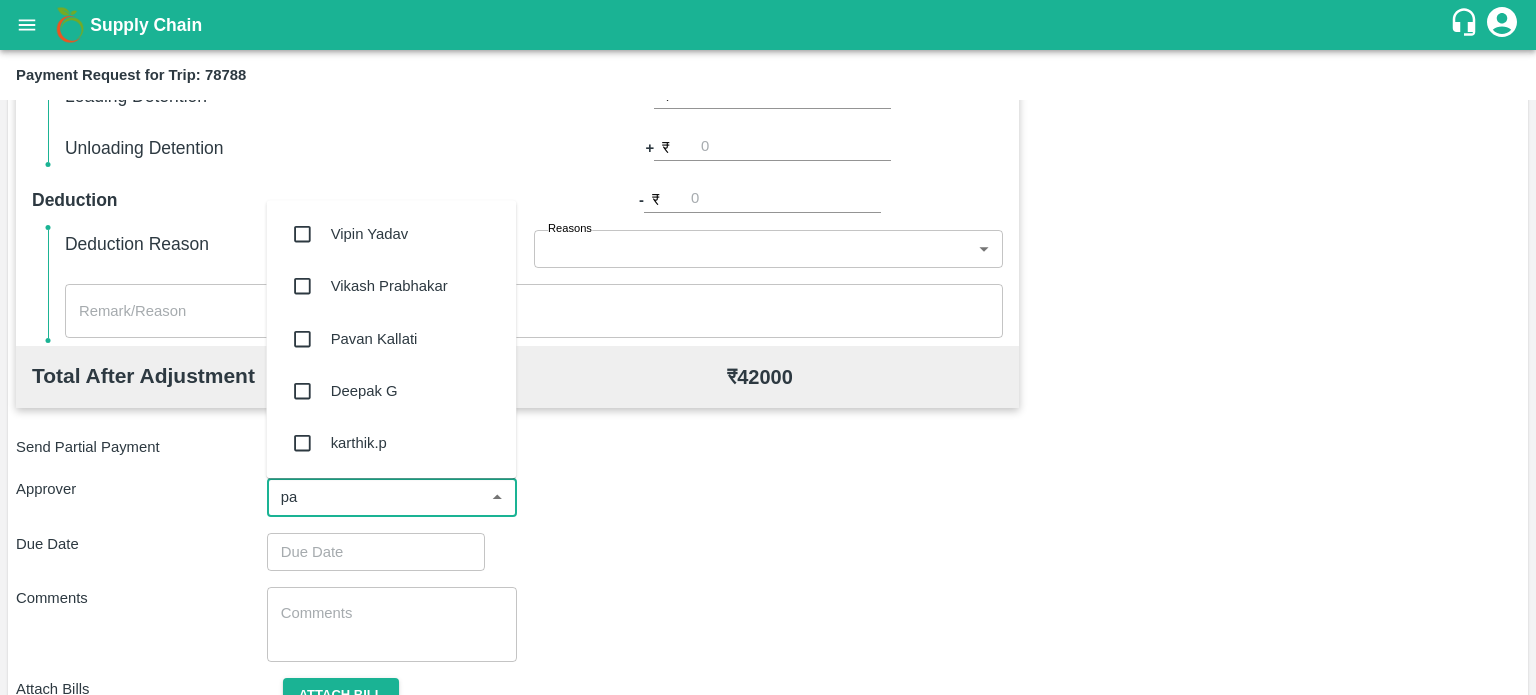 type on "pal" 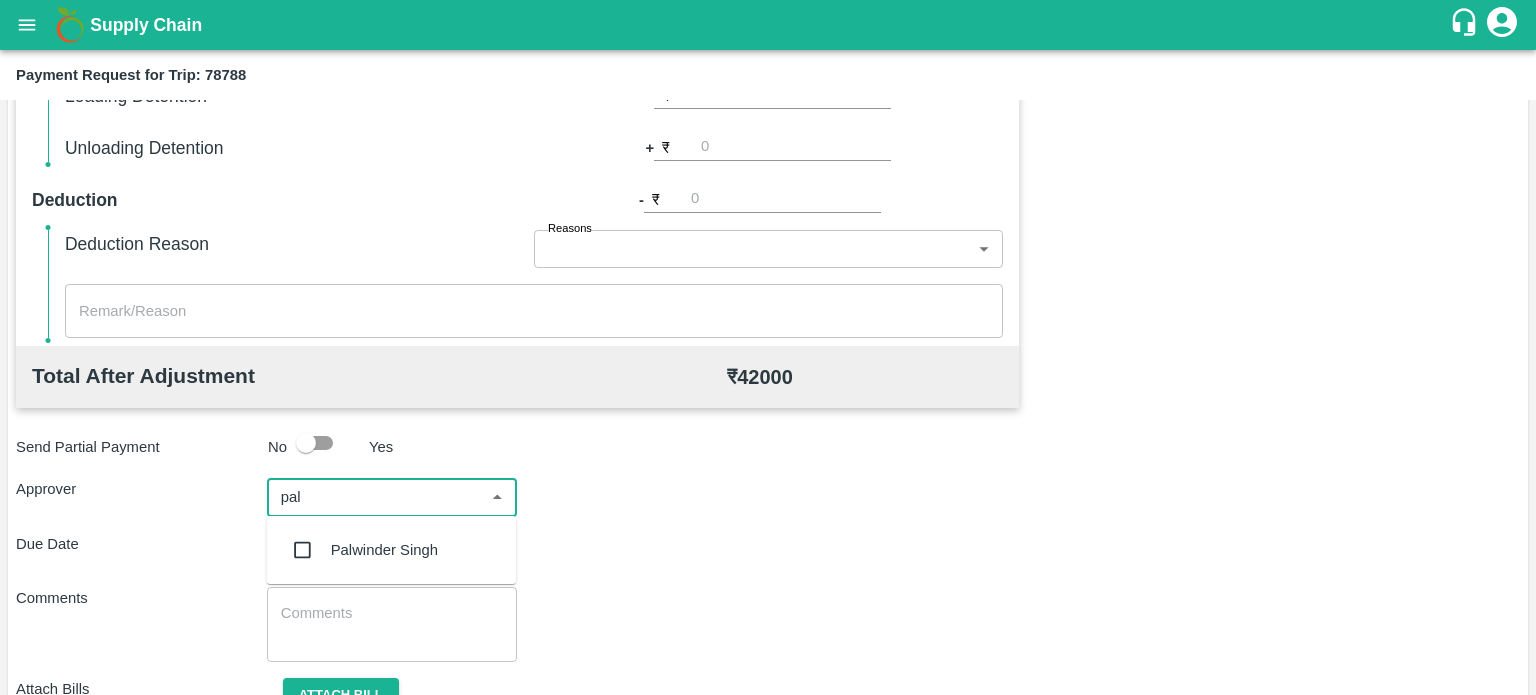 click on "Palwinder Singh" at bounding box center (391, 550) 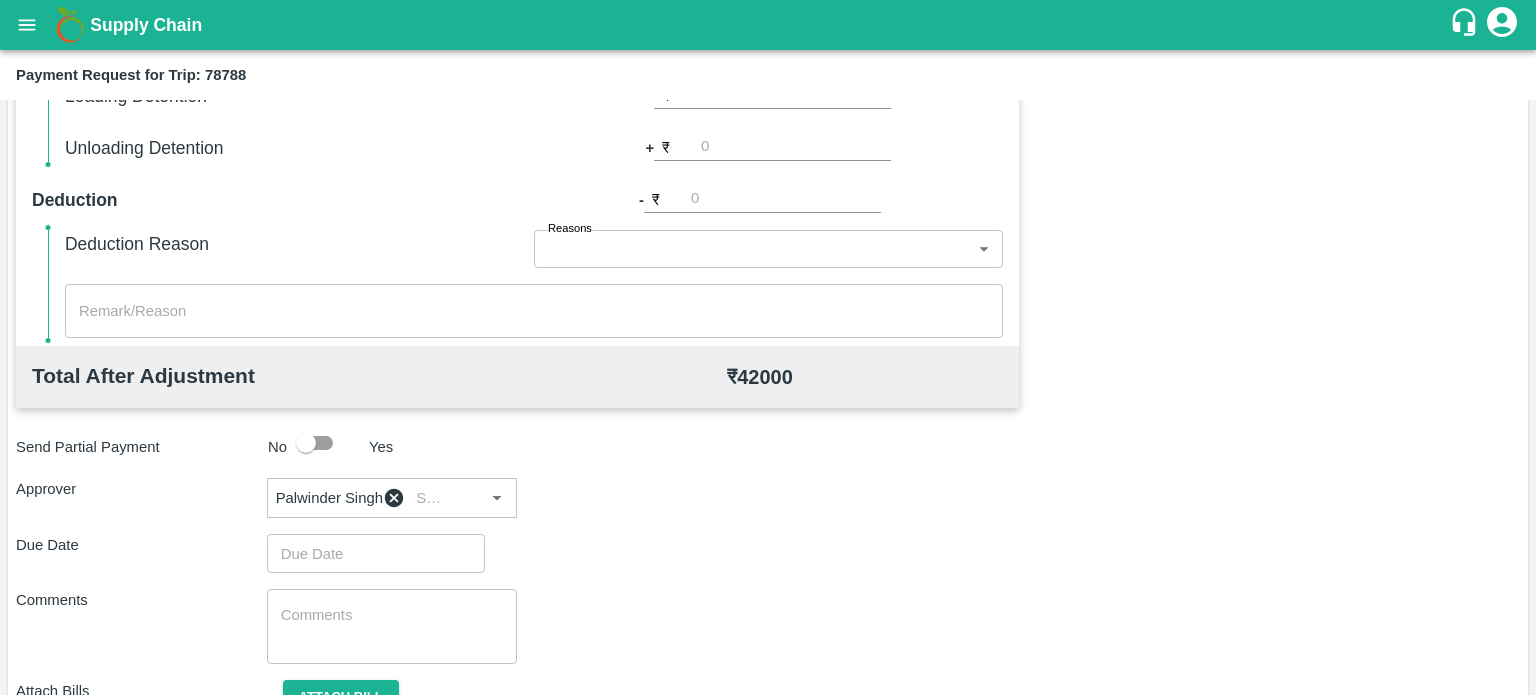 click on "Approver Palwinder Singh ​" at bounding box center (768, 498) 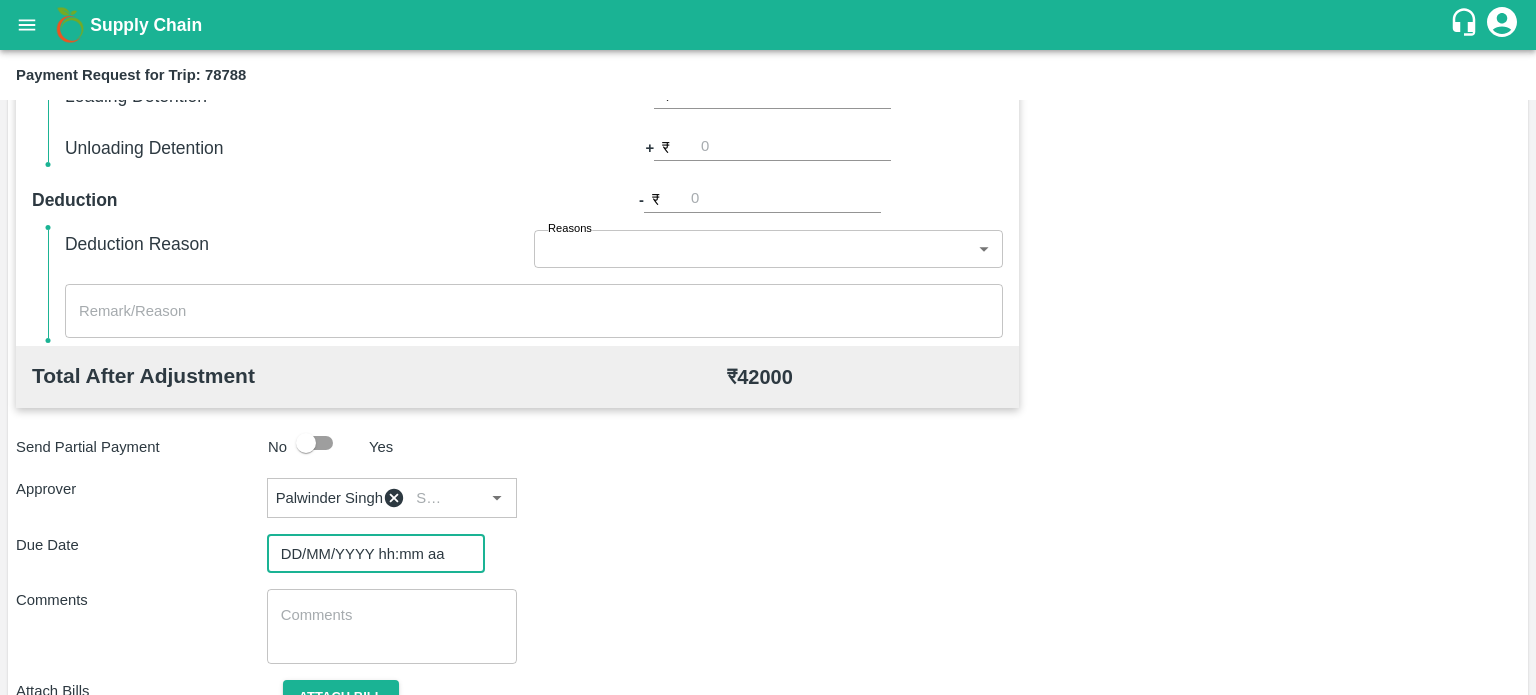 click on "DD/MM/YYYY hh:mm aa" at bounding box center [369, 553] 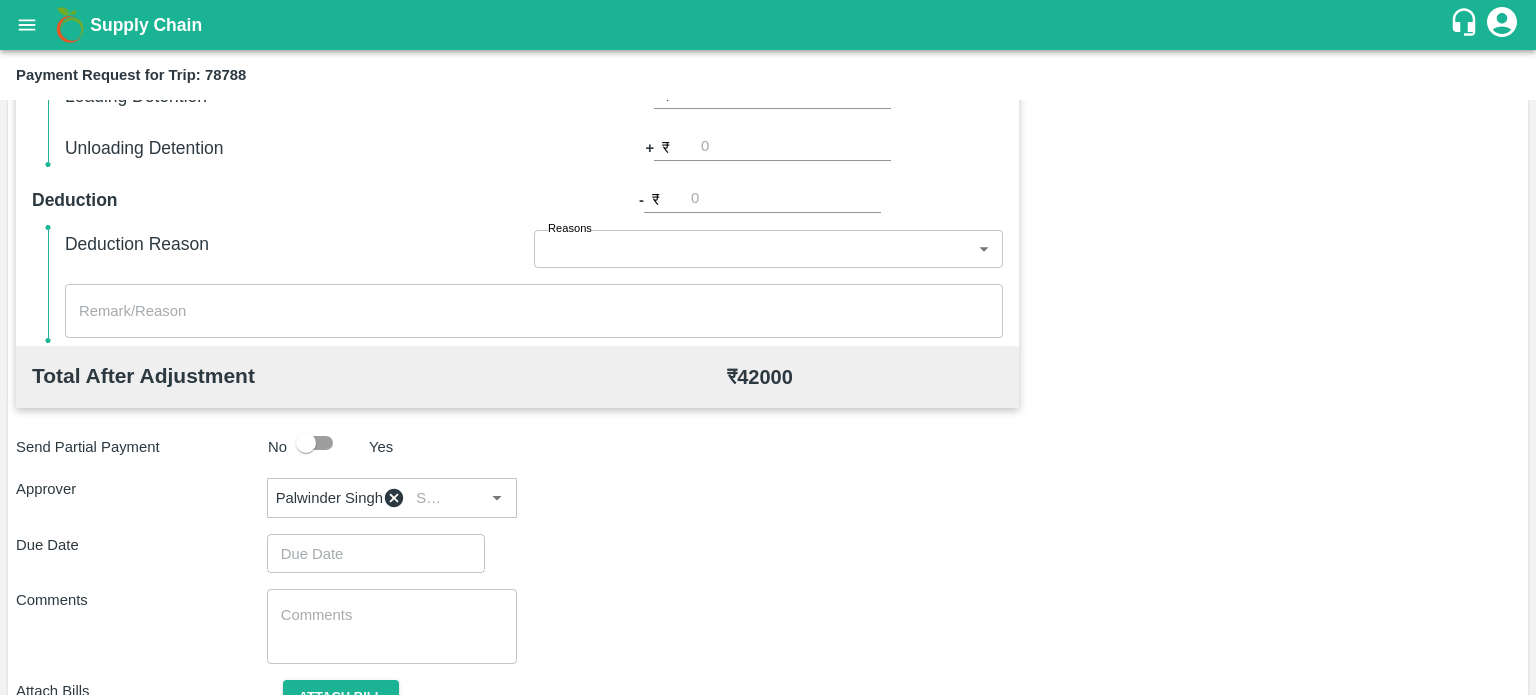 click on "8" at bounding box center [848, 965] 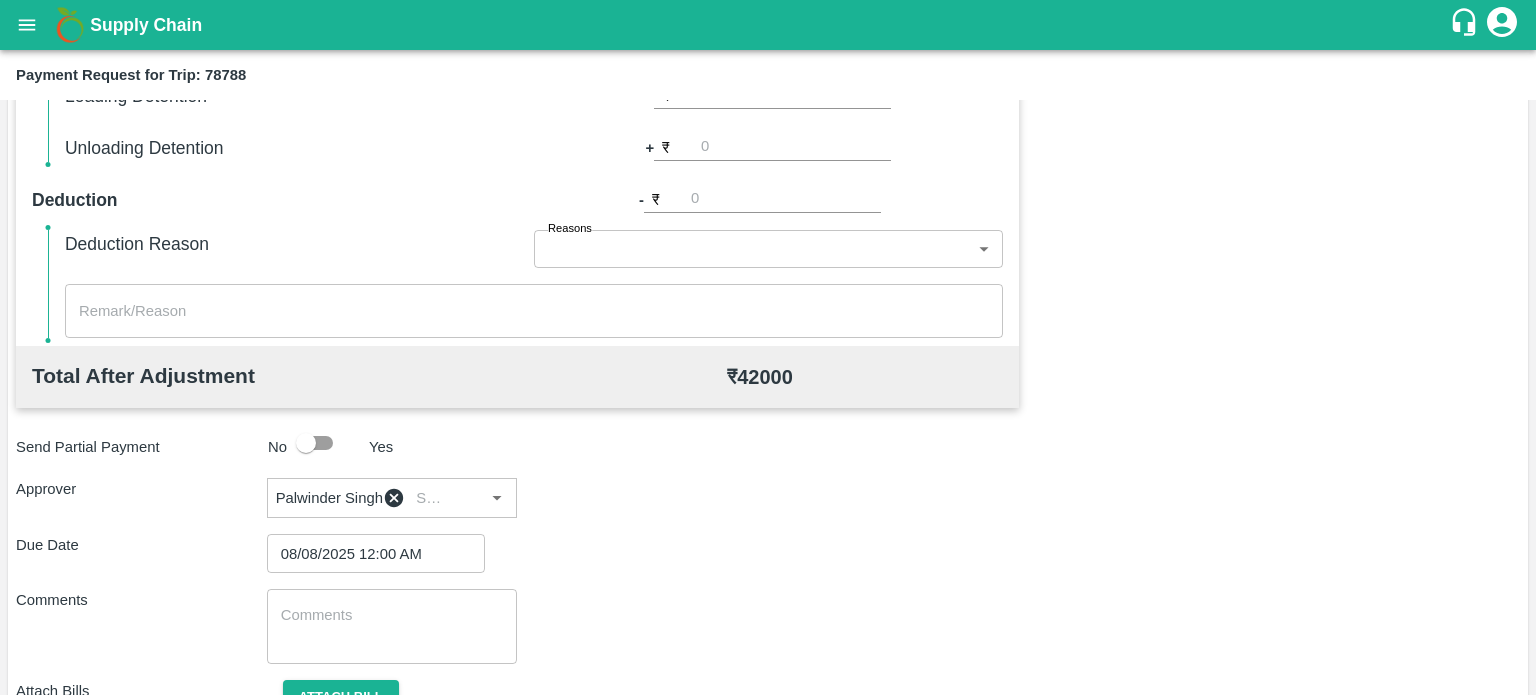click on "OK" at bounding box center (51, 883) 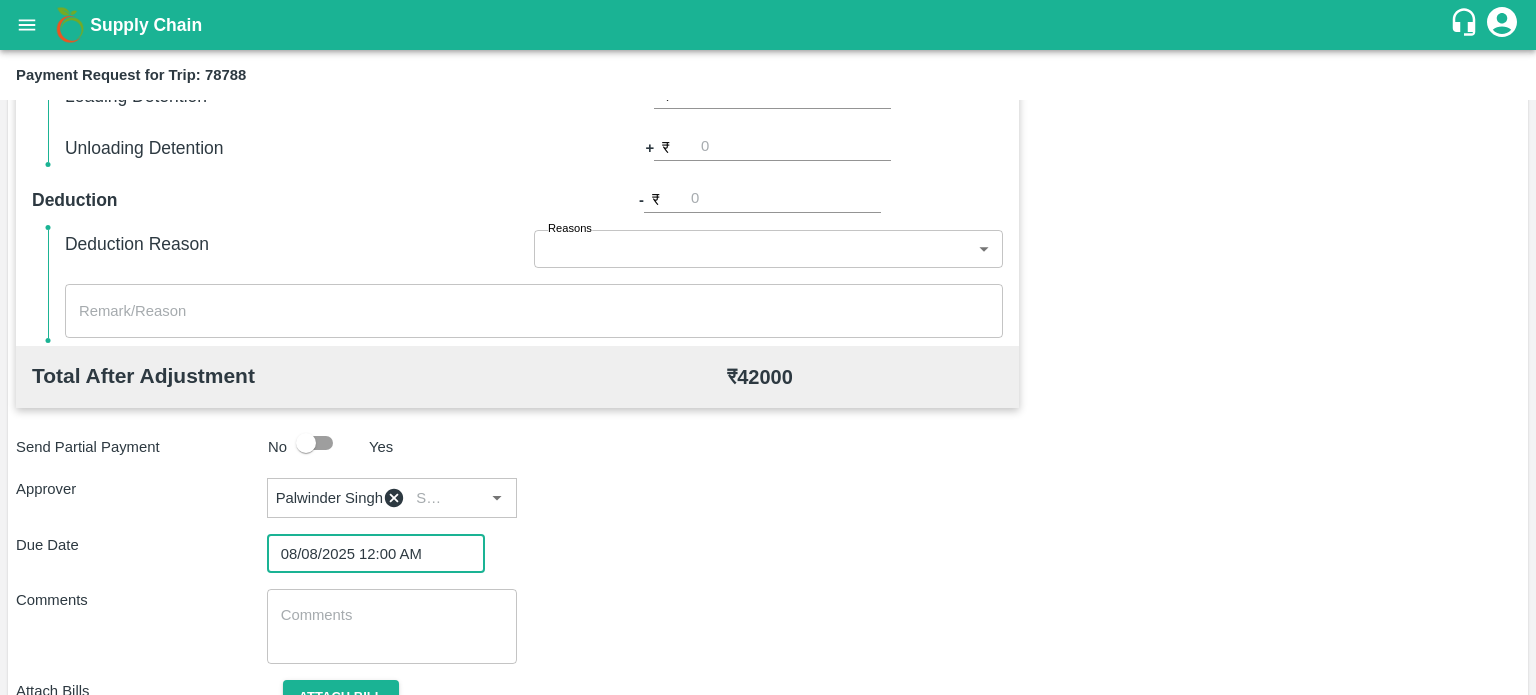 scroll, scrollTop: 885, scrollLeft: 0, axis: vertical 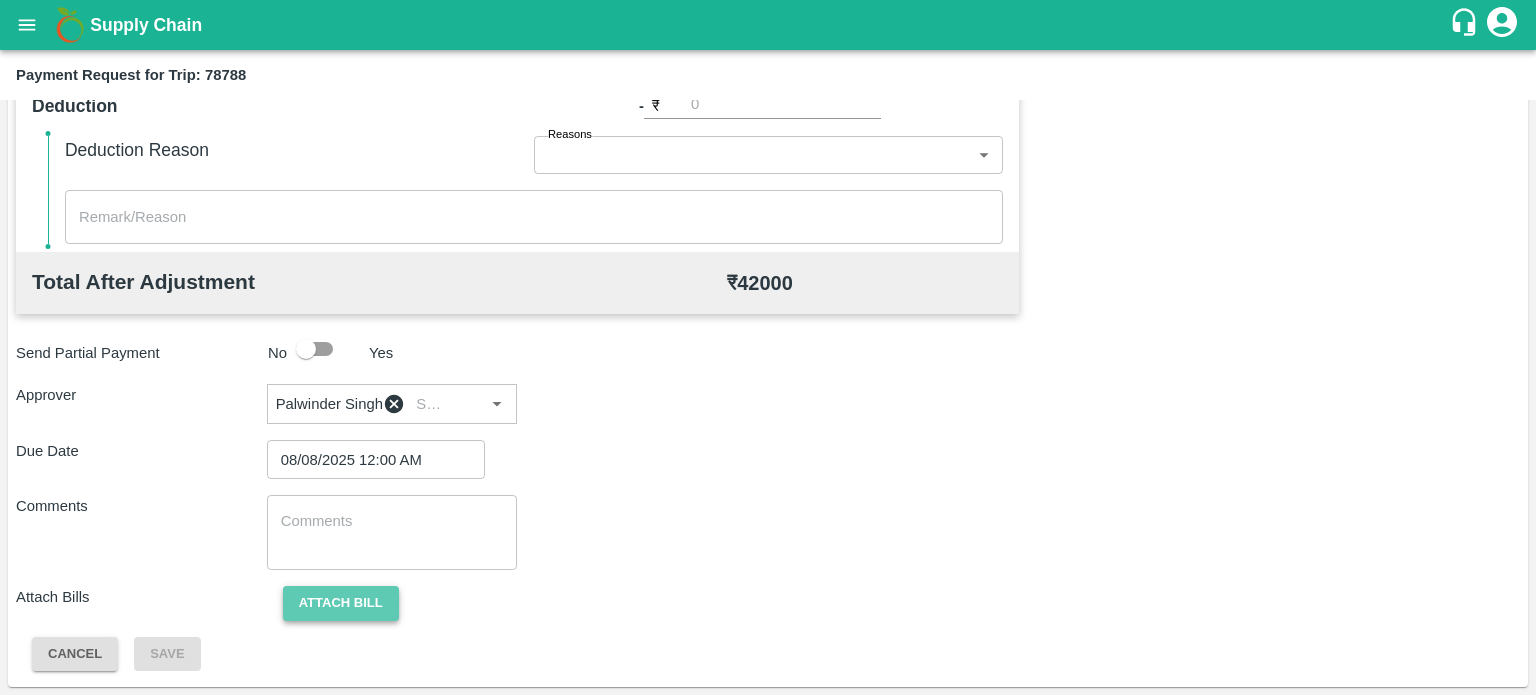 click on "Attach bill" at bounding box center [341, 603] 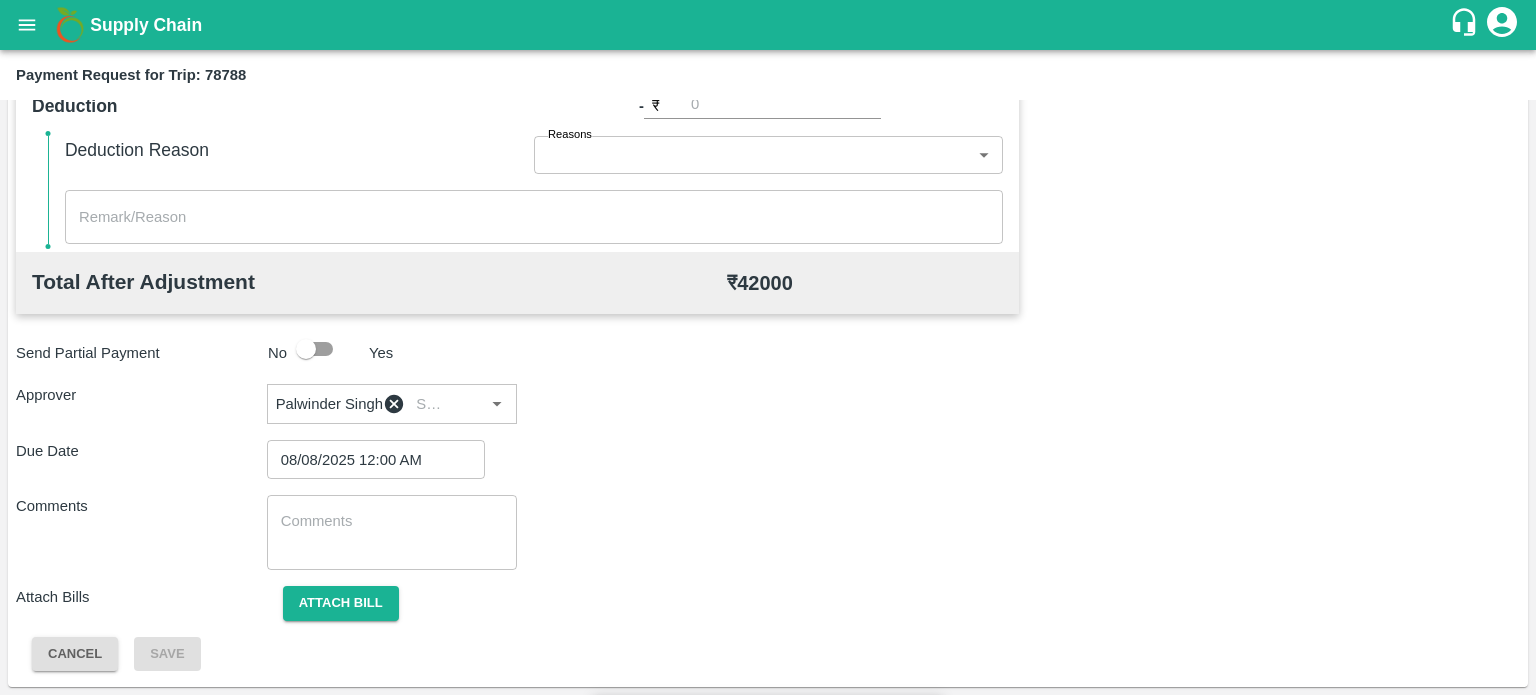 click on "Attach bill" at bounding box center [877, 771] 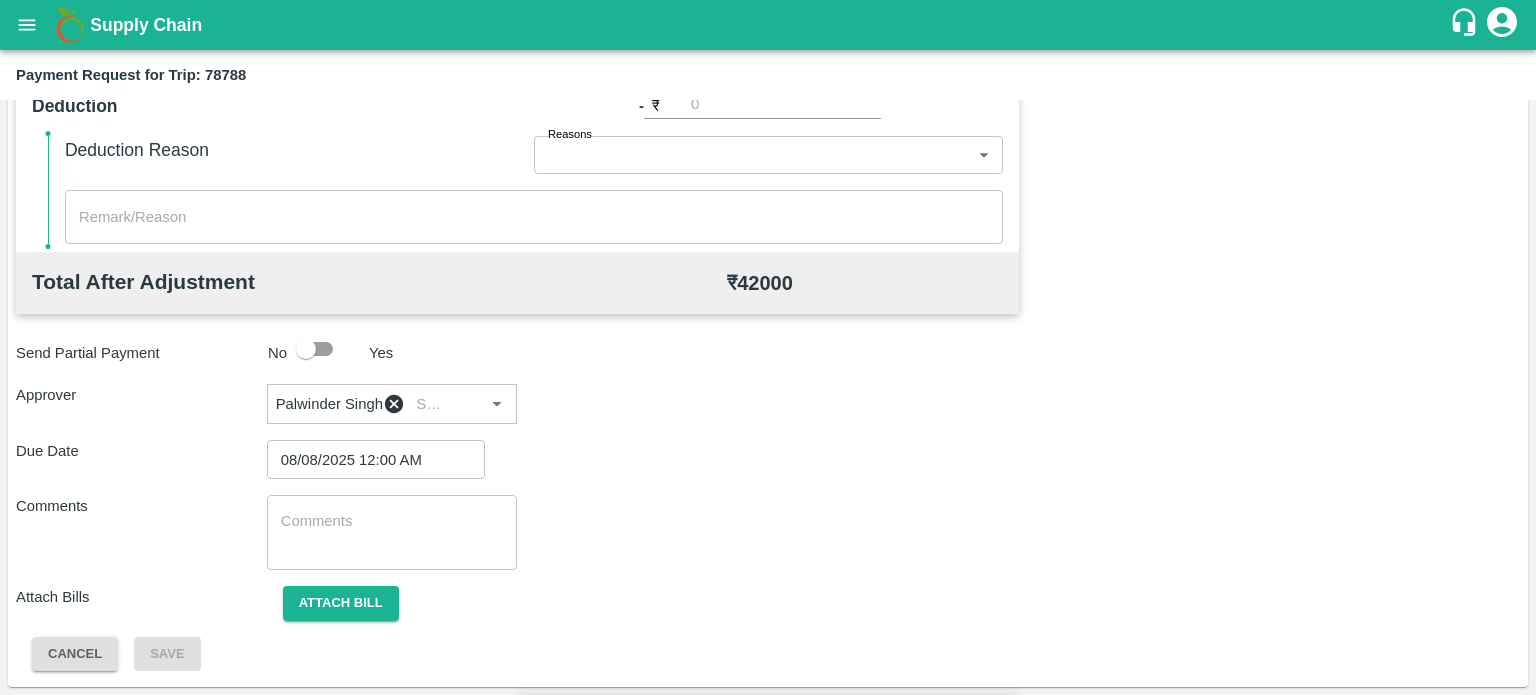 click at bounding box center (643, 776) 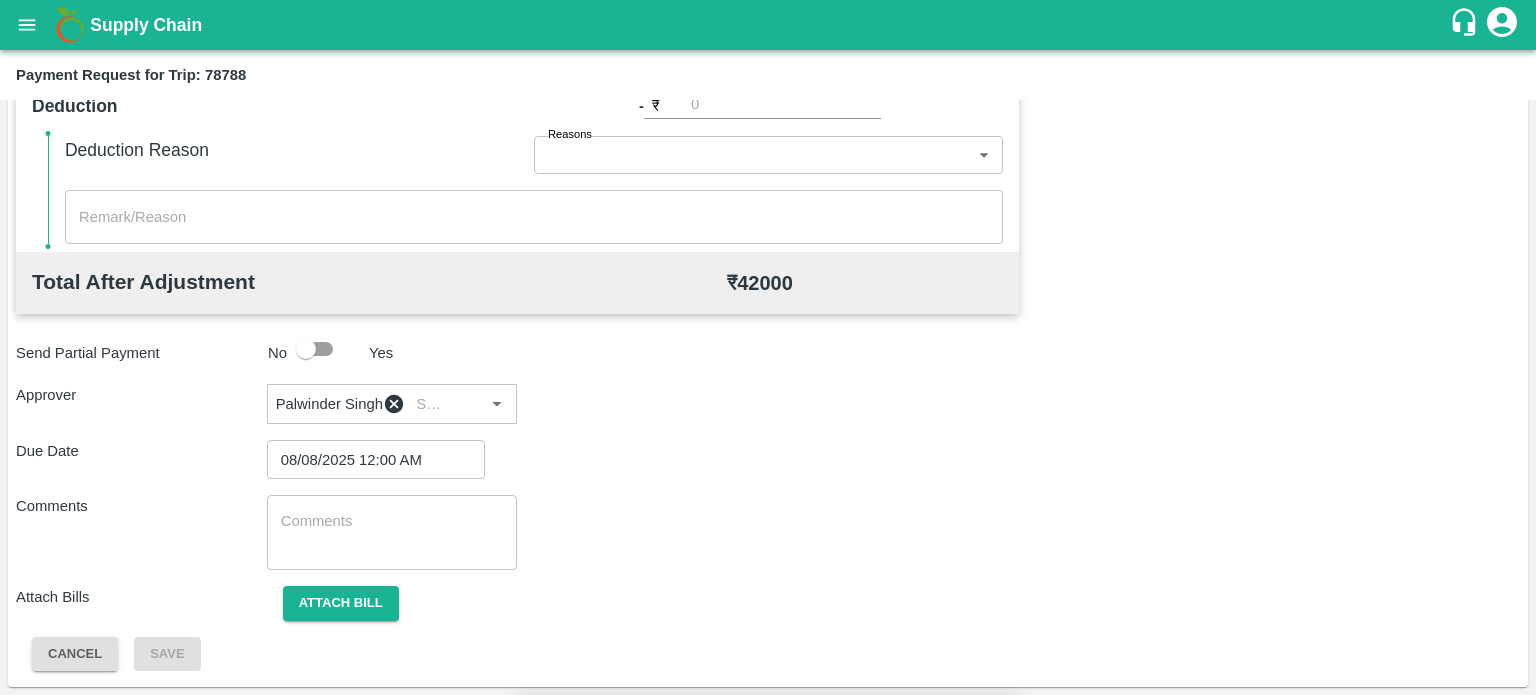 type on "6603" 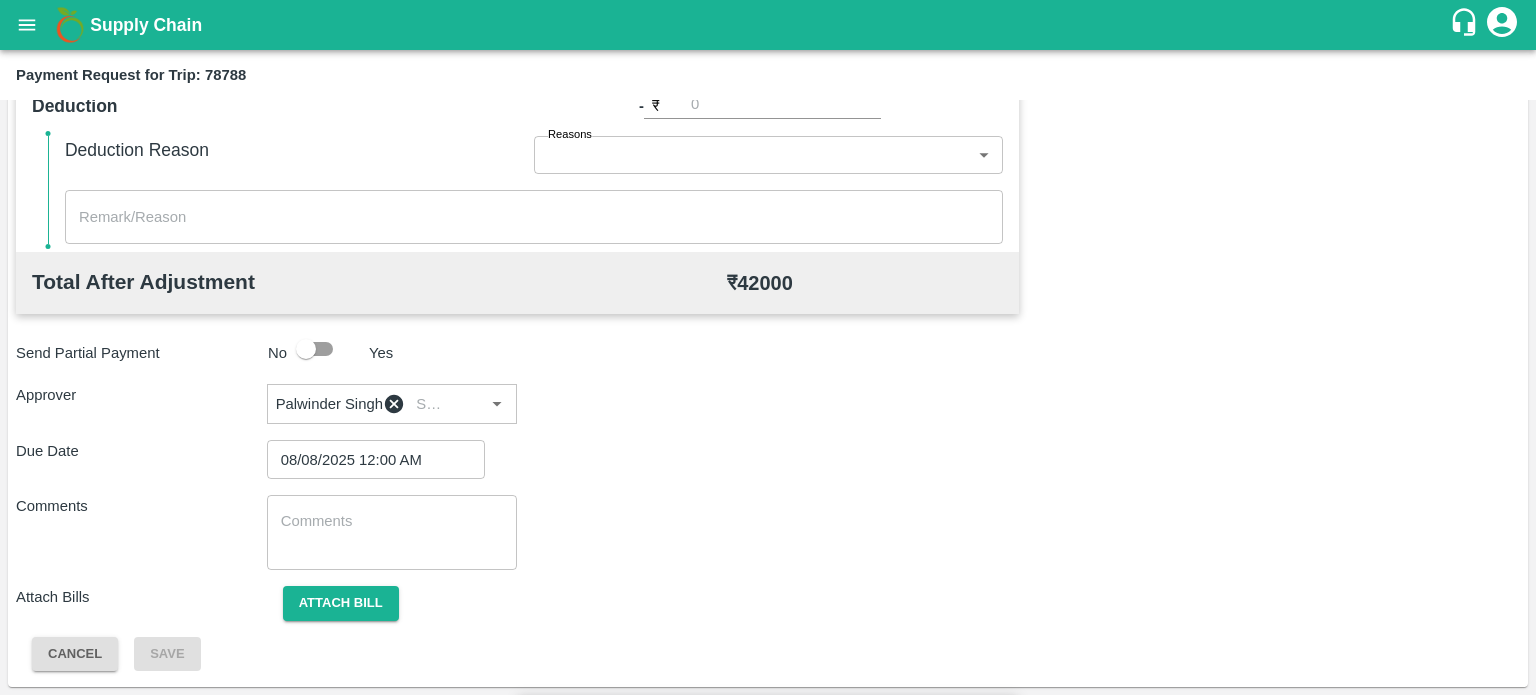 click on "Save" at bounding box center [573, 848] 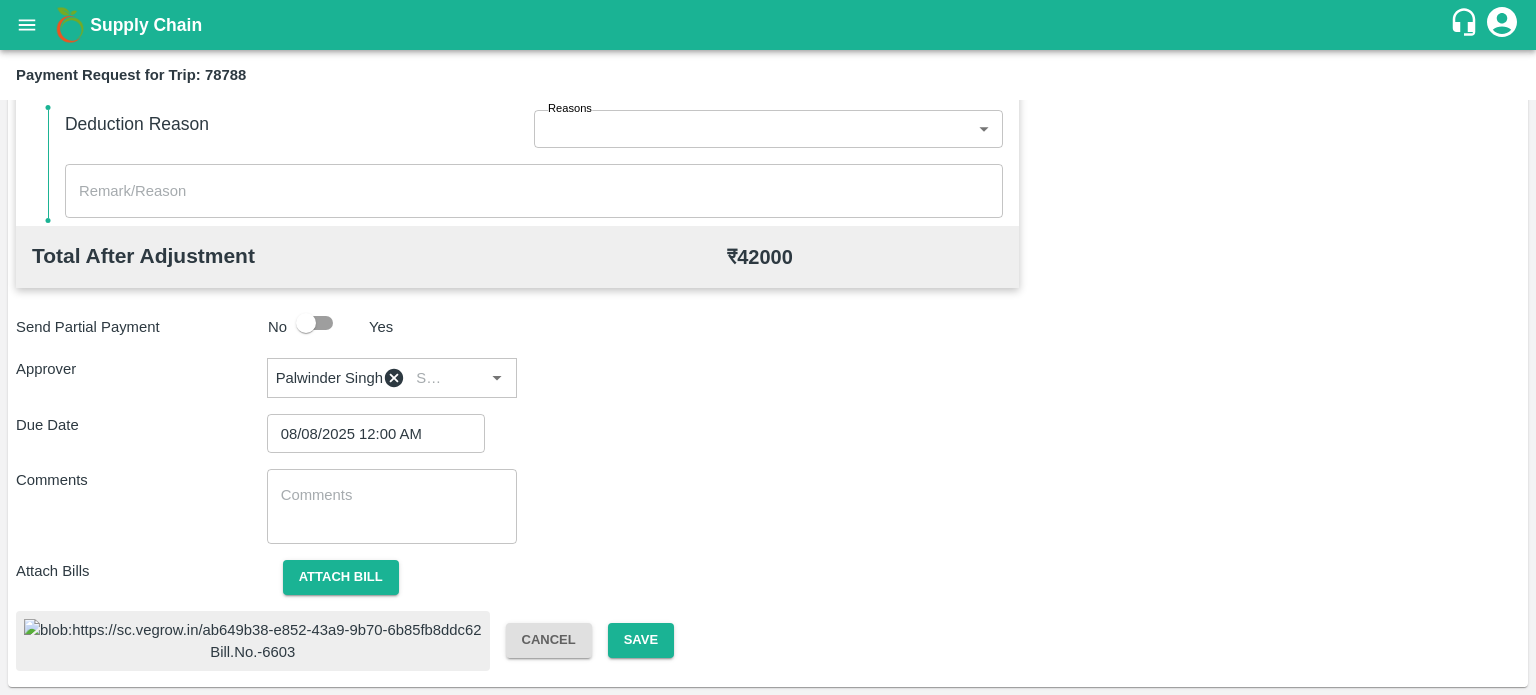 scroll, scrollTop: 959, scrollLeft: 0, axis: vertical 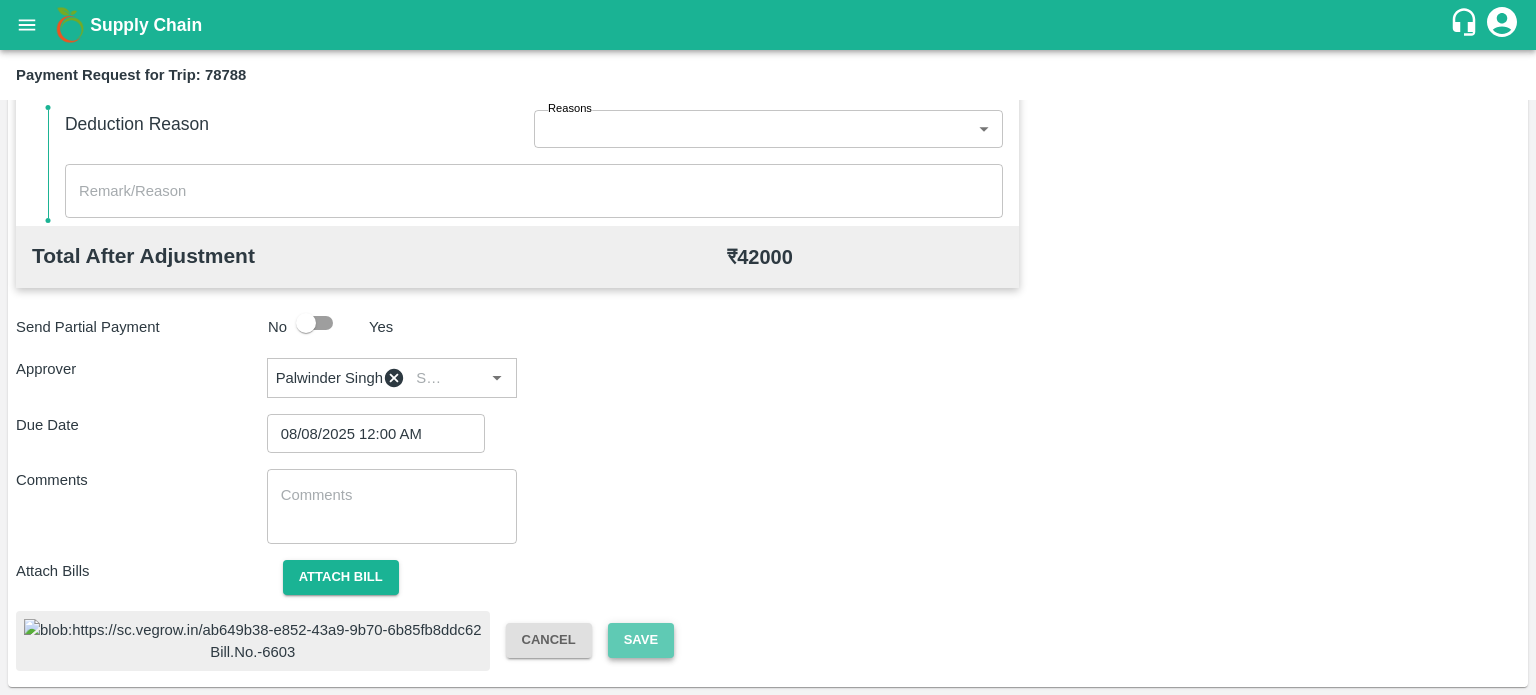 click on "Save" at bounding box center (641, 640) 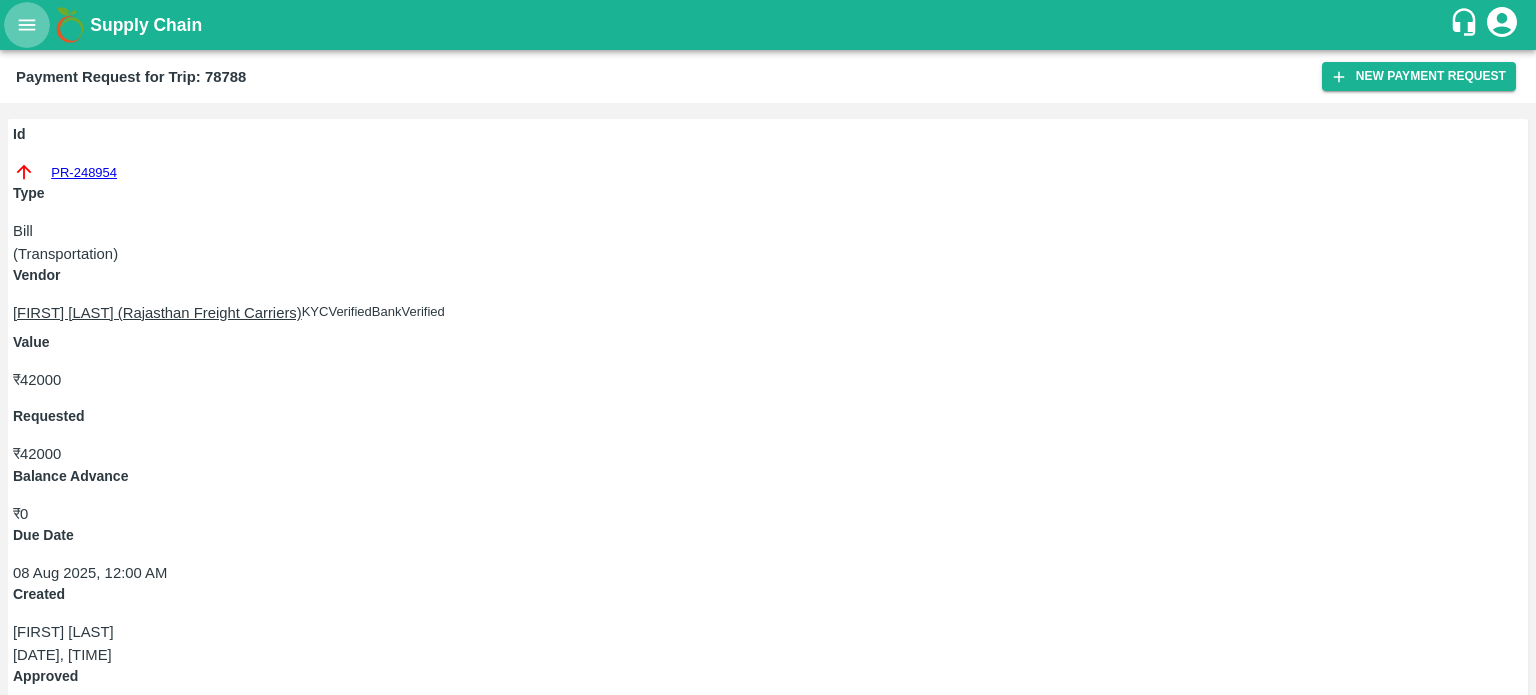 click 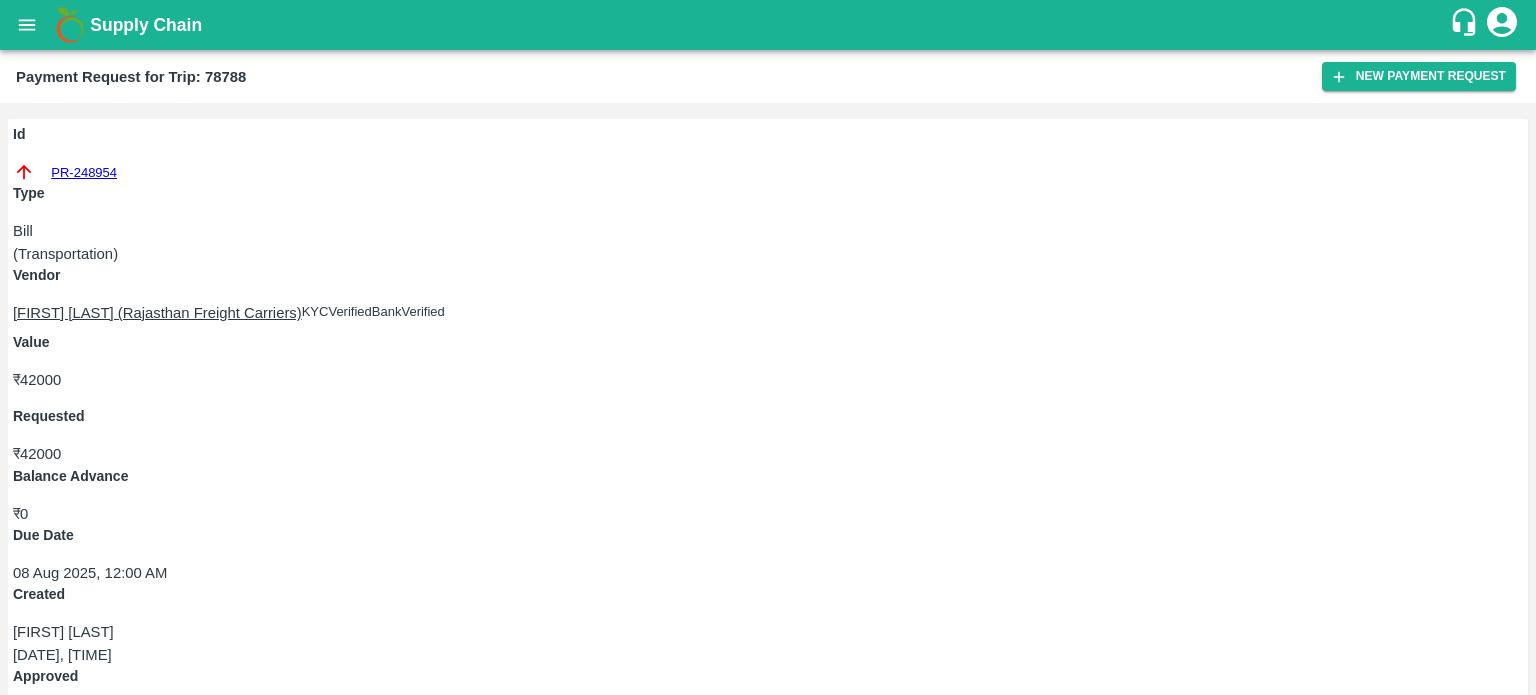 click on "Trip" at bounding box center [439, 800] 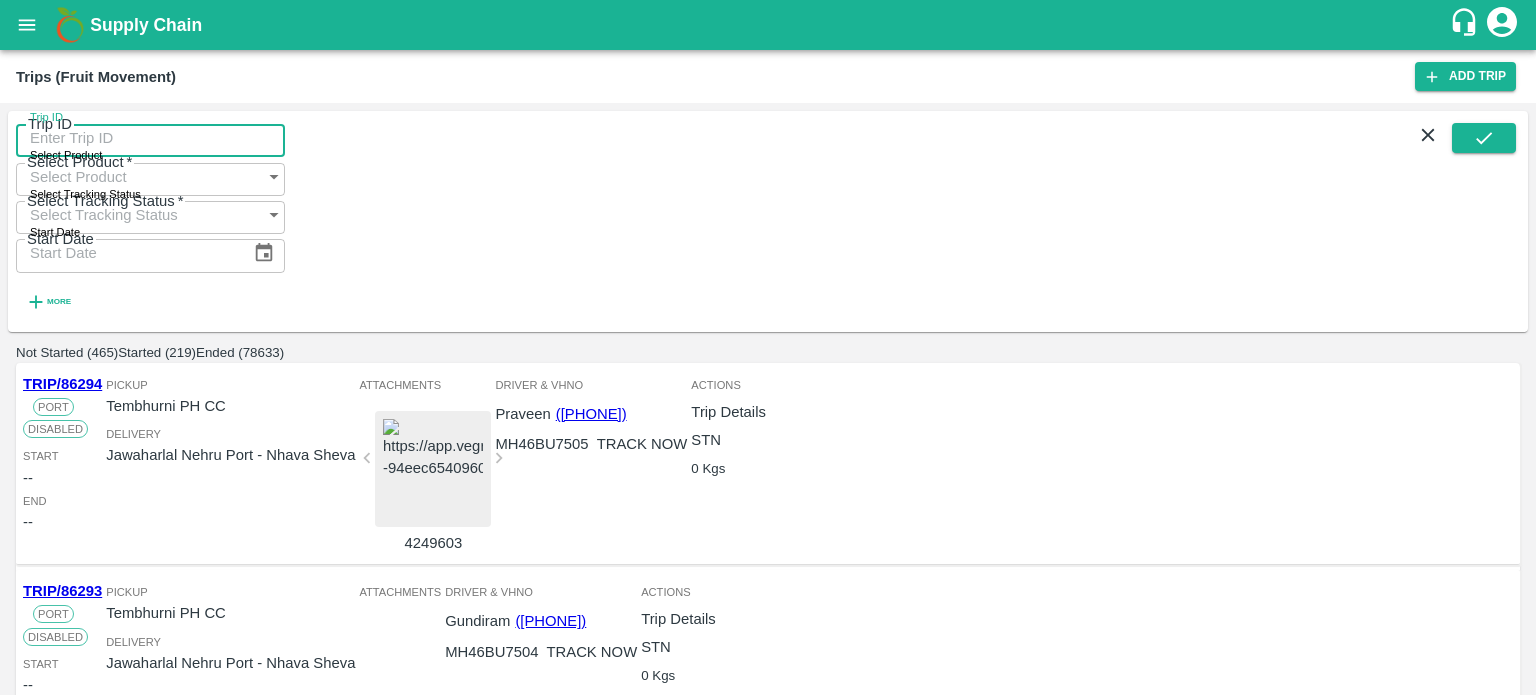 click on "Trip ID" at bounding box center [150, 138] 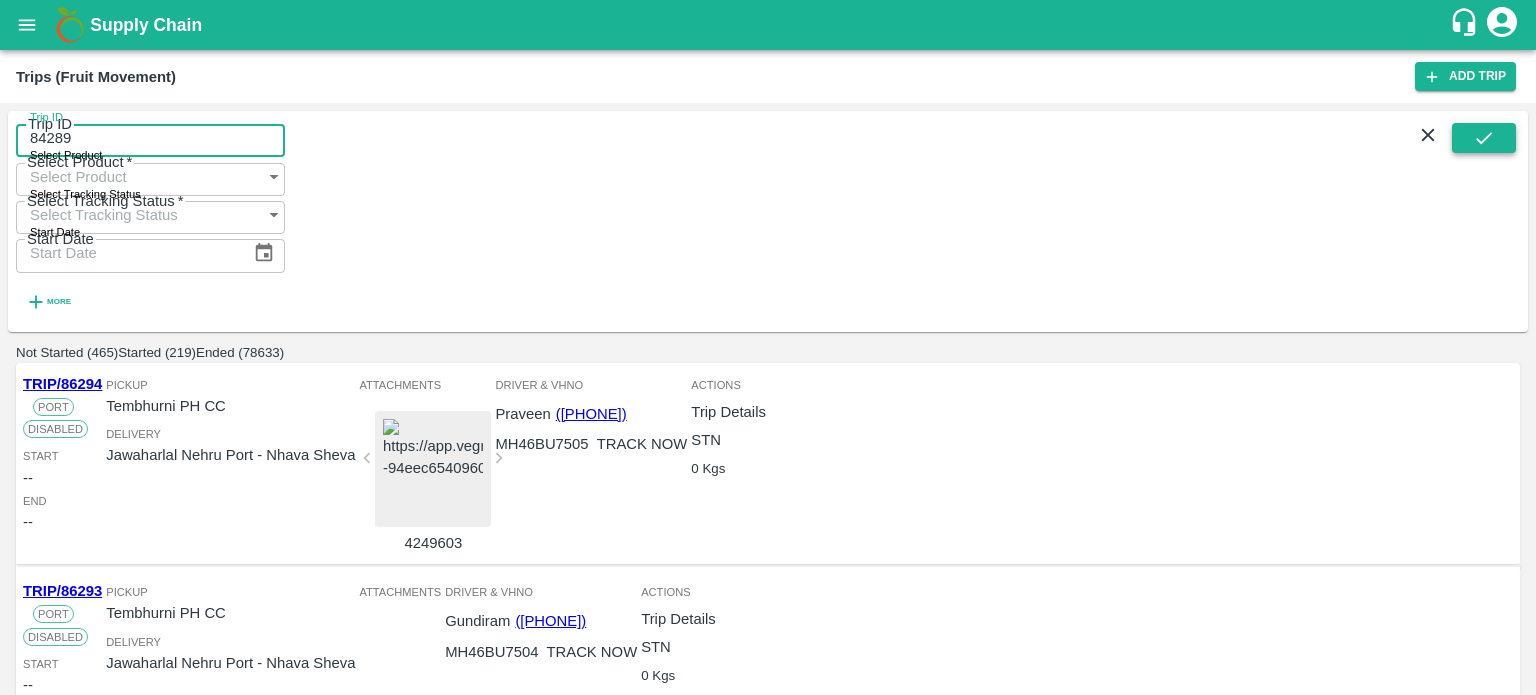 type on "84289" 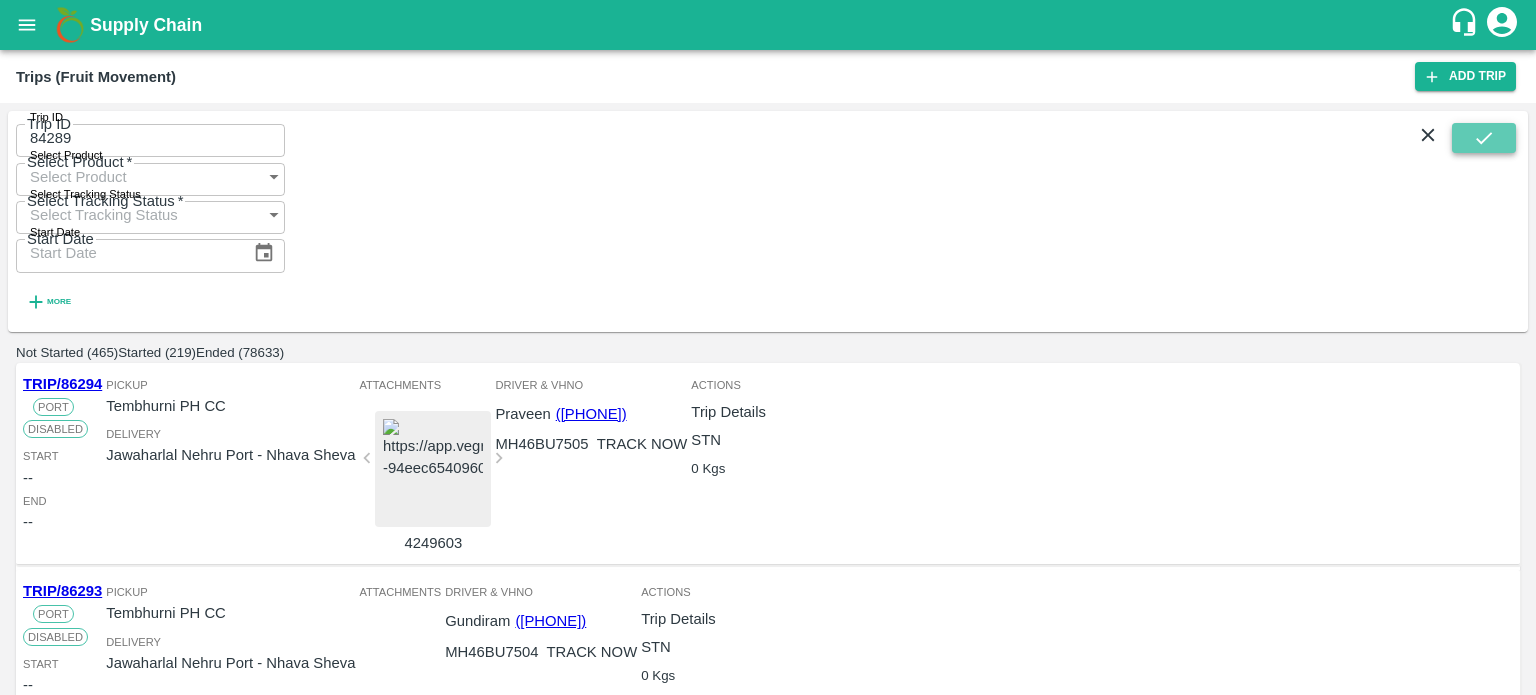 click 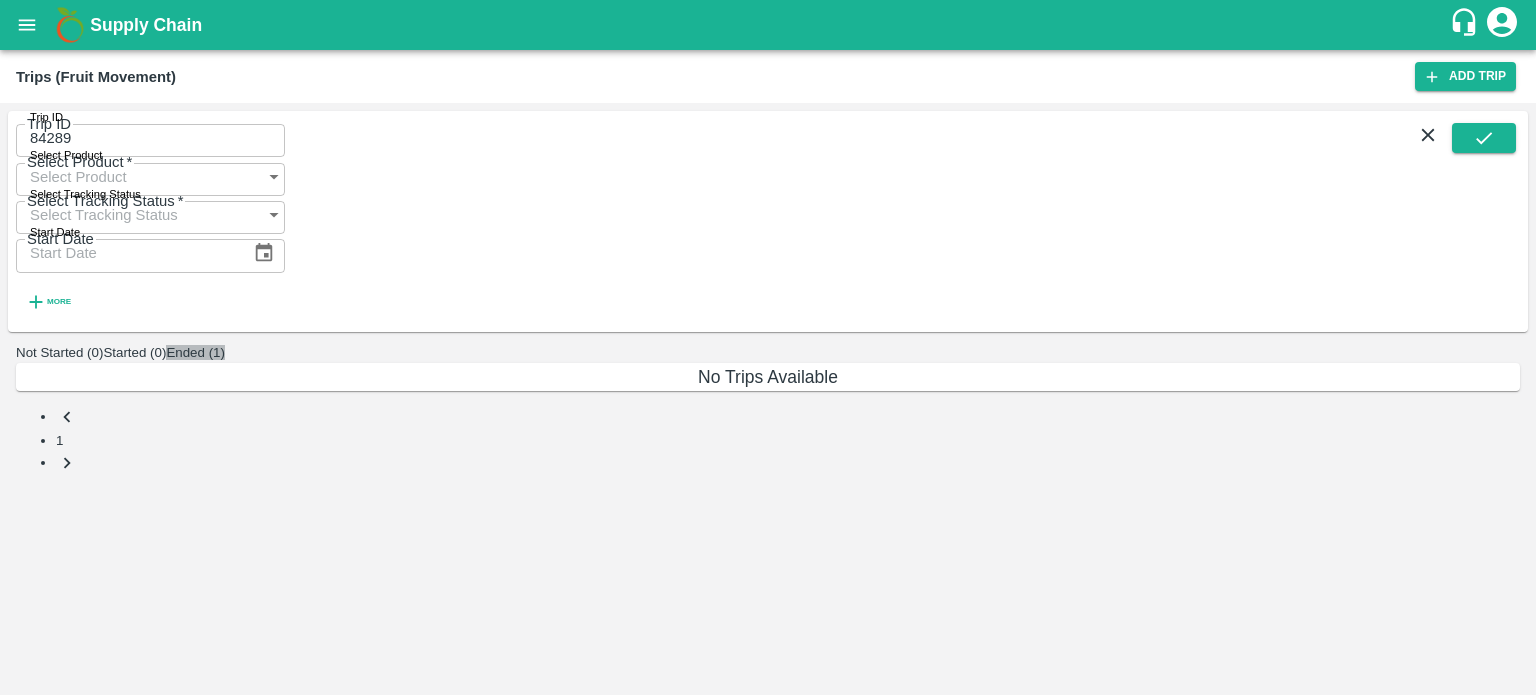 click on "Ended (1)" at bounding box center [195, 352] 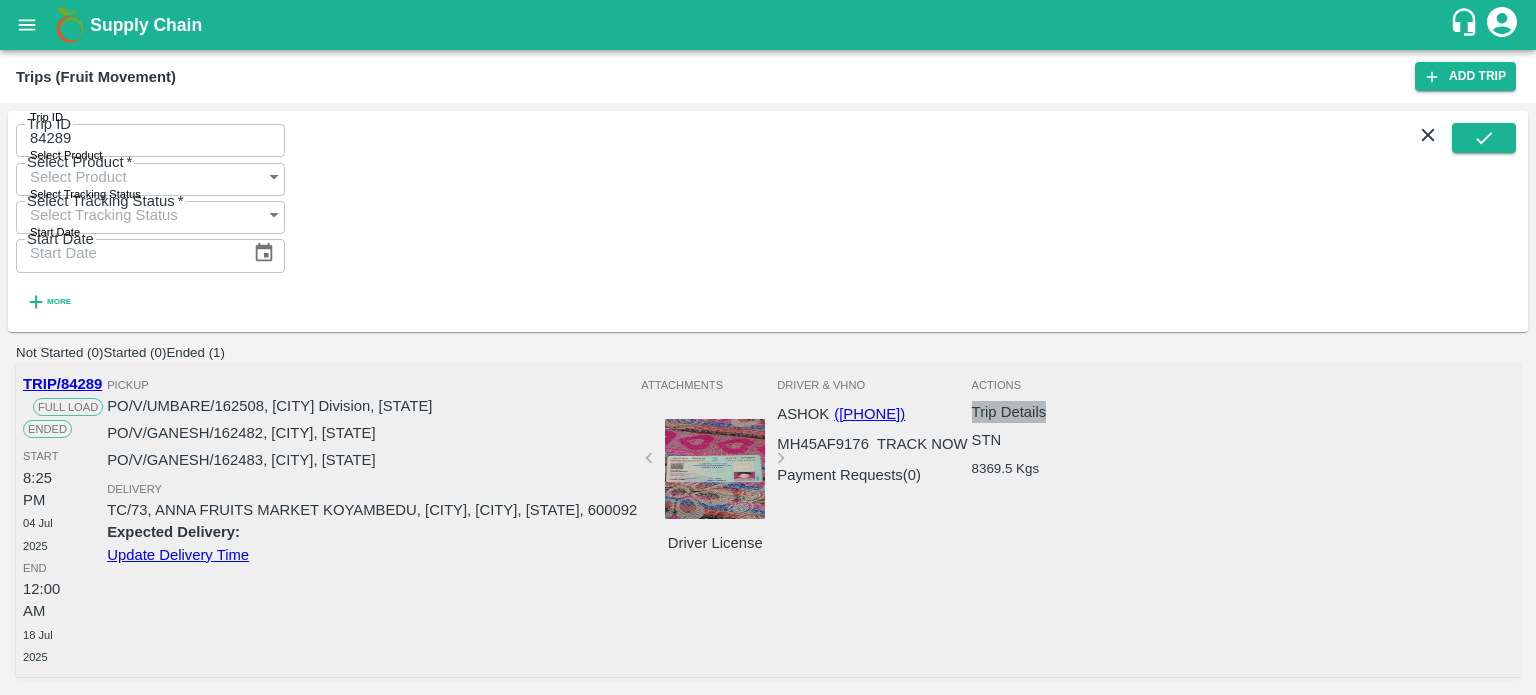 click on "Trip Details" at bounding box center (1009, 412) 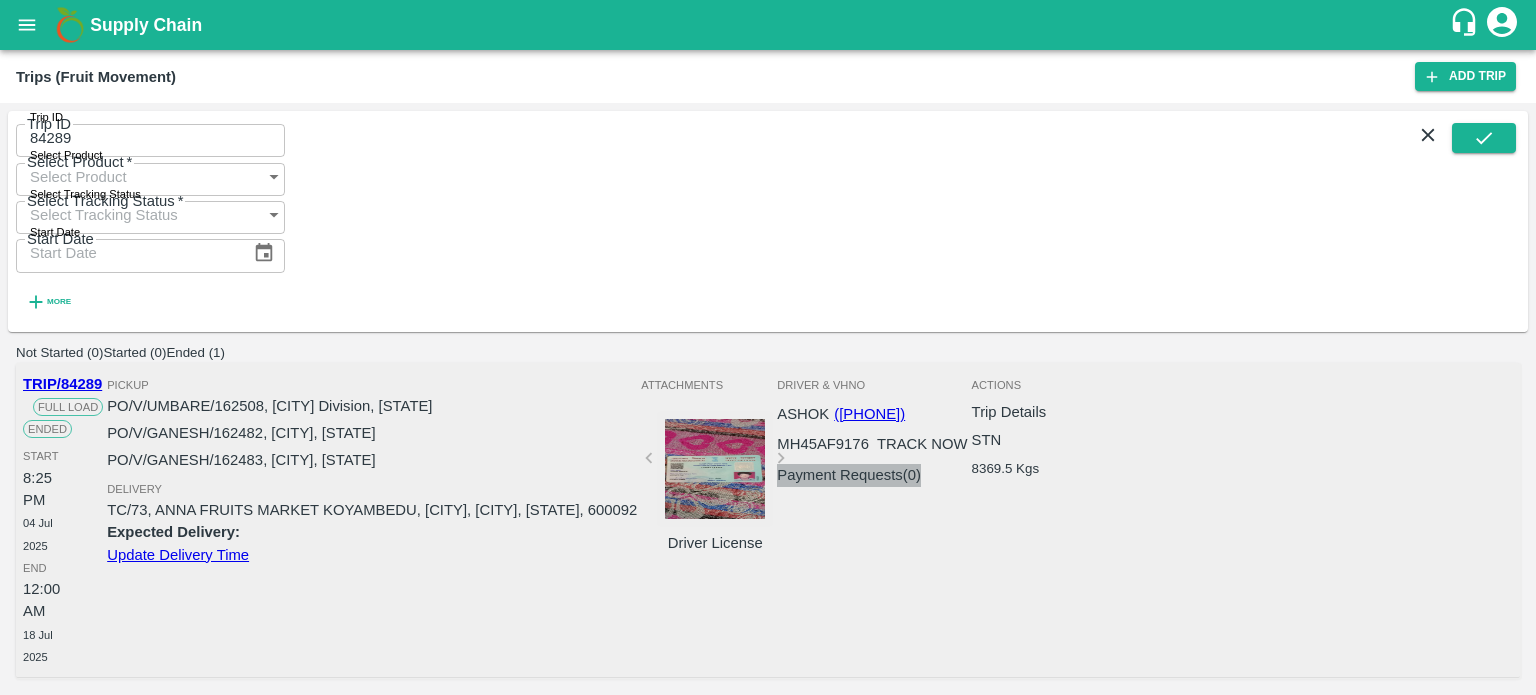 click on "Payment Requests( 0 )" at bounding box center [849, 475] 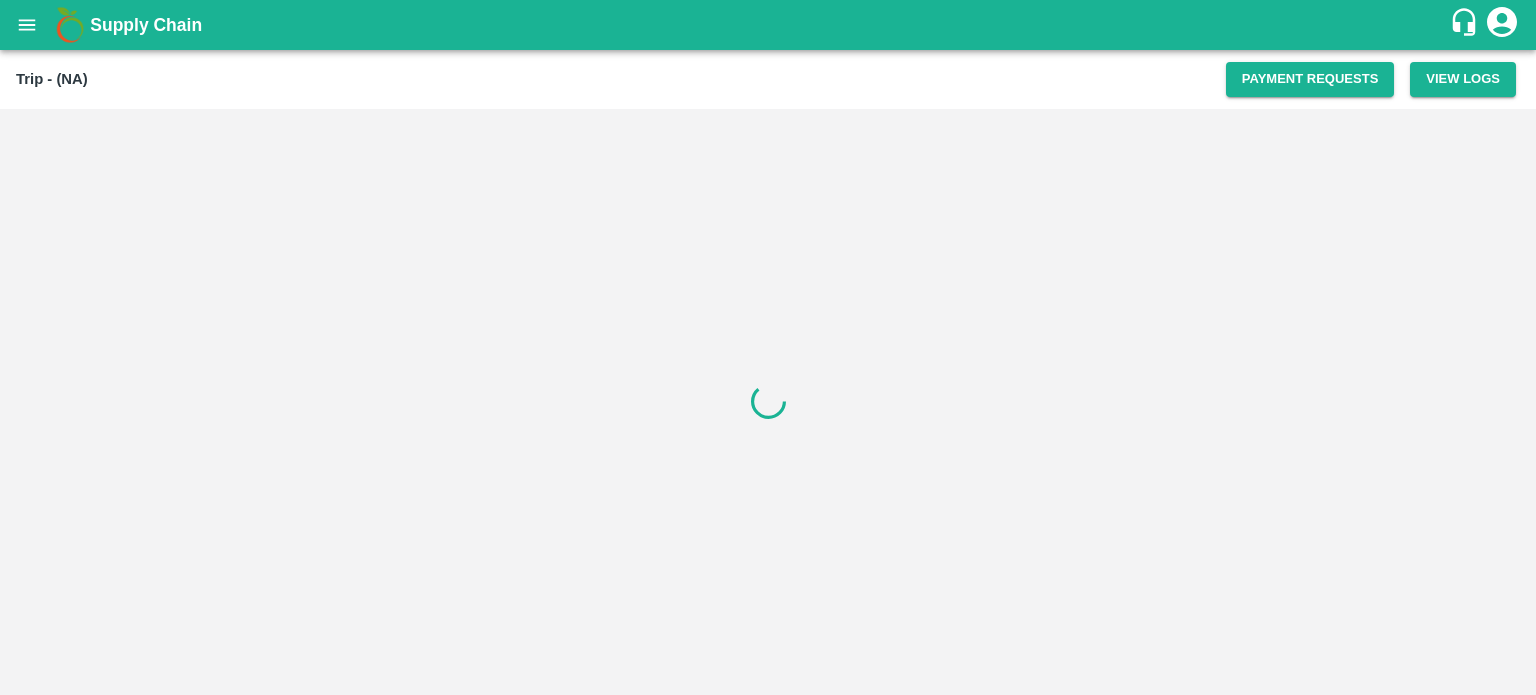 scroll, scrollTop: 0, scrollLeft: 0, axis: both 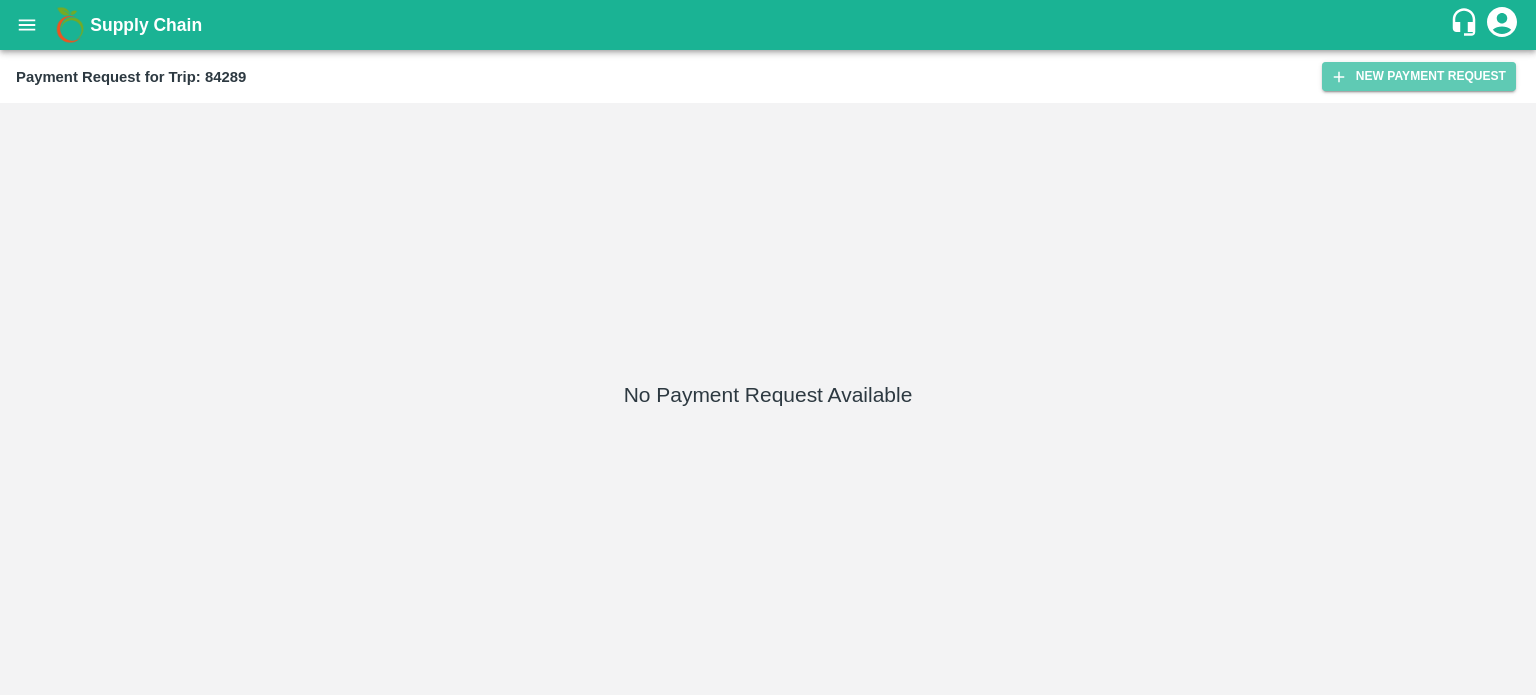 drag, startPoint x: 1408, startPoint y: 73, endPoint x: 702, endPoint y: 193, distance: 716.1257 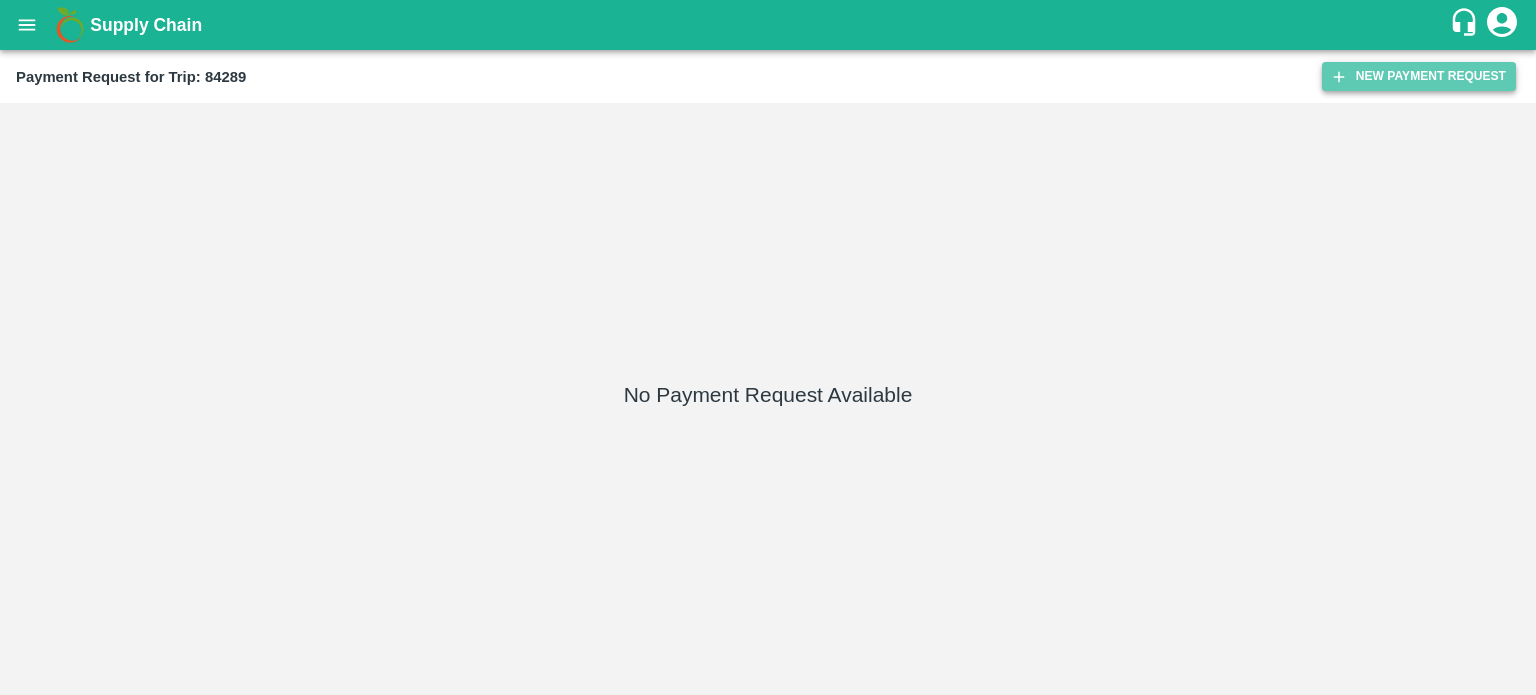 click on "New Payment Request" at bounding box center (1419, 76) 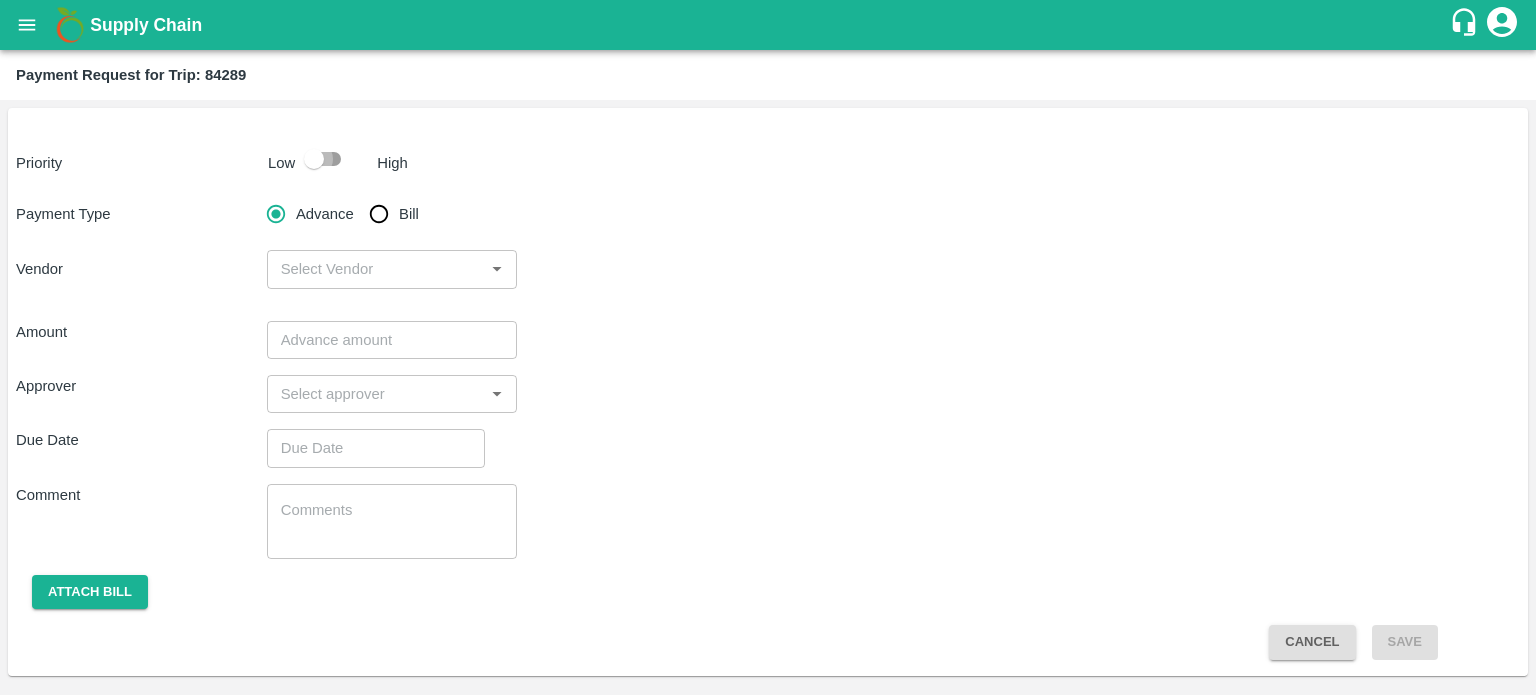 click at bounding box center [314, 159] 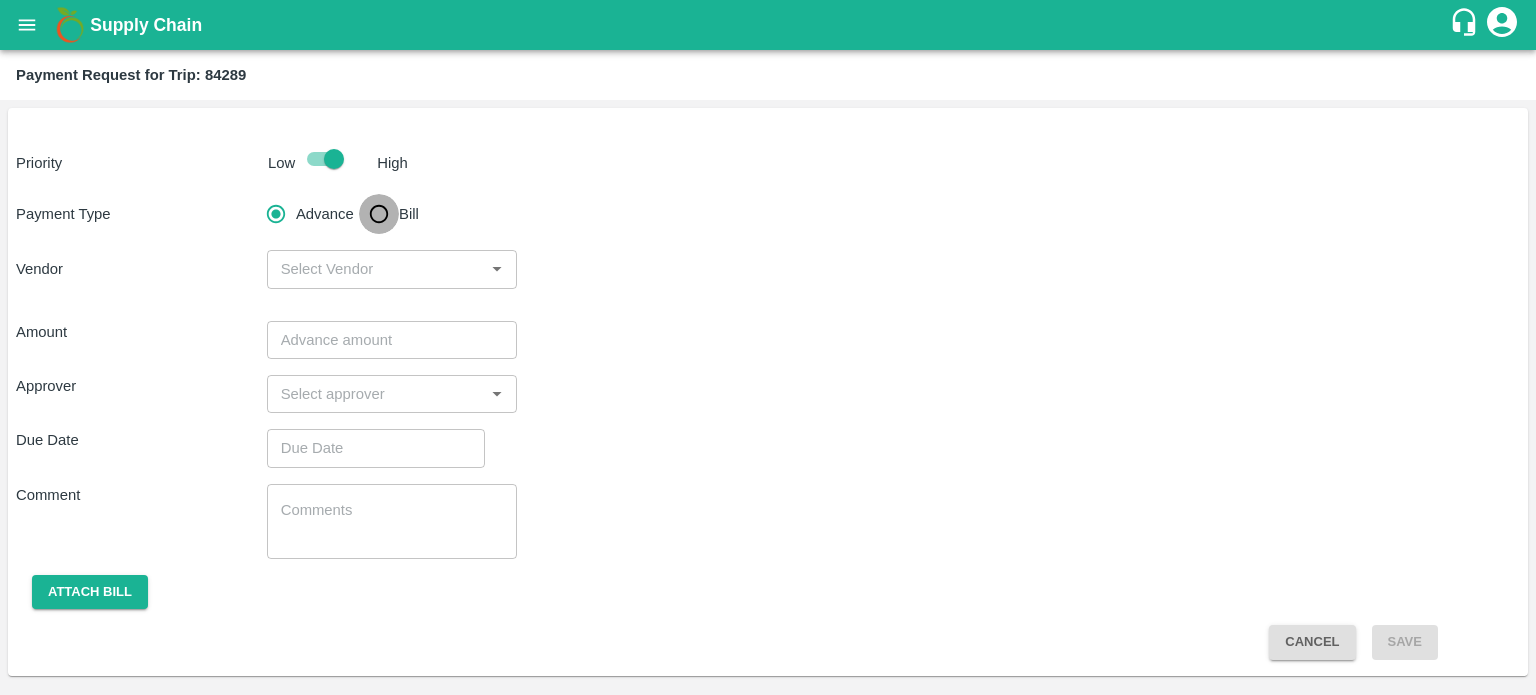 click on "Bill" at bounding box center [379, 214] 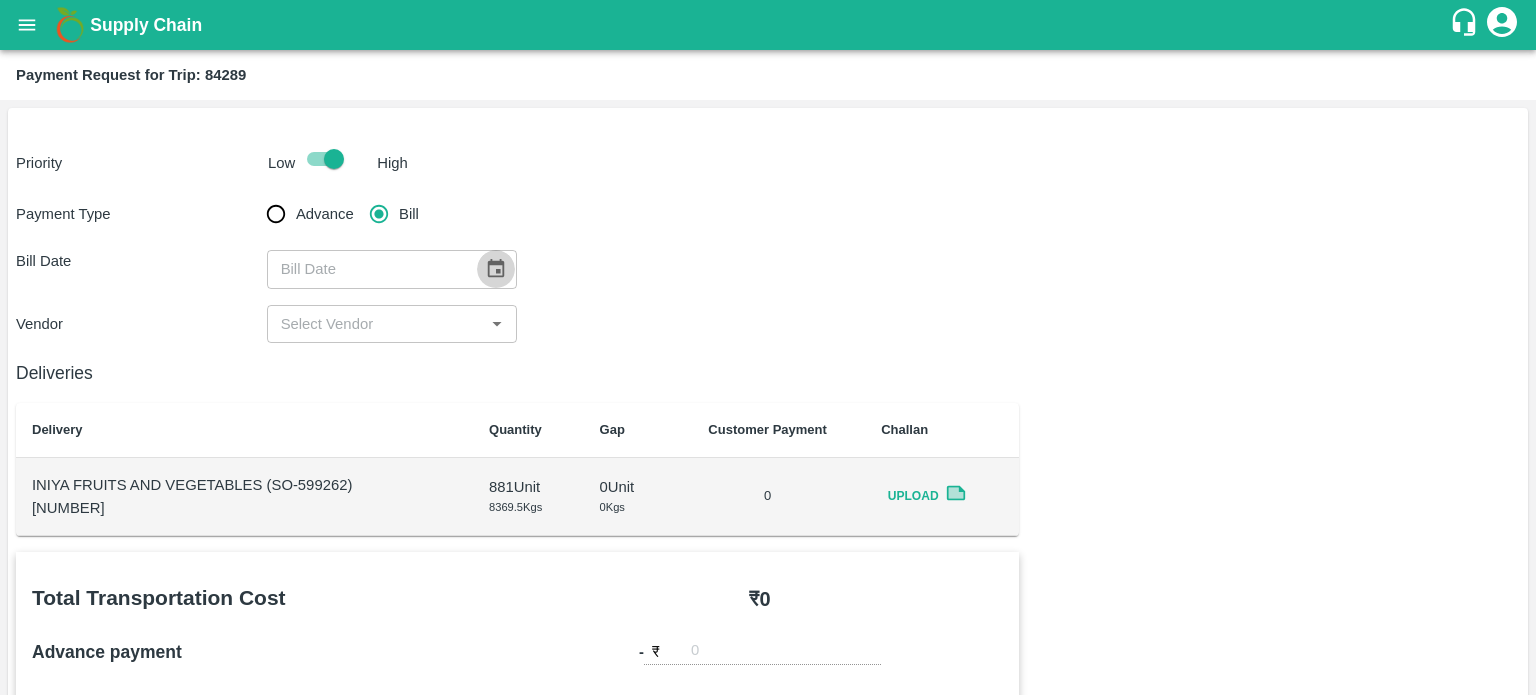 click 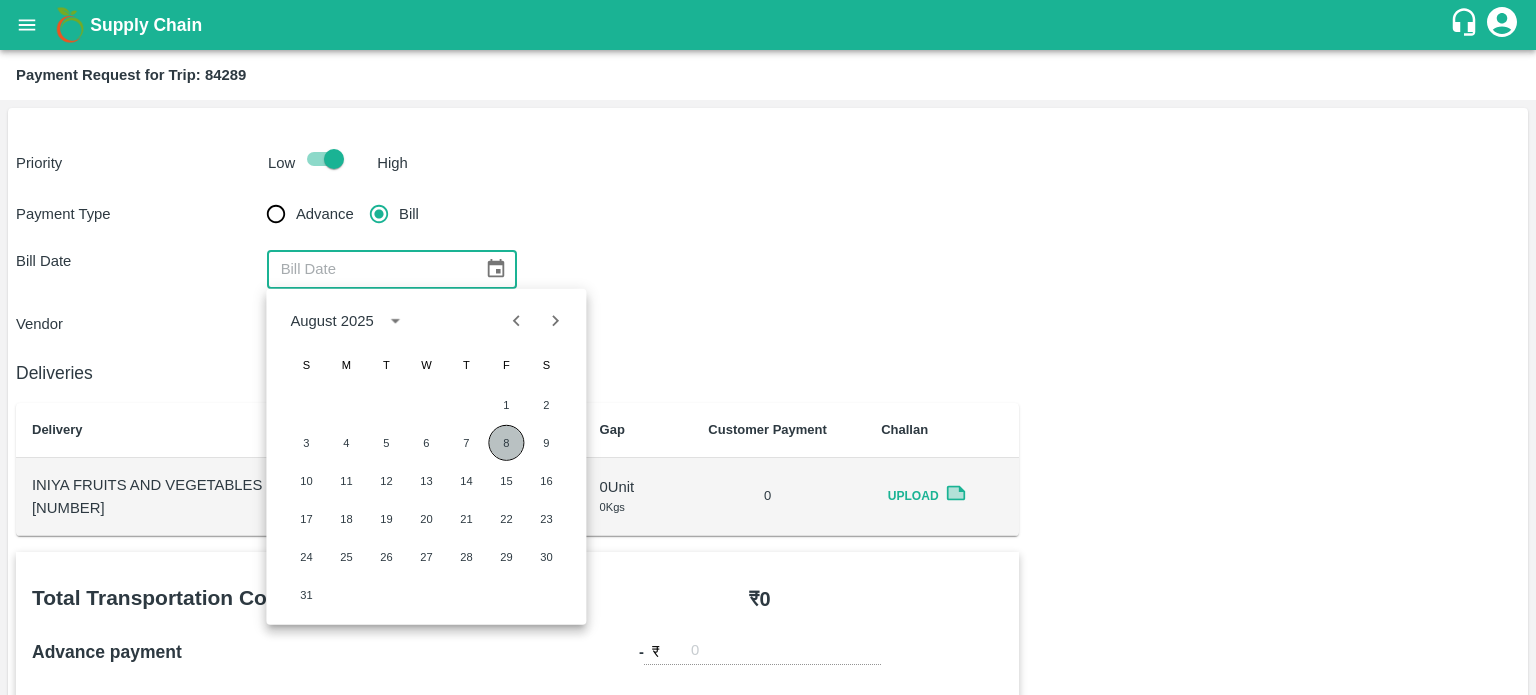 click on "8" at bounding box center (506, 443) 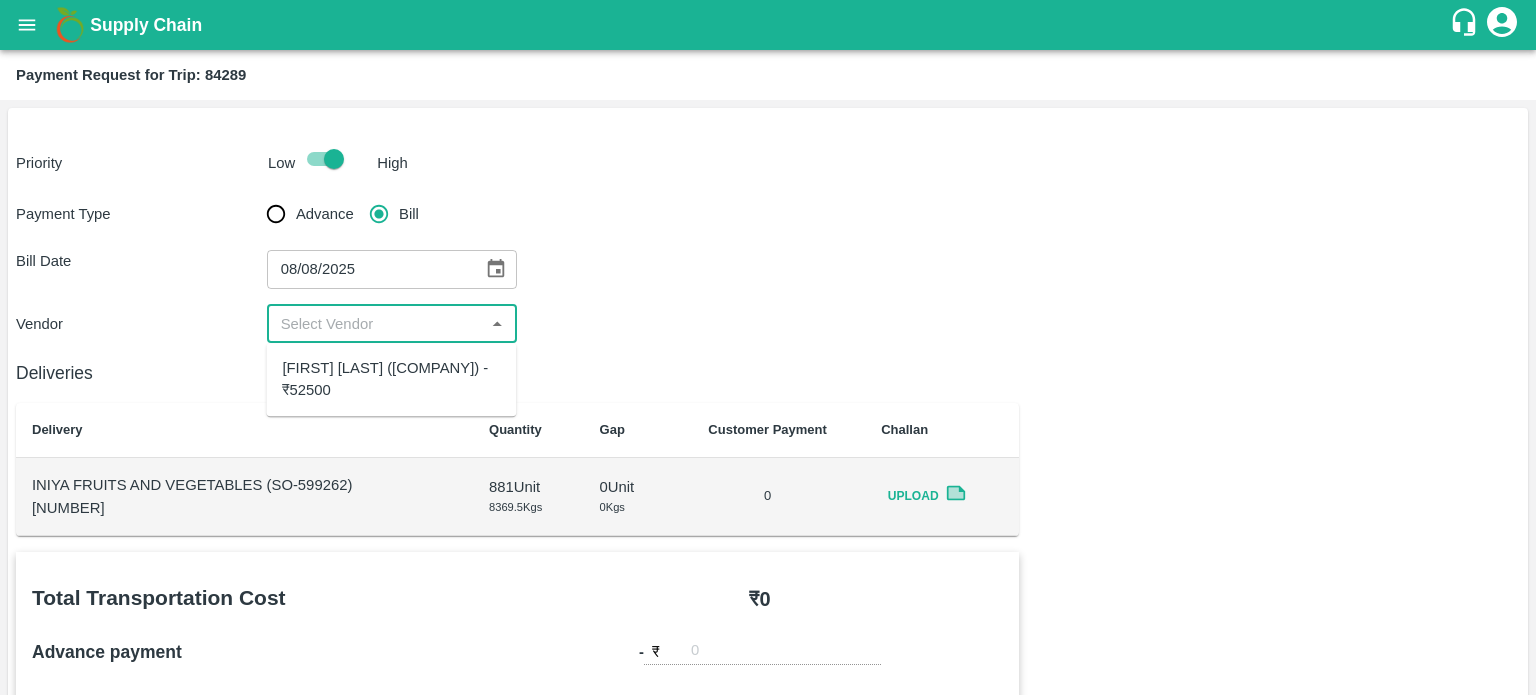 click at bounding box center (376, 324) 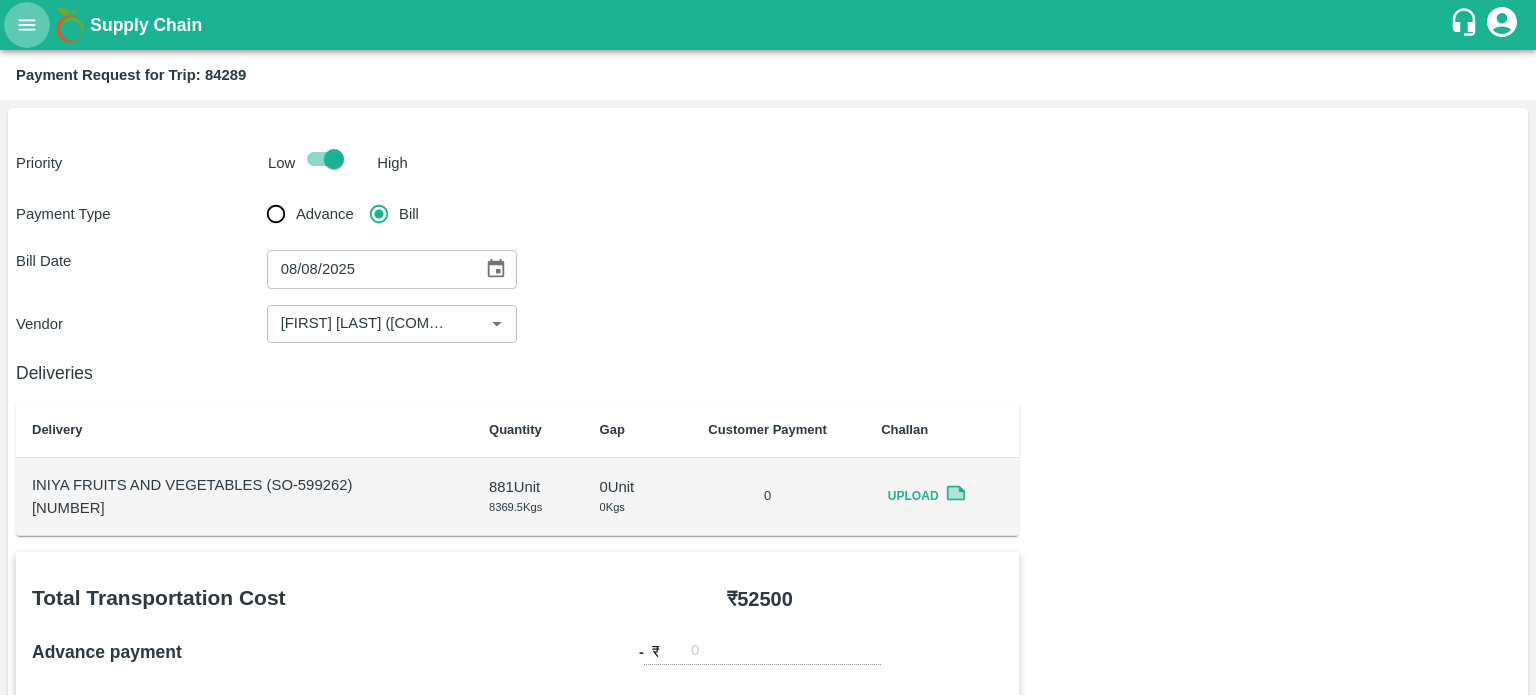 click at bounding box center (27, 25) 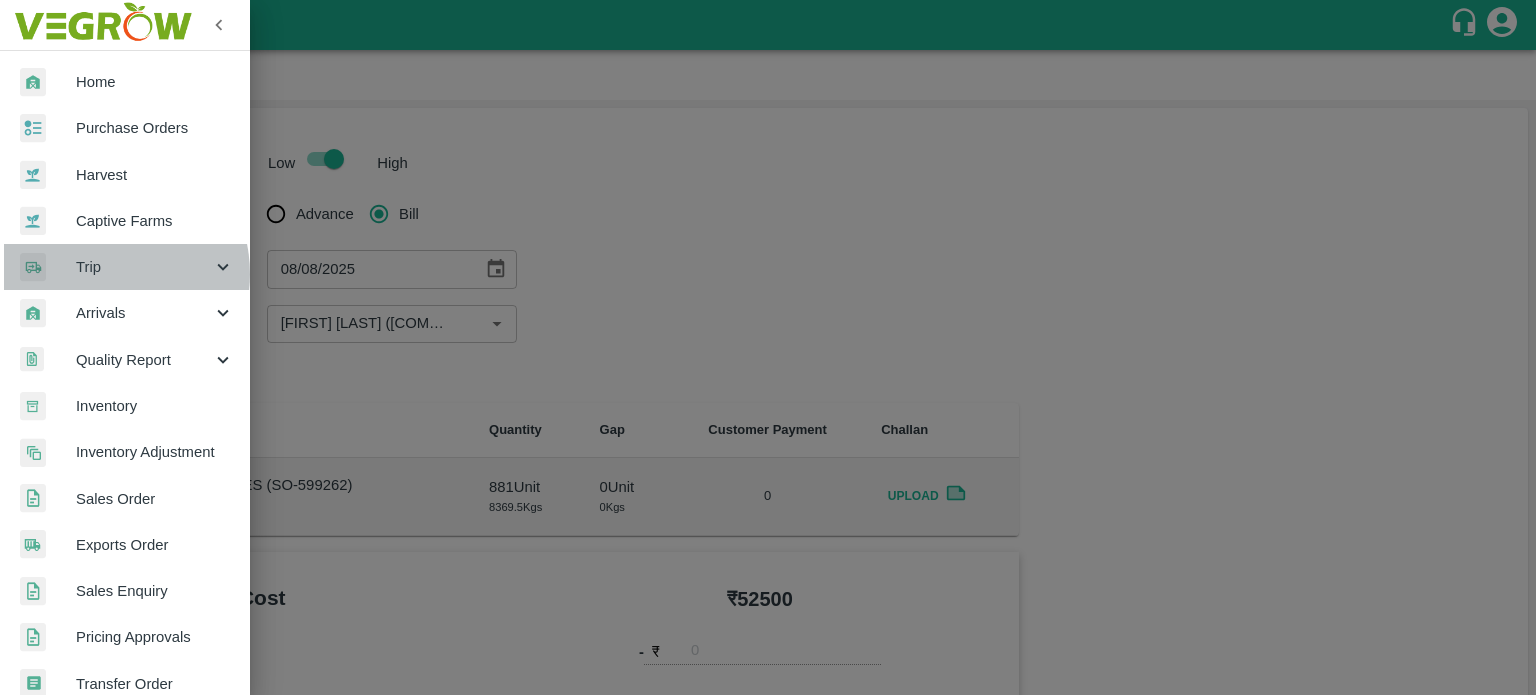 click on "Trip" at bounding box center [144, 267] 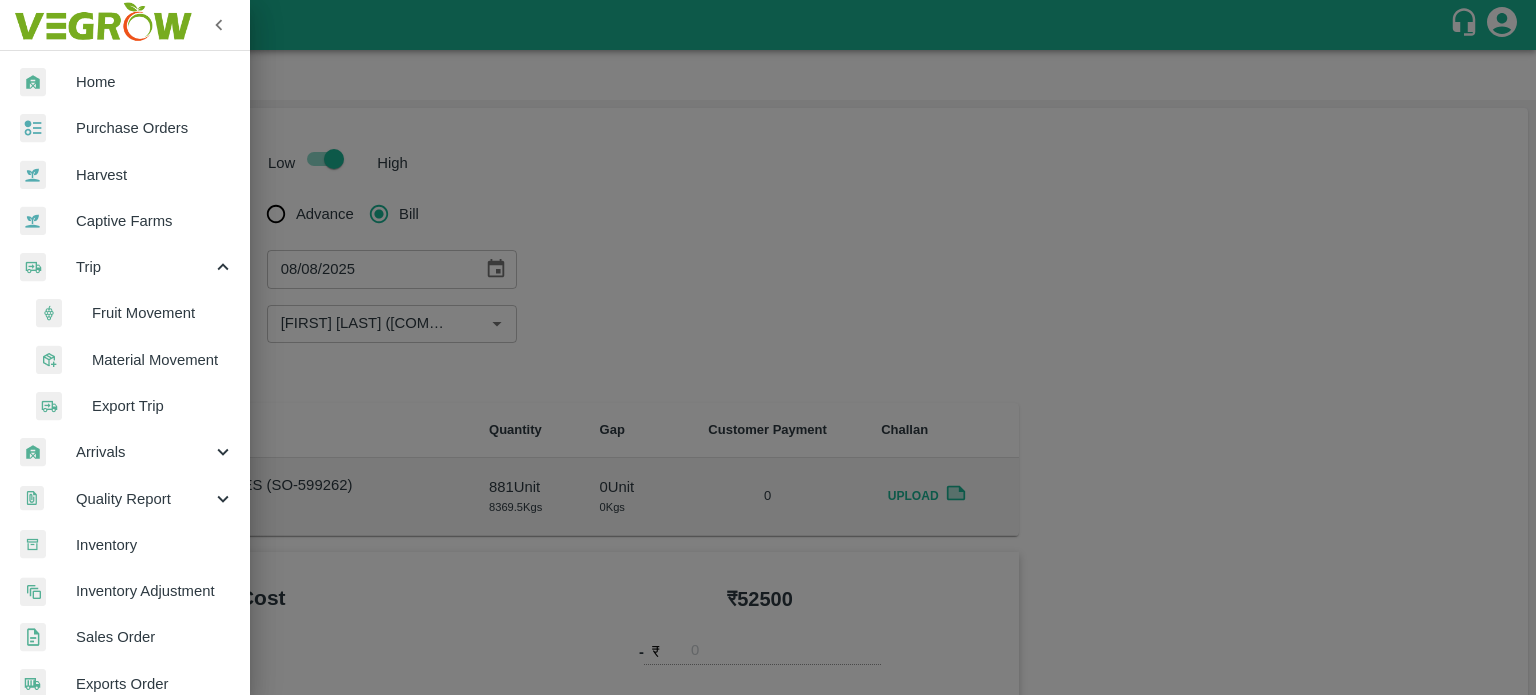 click on "Fruit Movement" at bounding box center [163, 313] 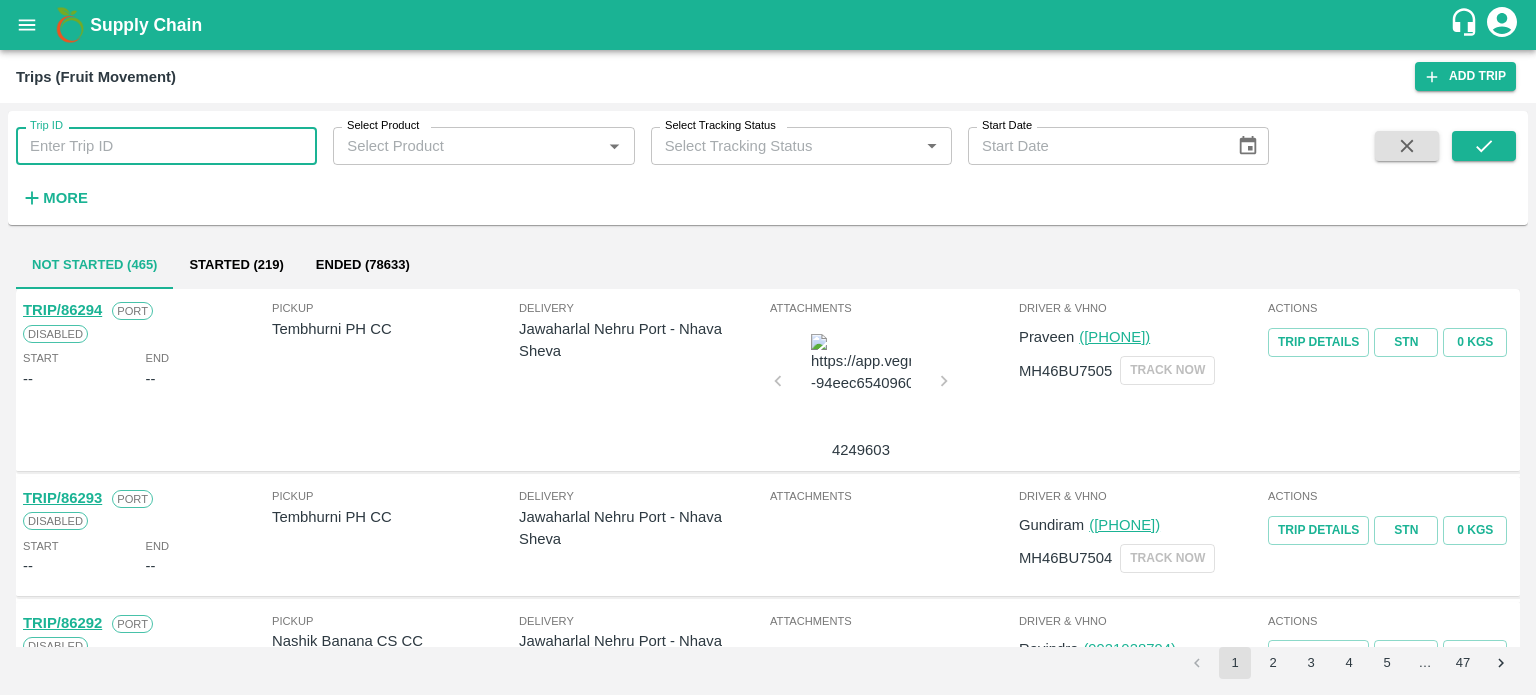 click on "Trip ID" at bounding box center [166, 146] 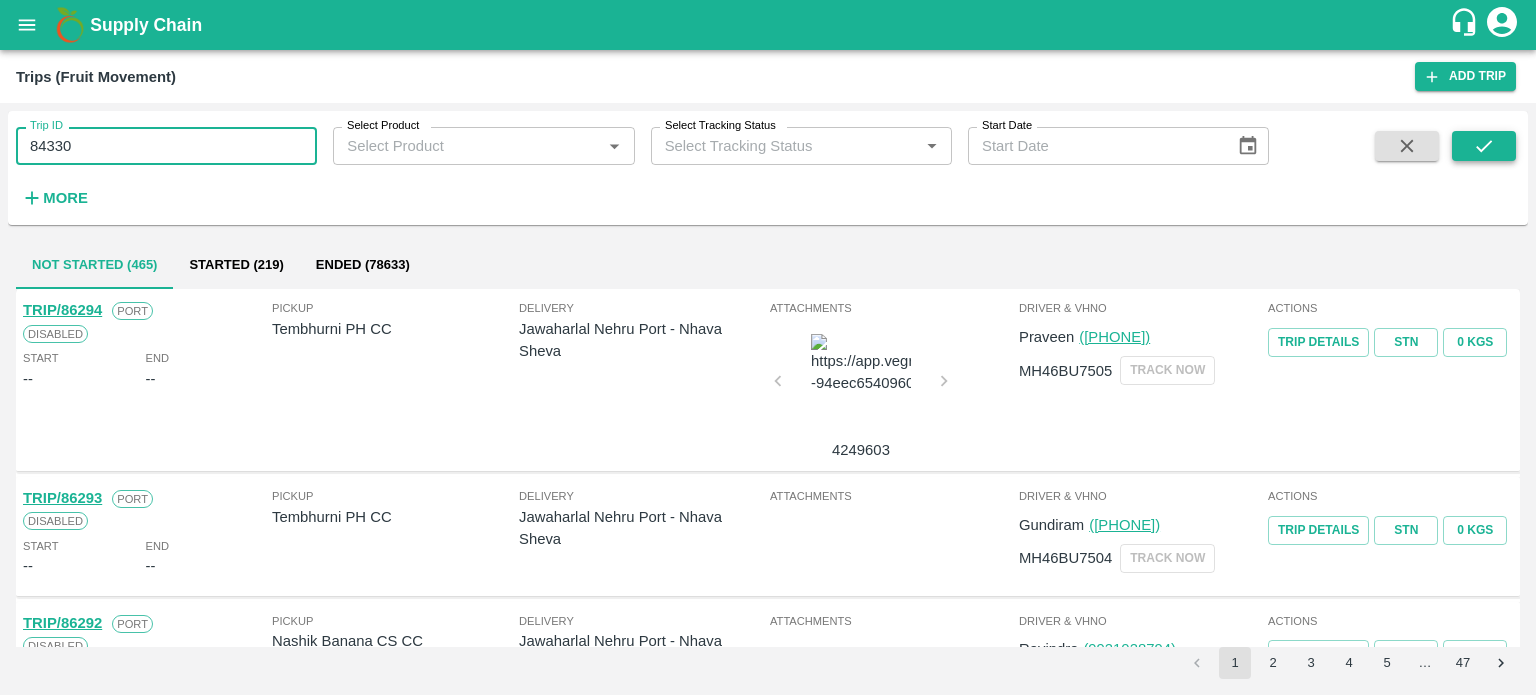 type on "84330" 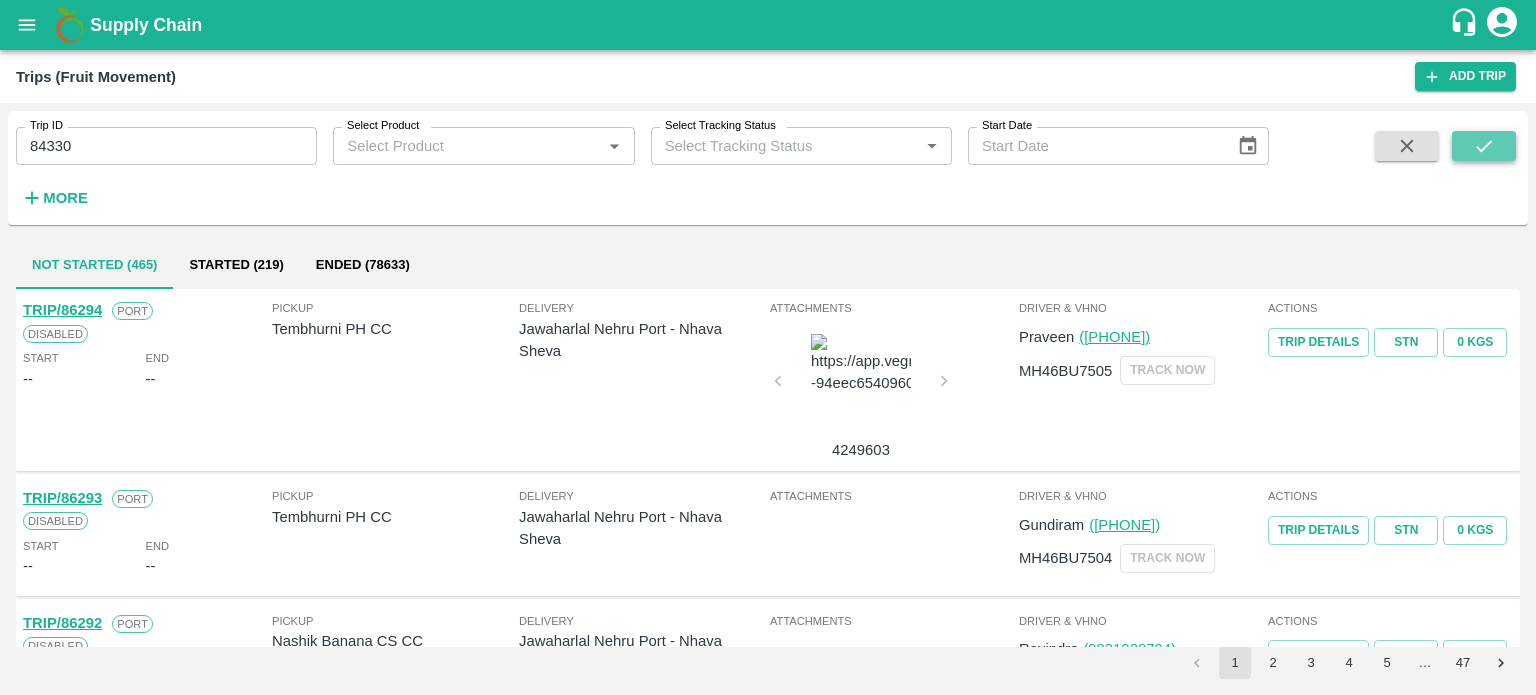 click 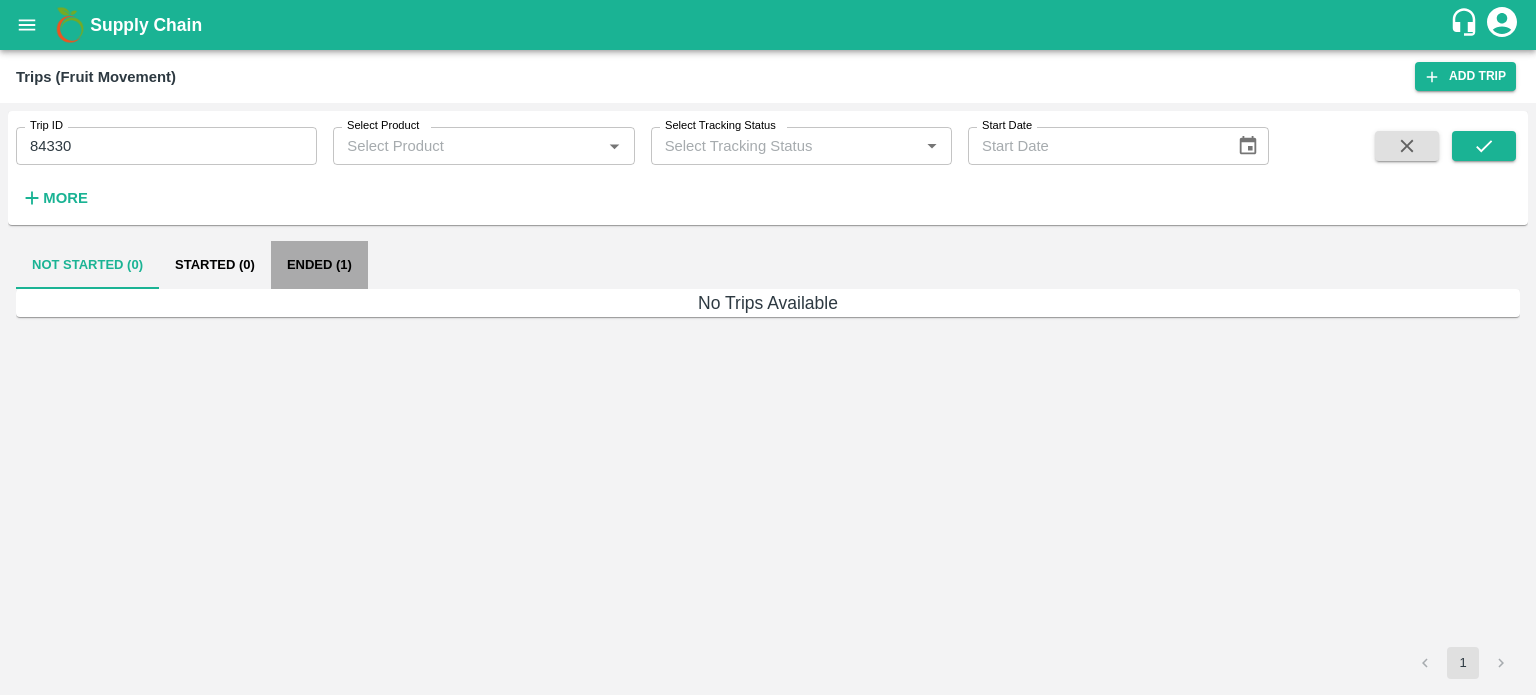 click on "Ended (1)" at bounding box center [319, 265] 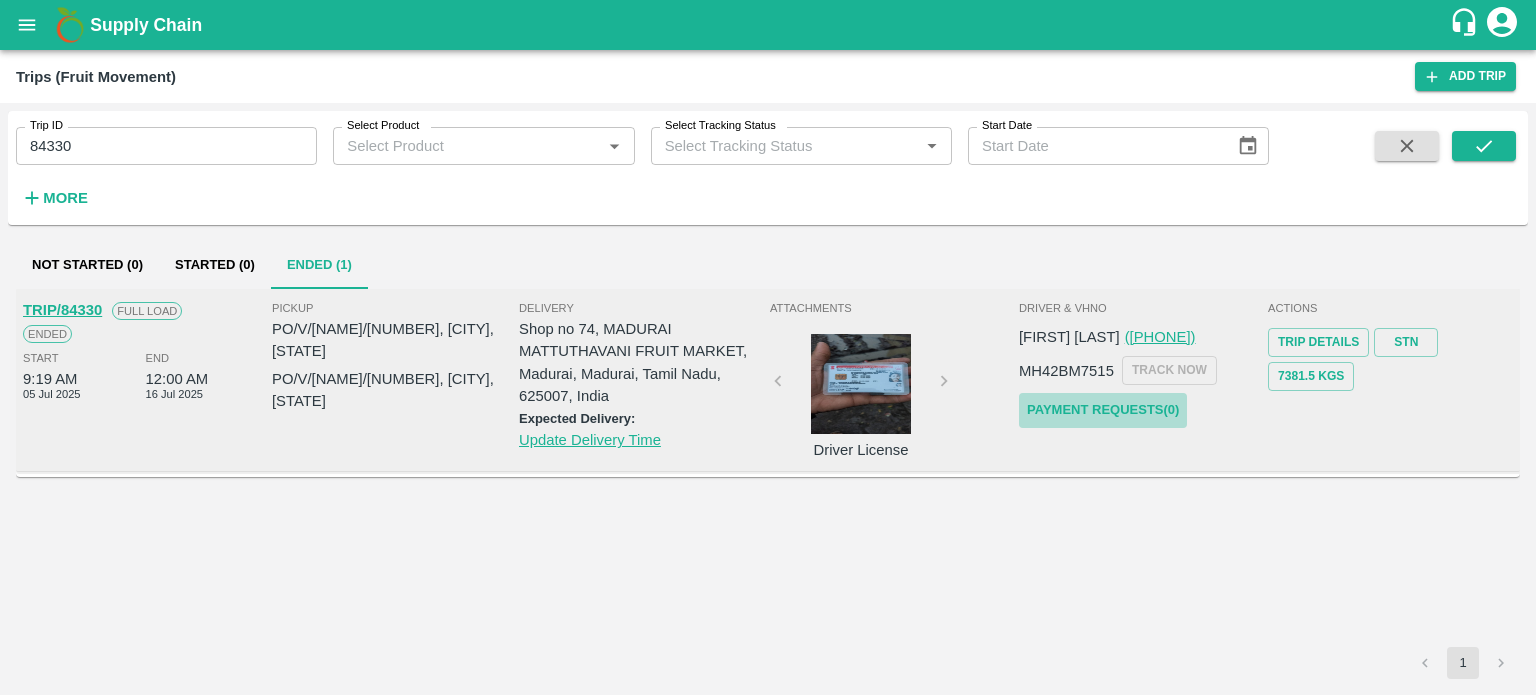 click on "Payment Requests( 0 )" at bounding box center (1103, 410) 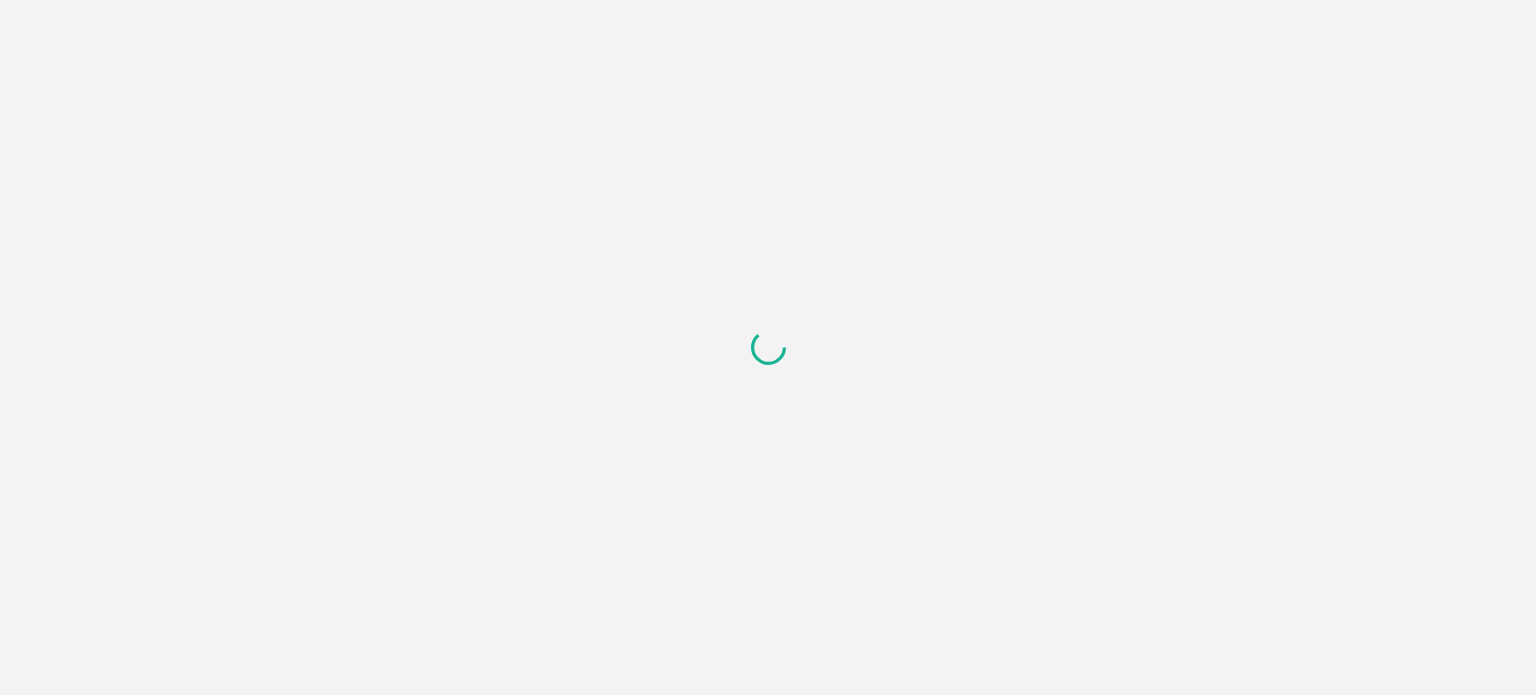 scroll, scrollTop: 0, scrollLeft: 0, axis: both 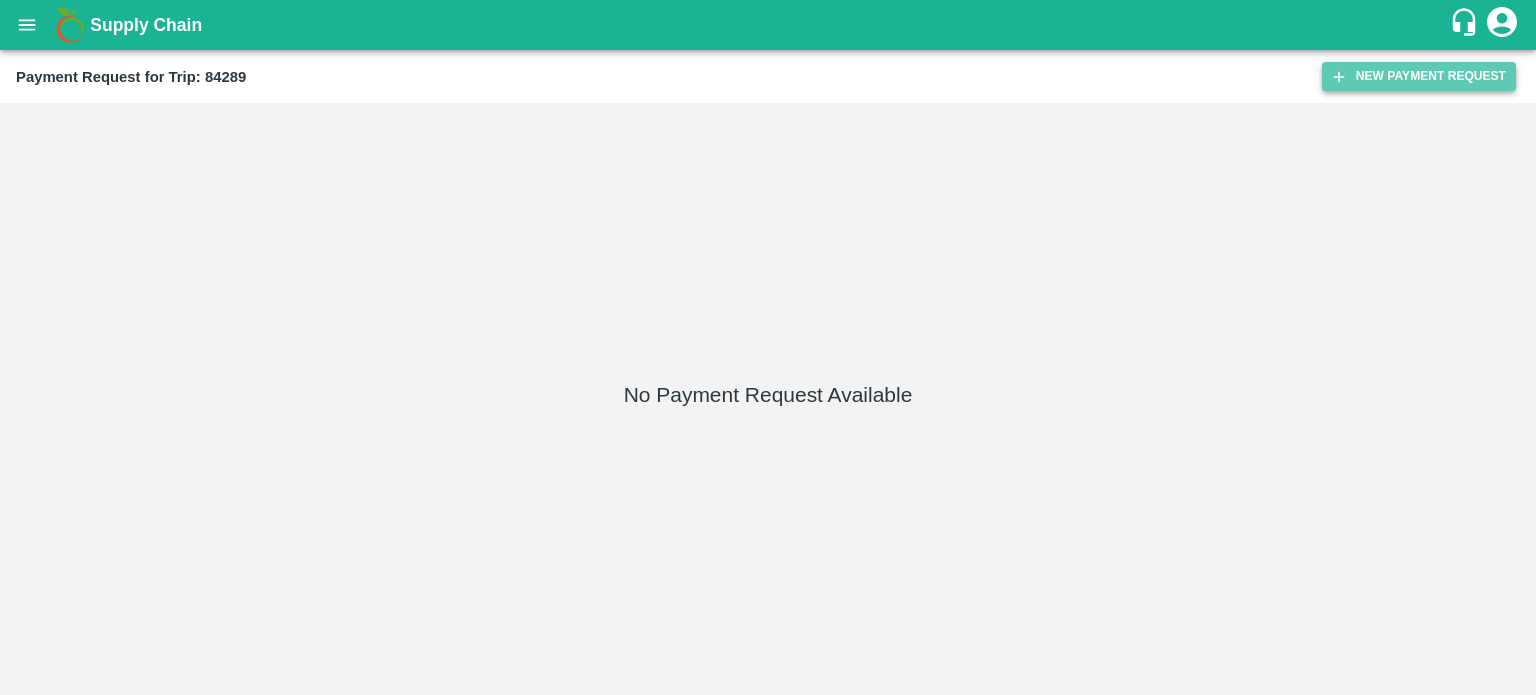 click on "New Payment Request" at bounding box center [1419, 76] 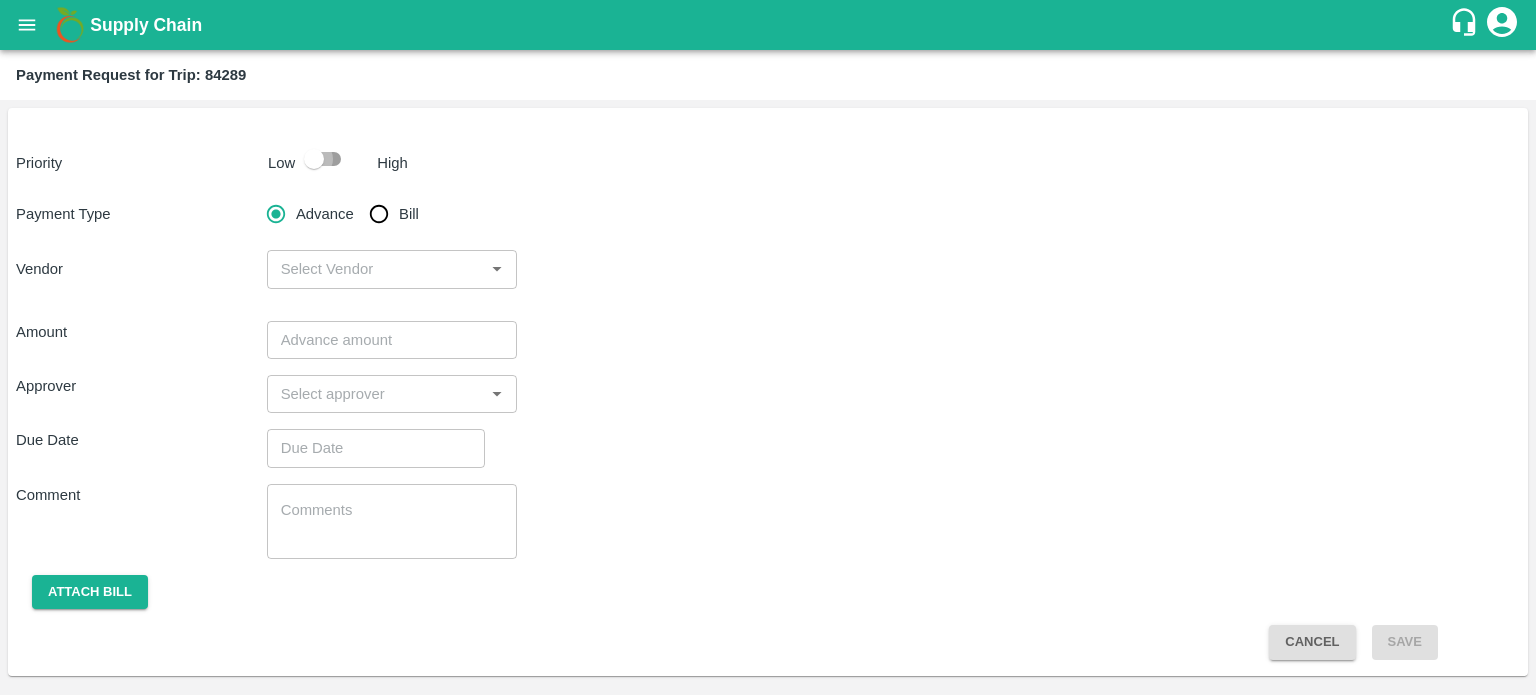 click at bounding box center (314, 159) 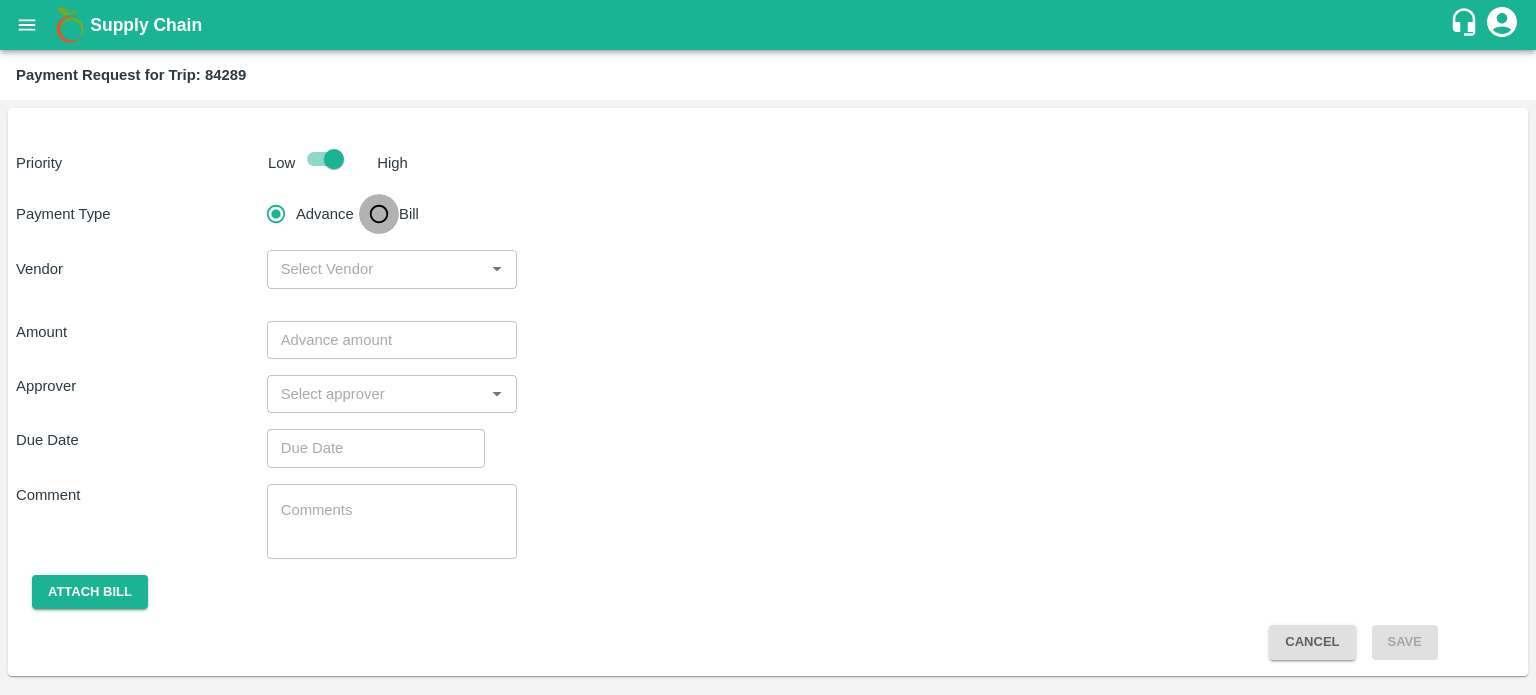 click on "Bill" at bounding box center [379, 214] 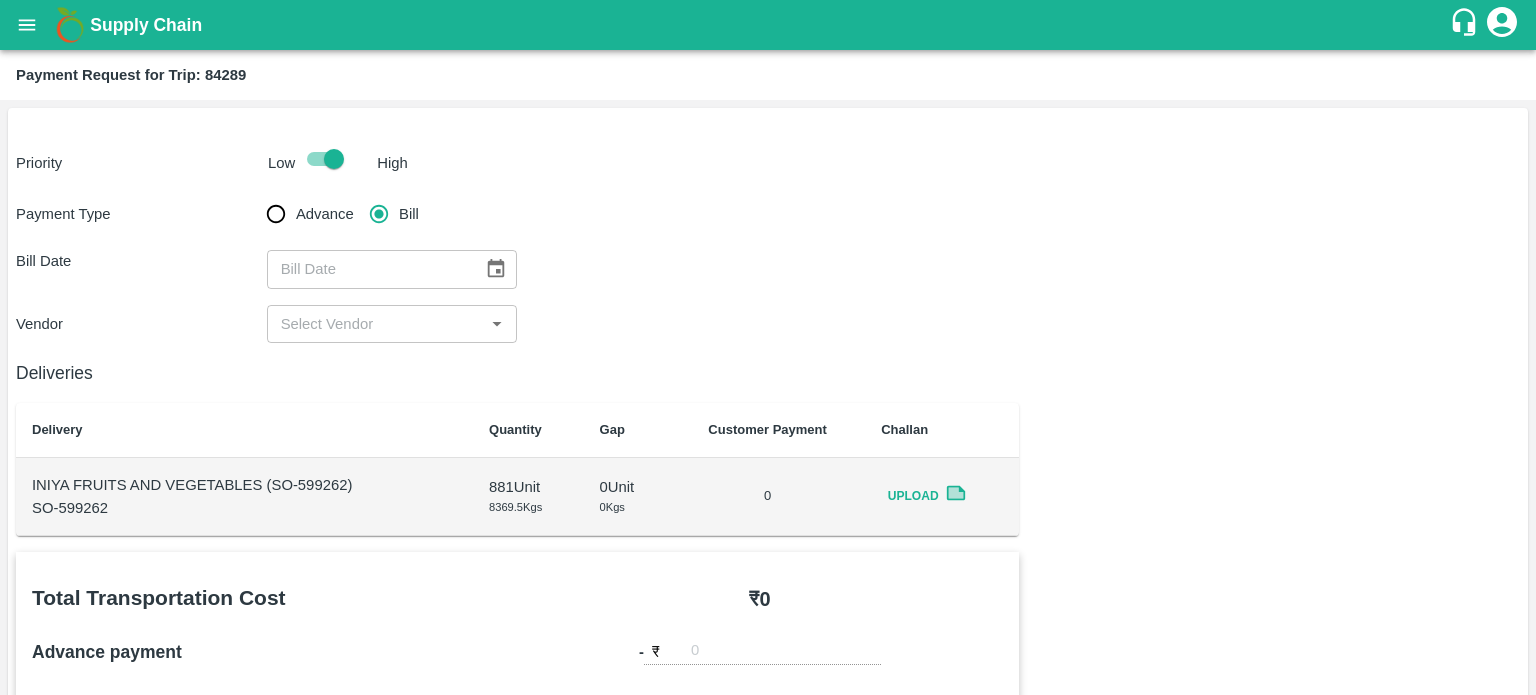 click 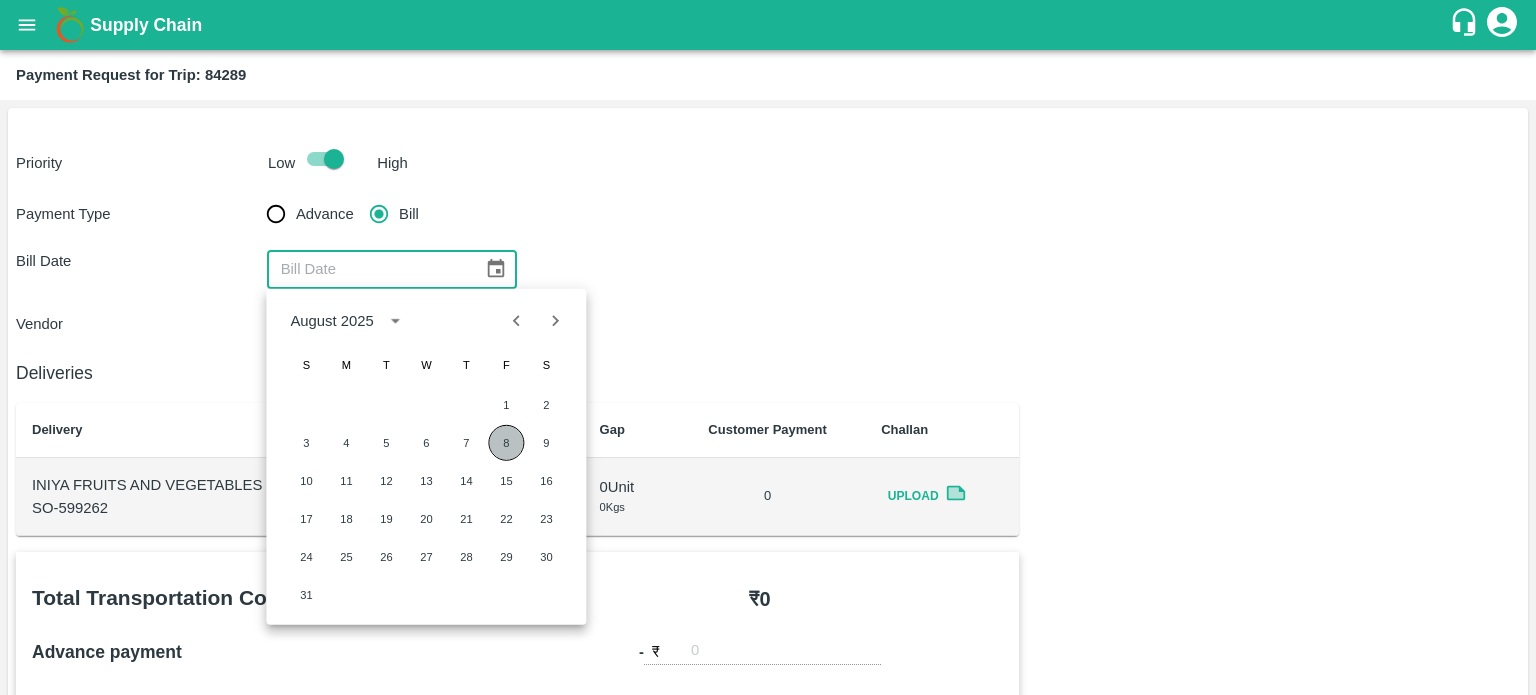 click on "8" at bounding box center (506, 443) 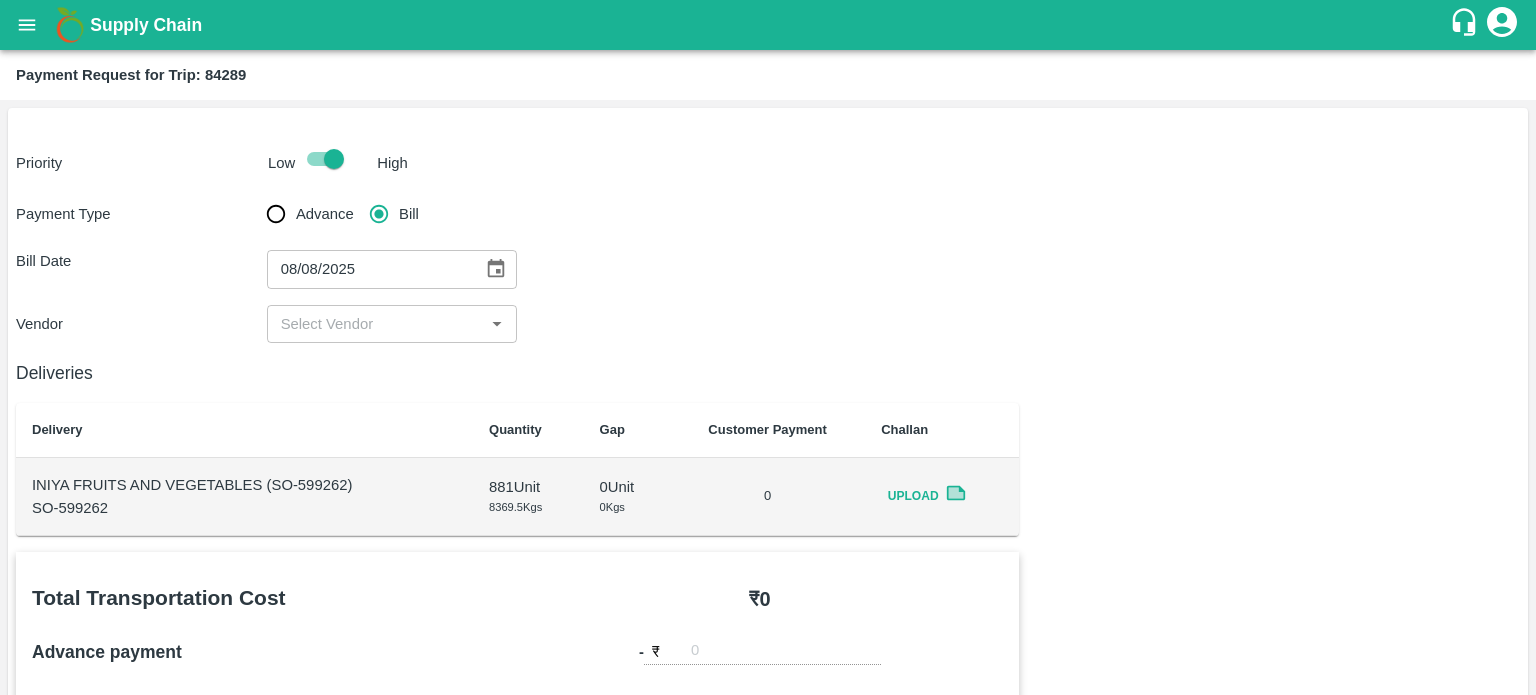 click at bounding box center (376, 324) 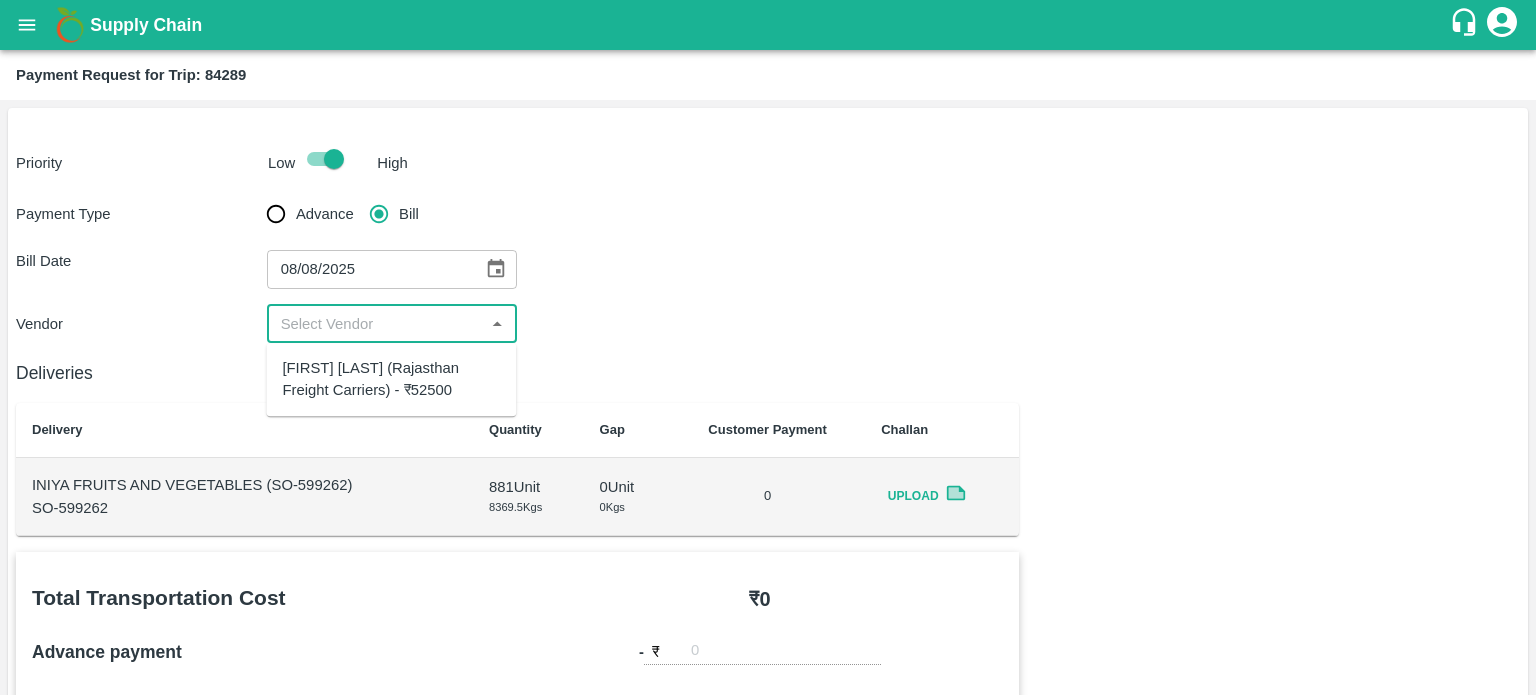 click on "[FIRST] [LAST] (Rajasthan Freight Carriers)  - ₹52500" at bounding box center [391, 379] 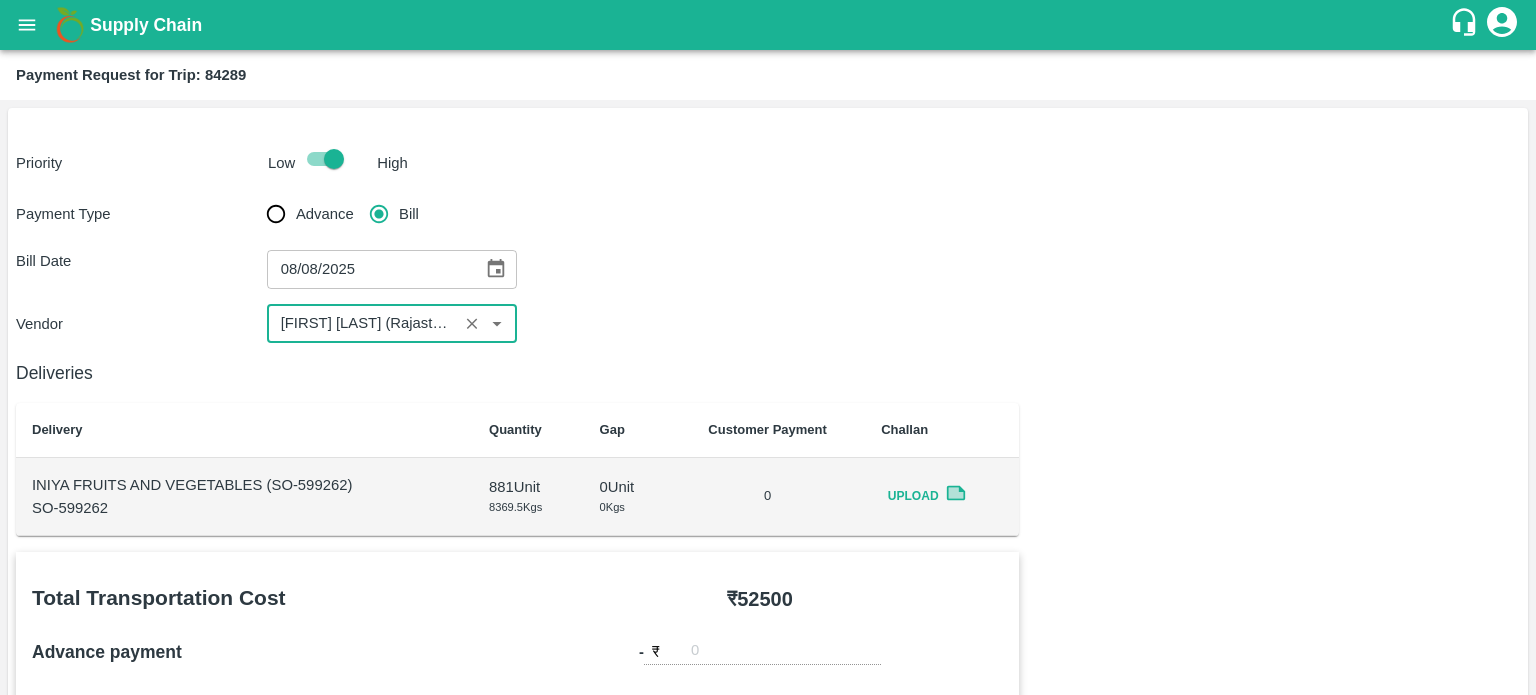 click 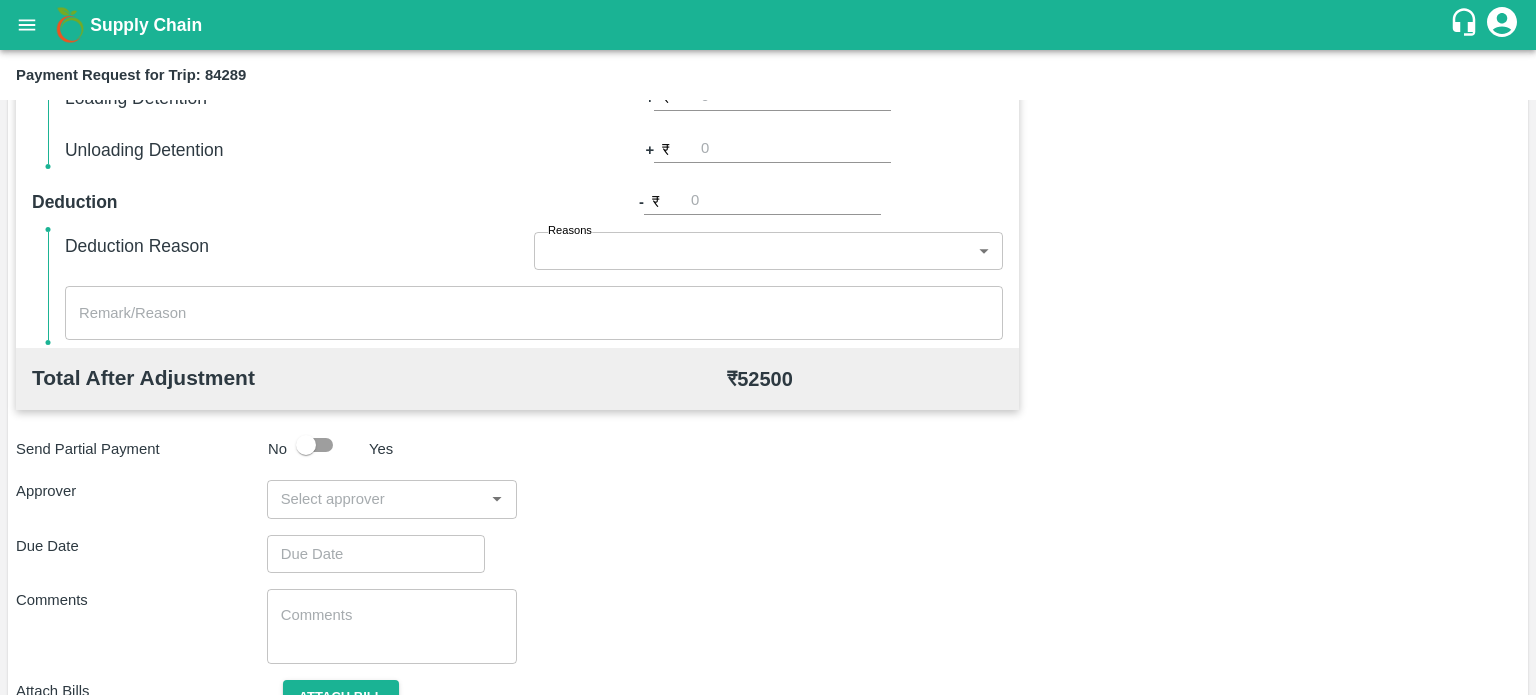 scroll, scrollTop: 848, scrollLeft: 0, axis: vertical 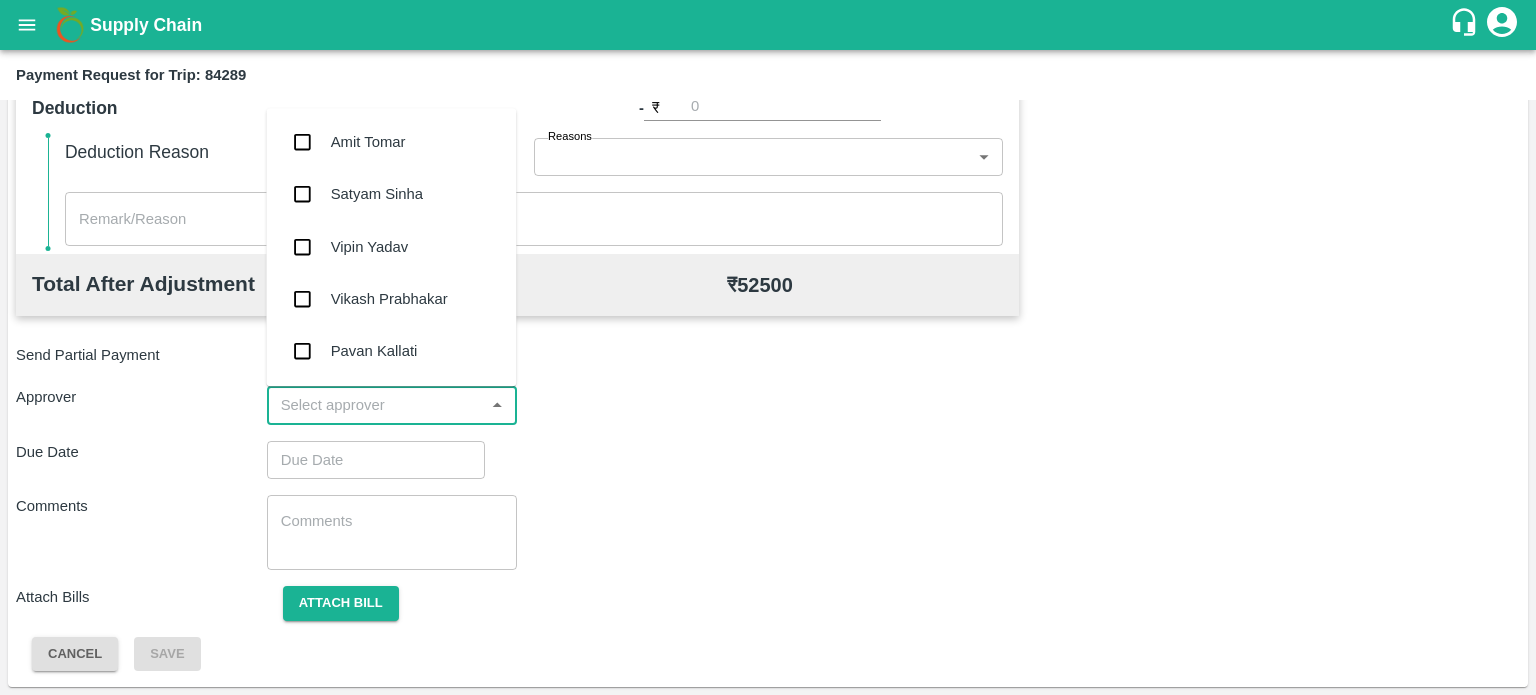 click at bounding box center (376, 405) 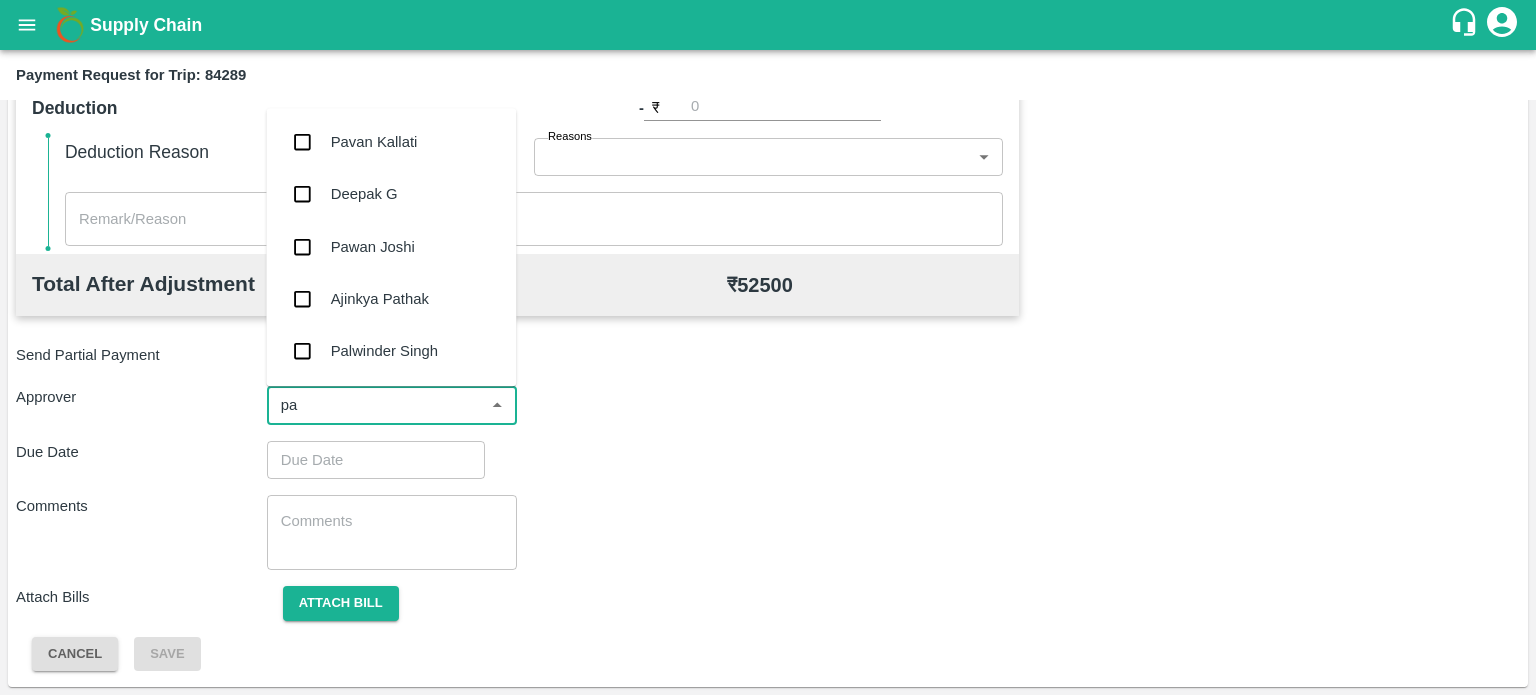 type on "pal" 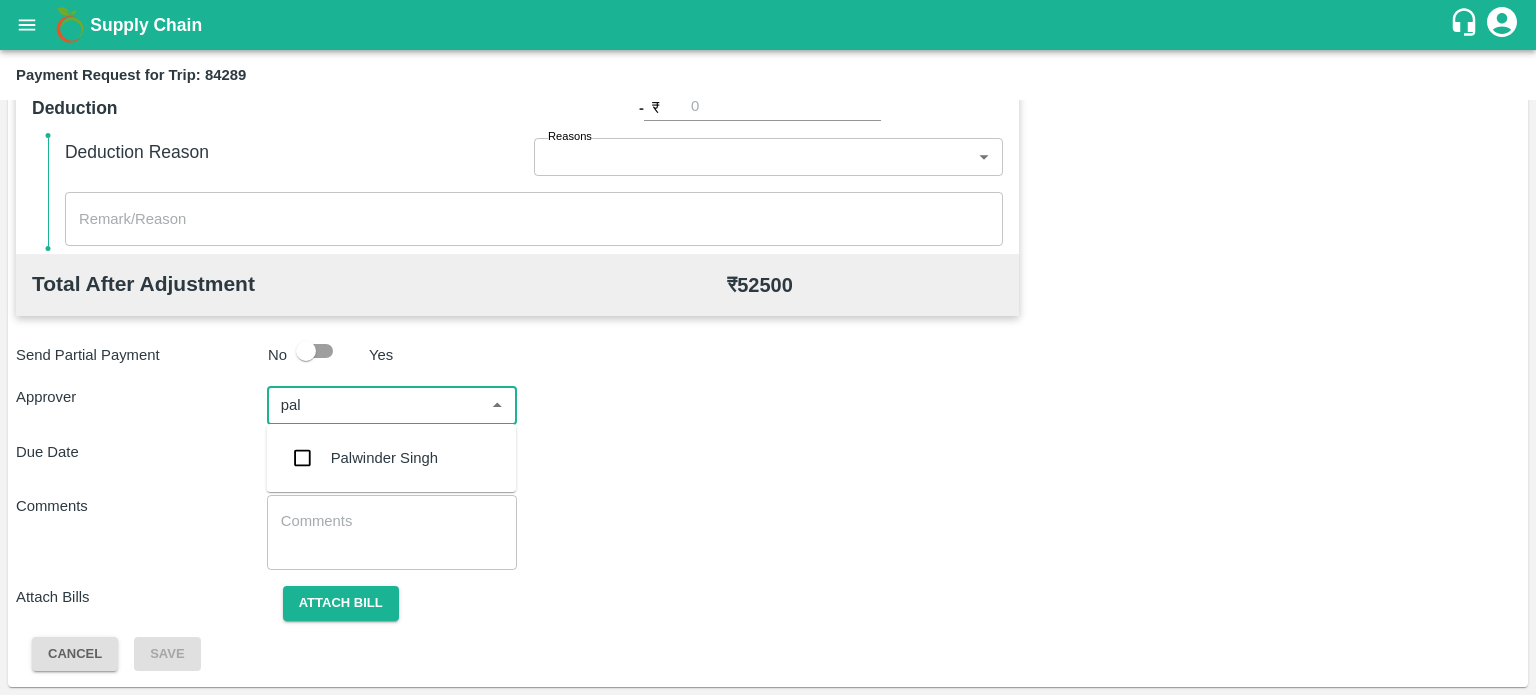 click on "Palwinder Singh" at bounding box center (384, 458) 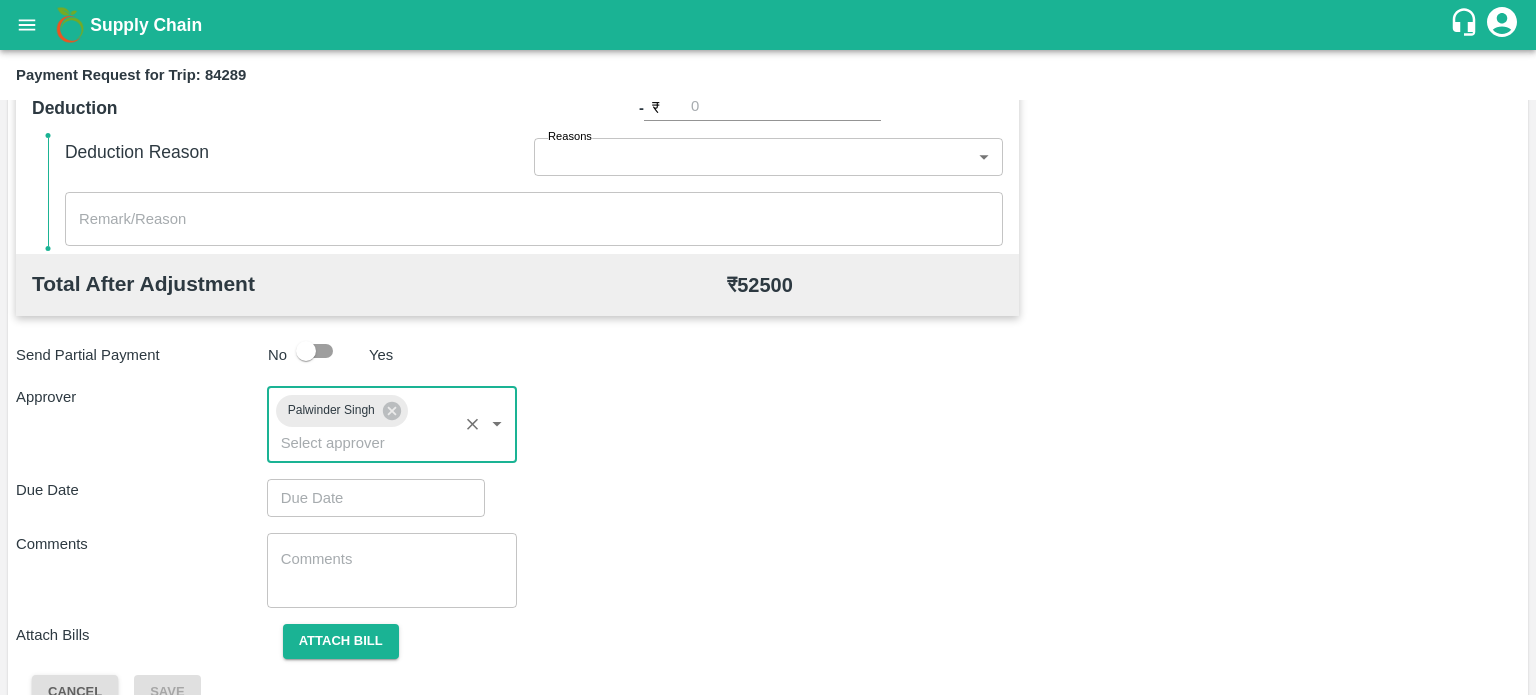 type on "DD/MM/YYYY hh:mm aa" 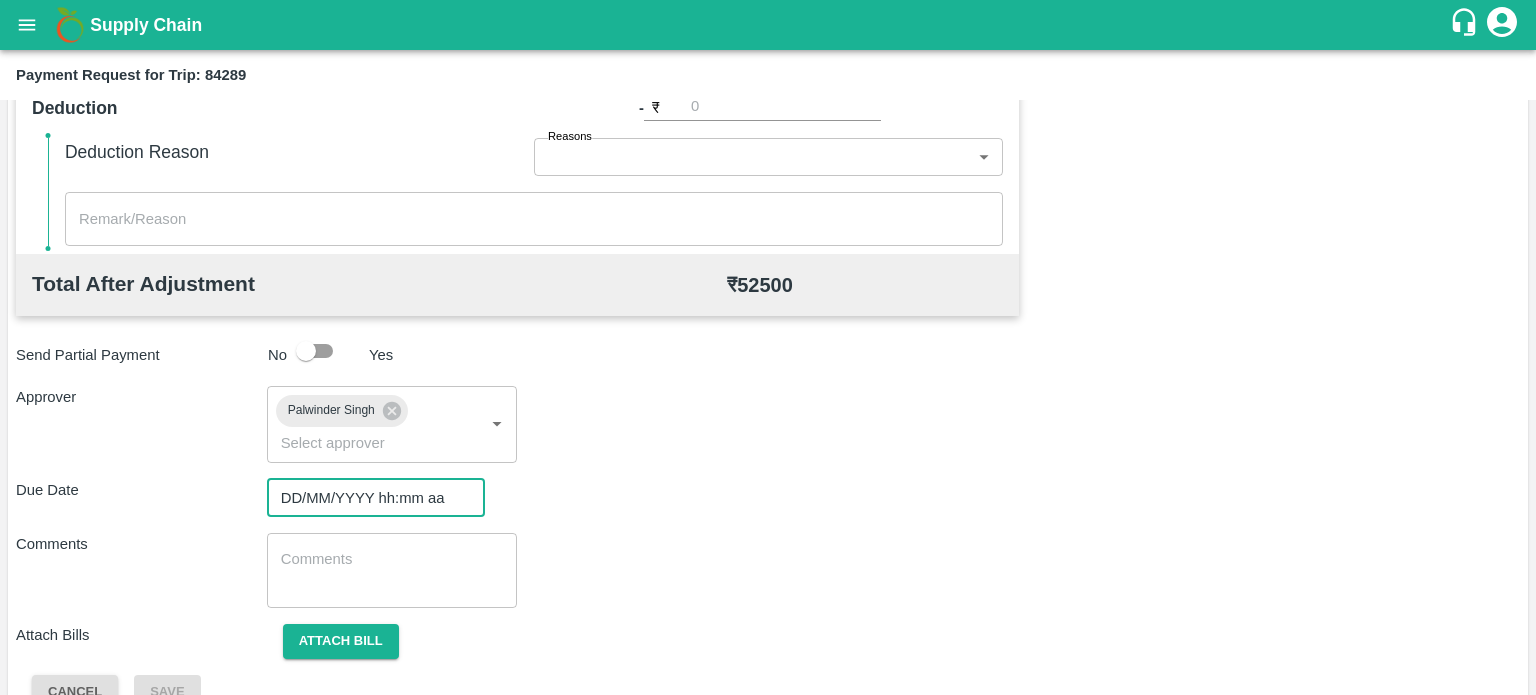 click on "DD/MM/YYYY hh:mm aa" at bounding box center [369, 498] 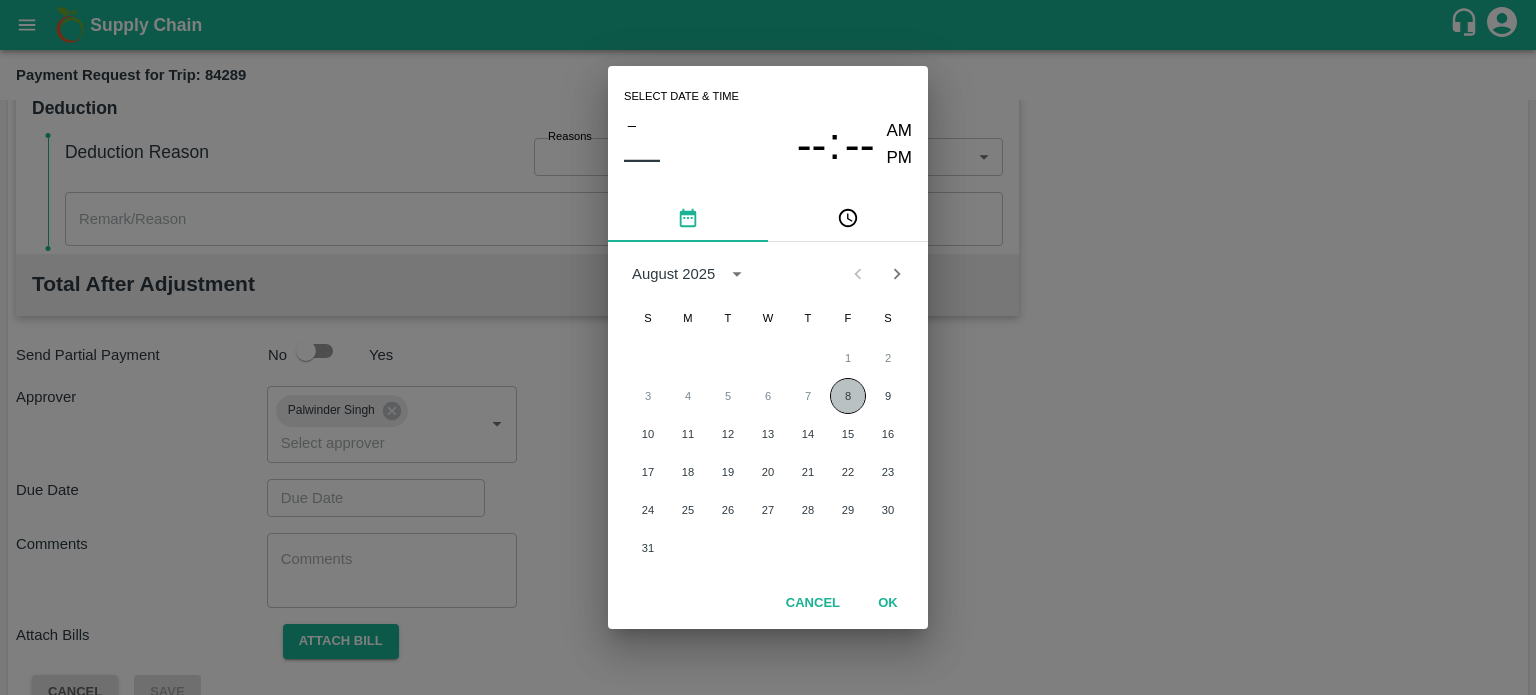 click on "8" at bounding box center (848, 396) 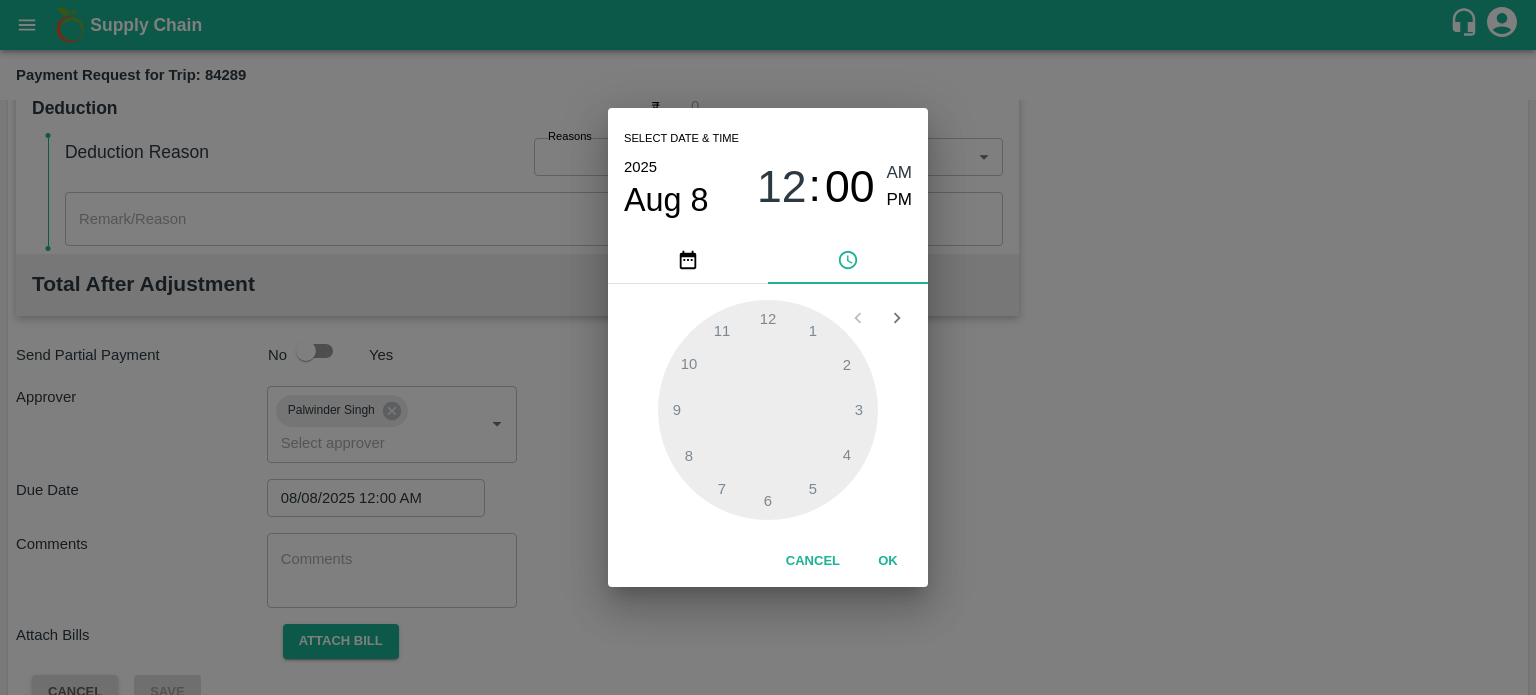 click on "OK" at bounding box center [888, 561] 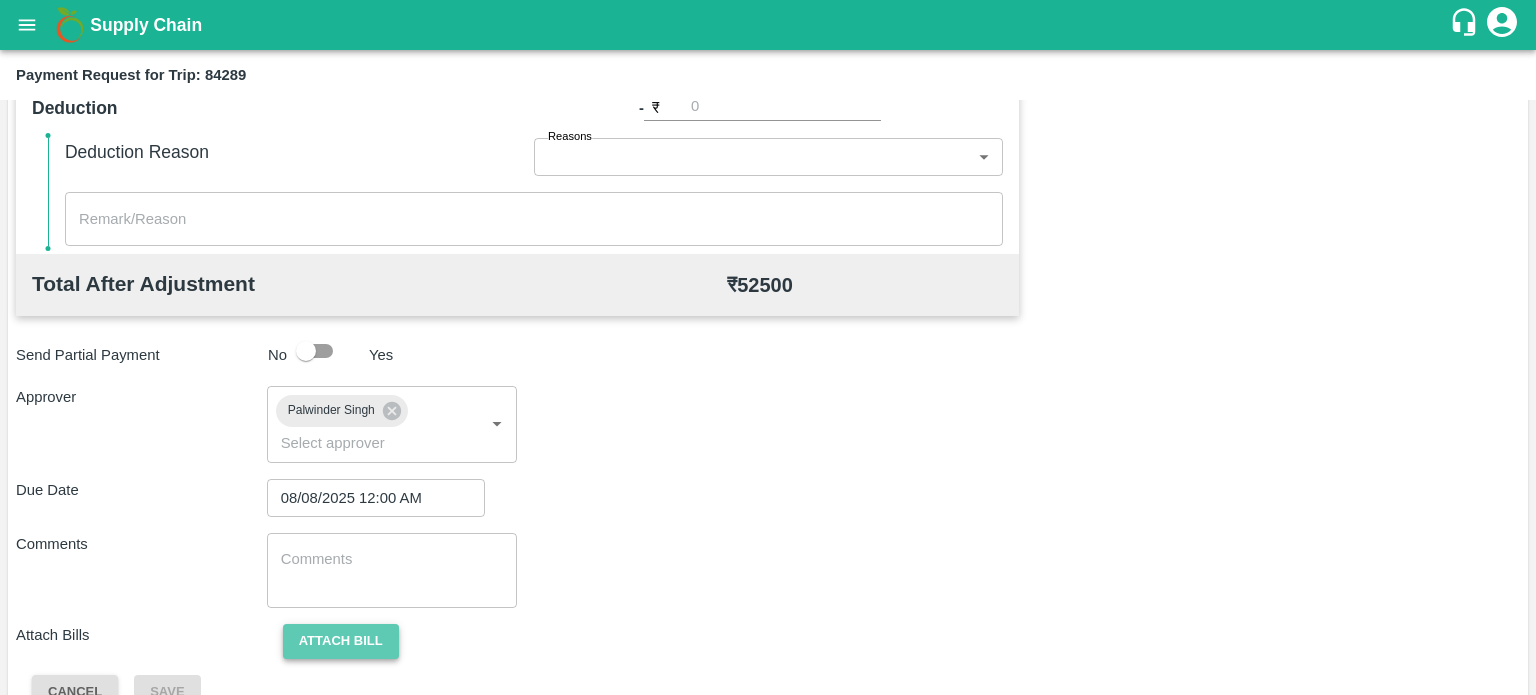 click on "Attach bill" at bounding box center [341, 641] 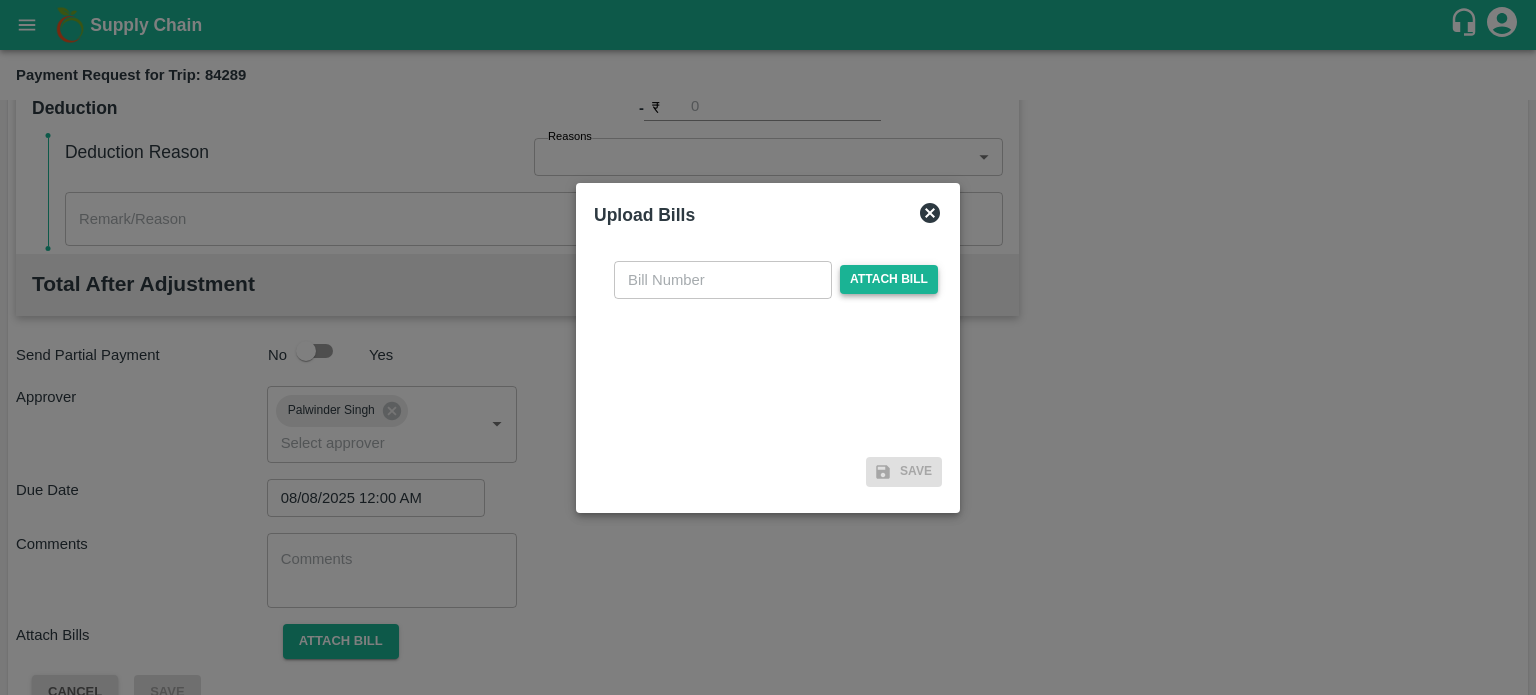 click on "Attach bill" at bounding box center [889, 279] 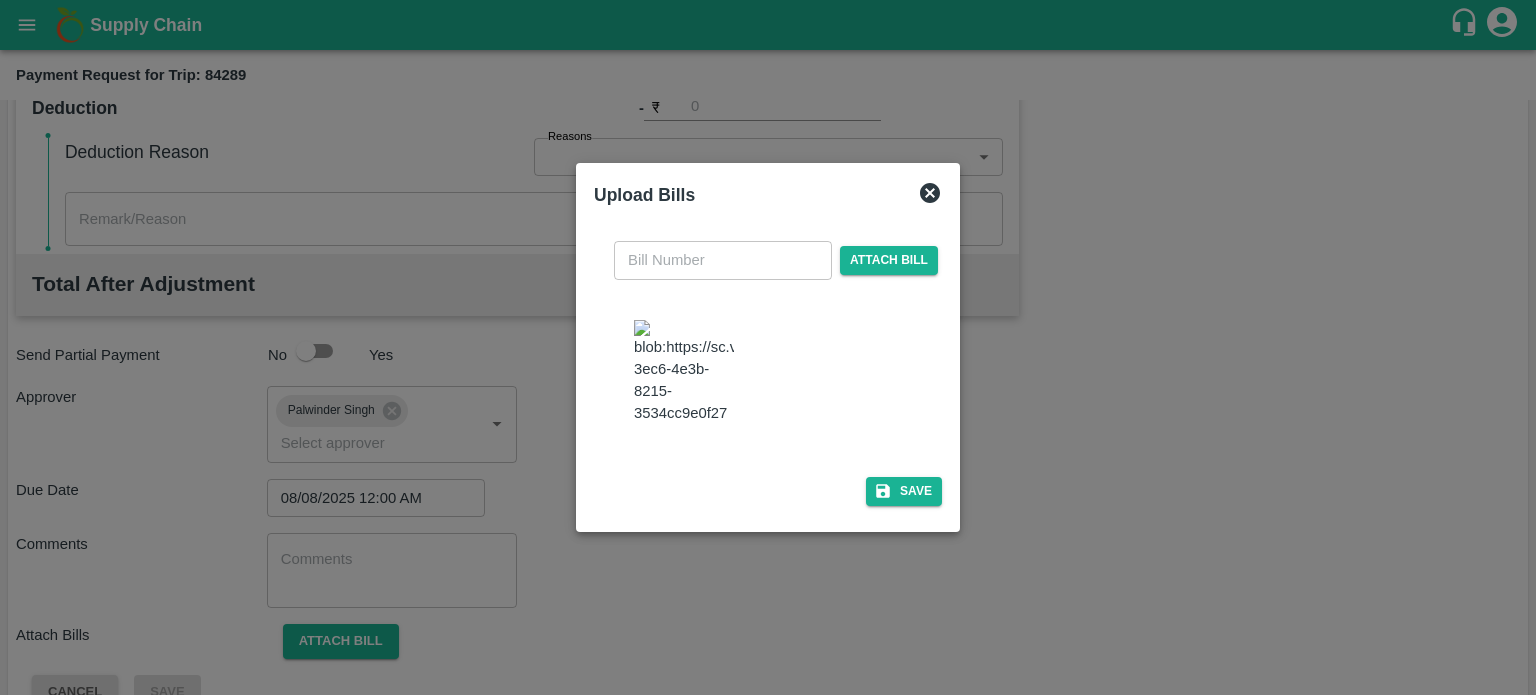 click at bounding box center [684, 372] 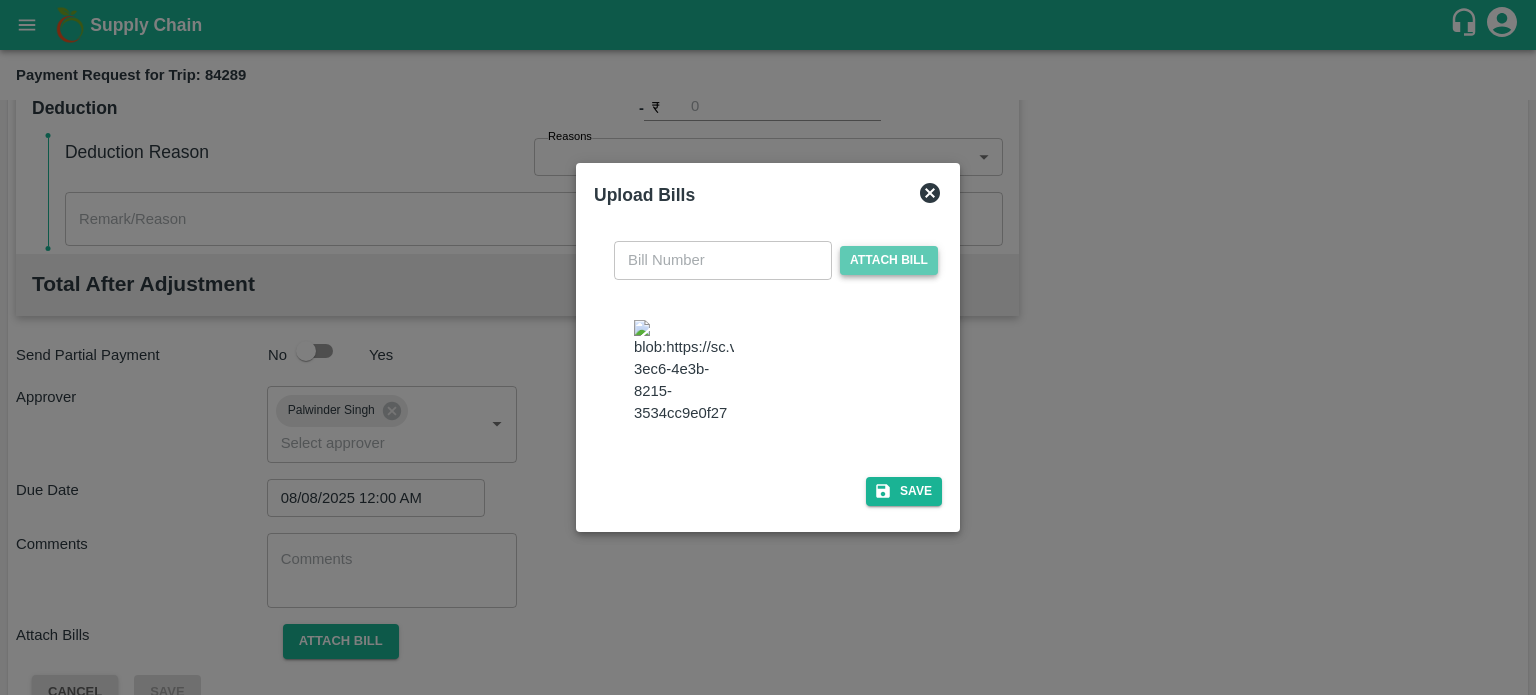 click on "Attach bill" at bounding box center [889, 260] 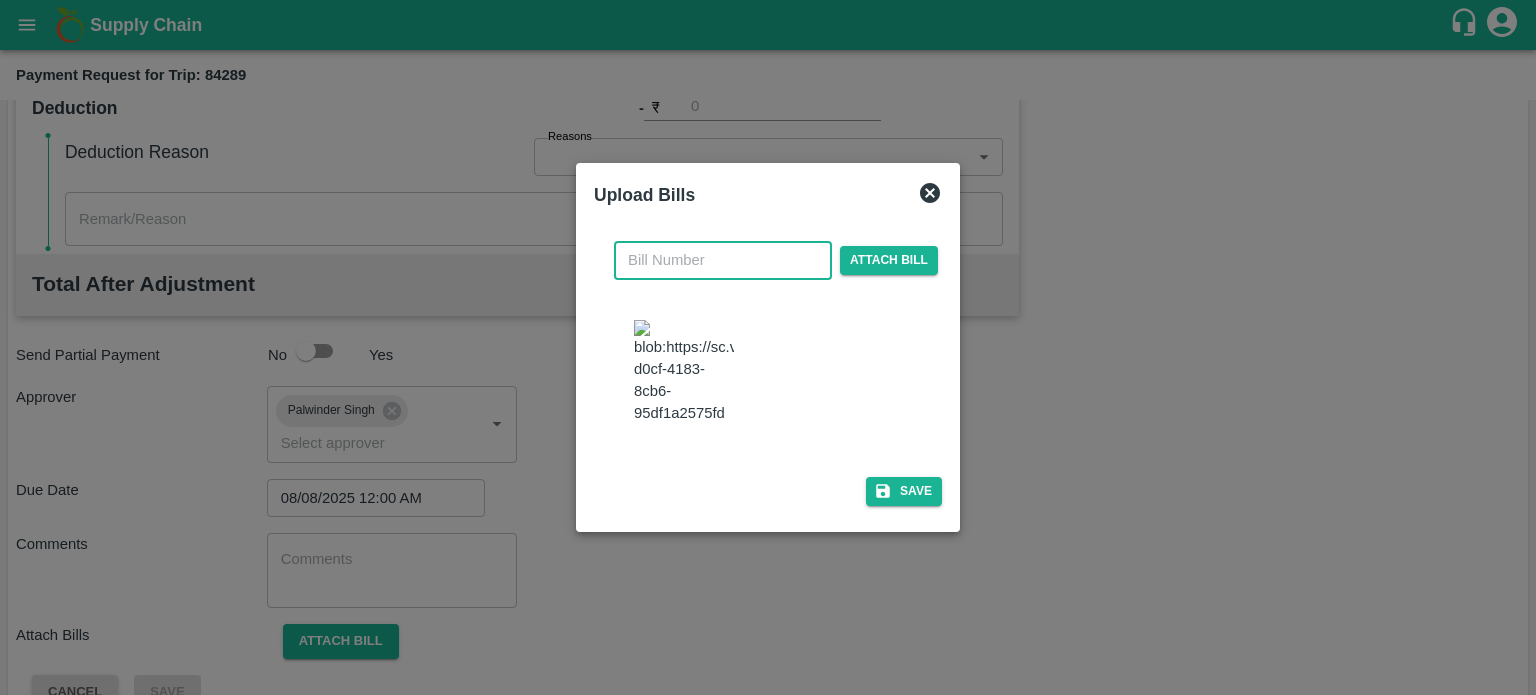 click at bounding box center (723, 260) 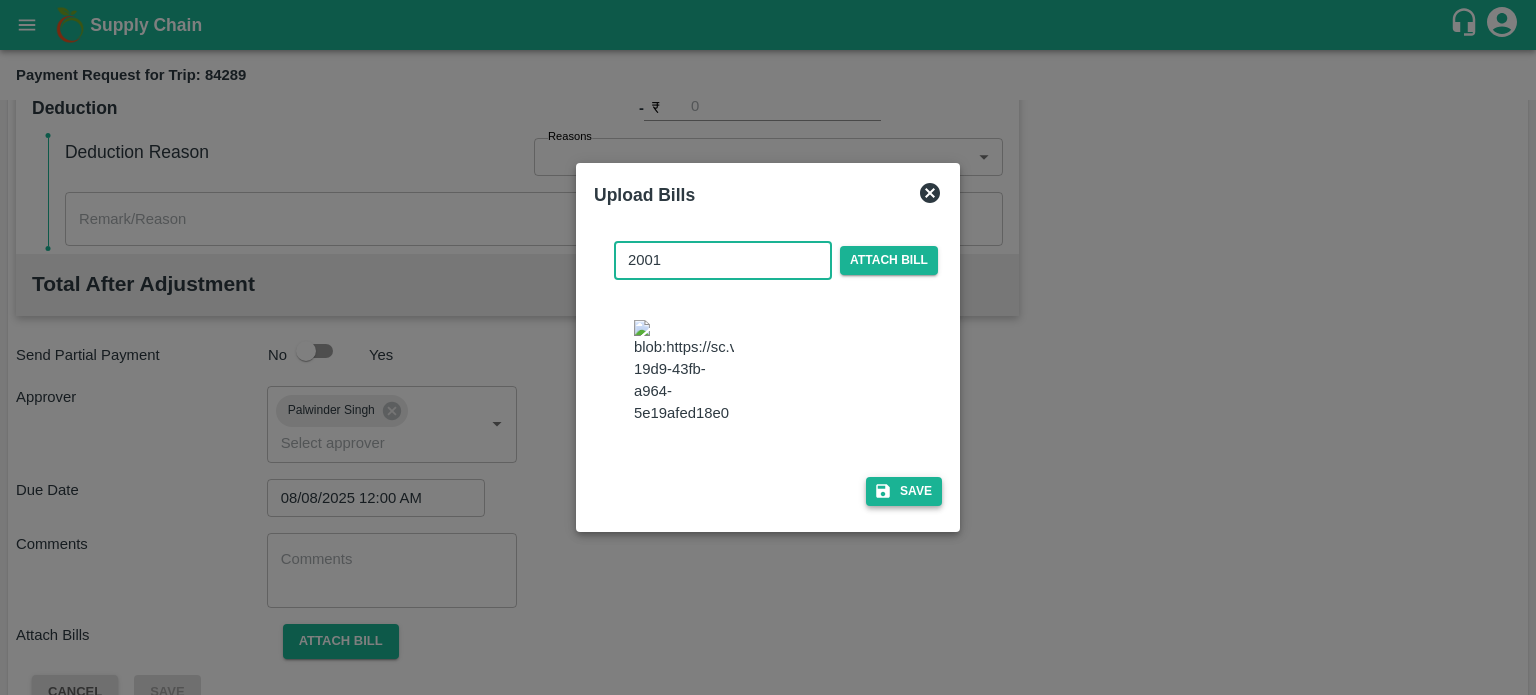type on "2001" 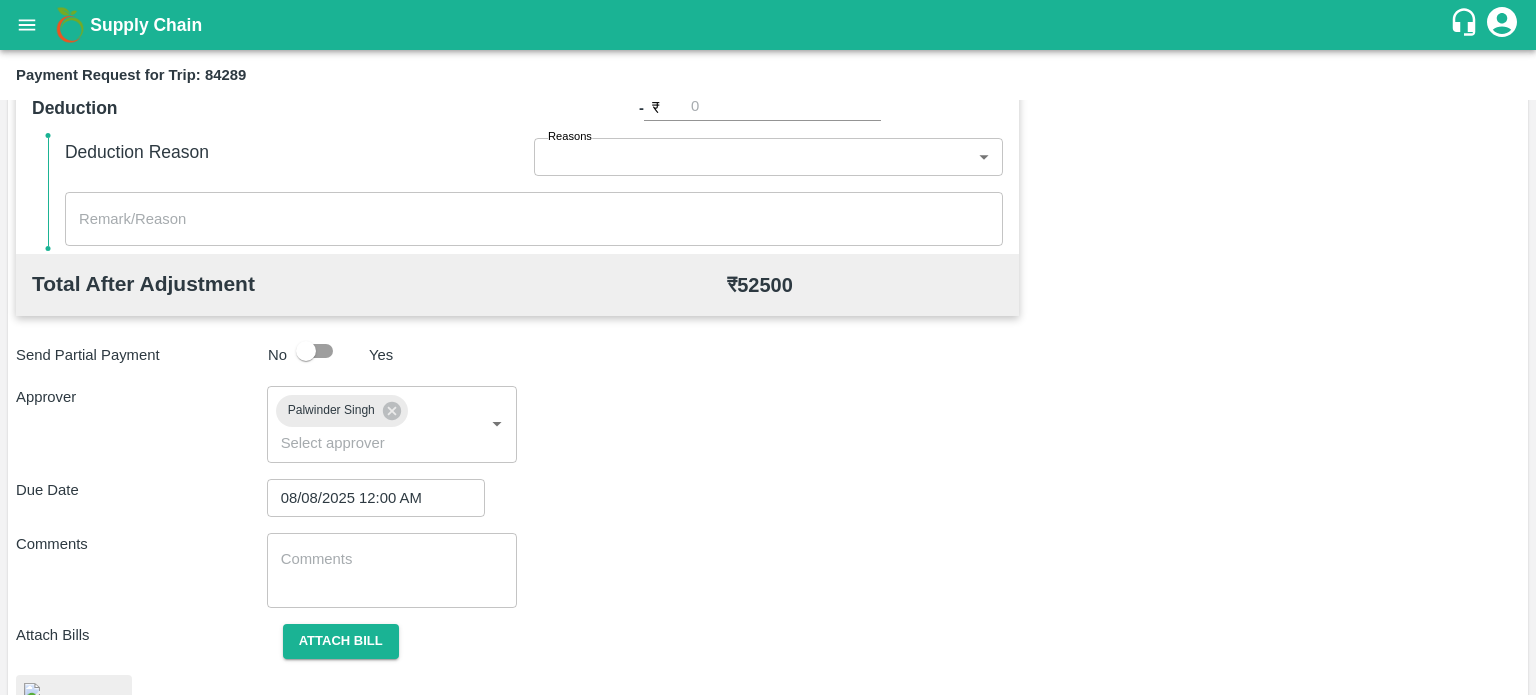 scroll, scrollTop: 965, scrollLeft: 0, axis: vertical 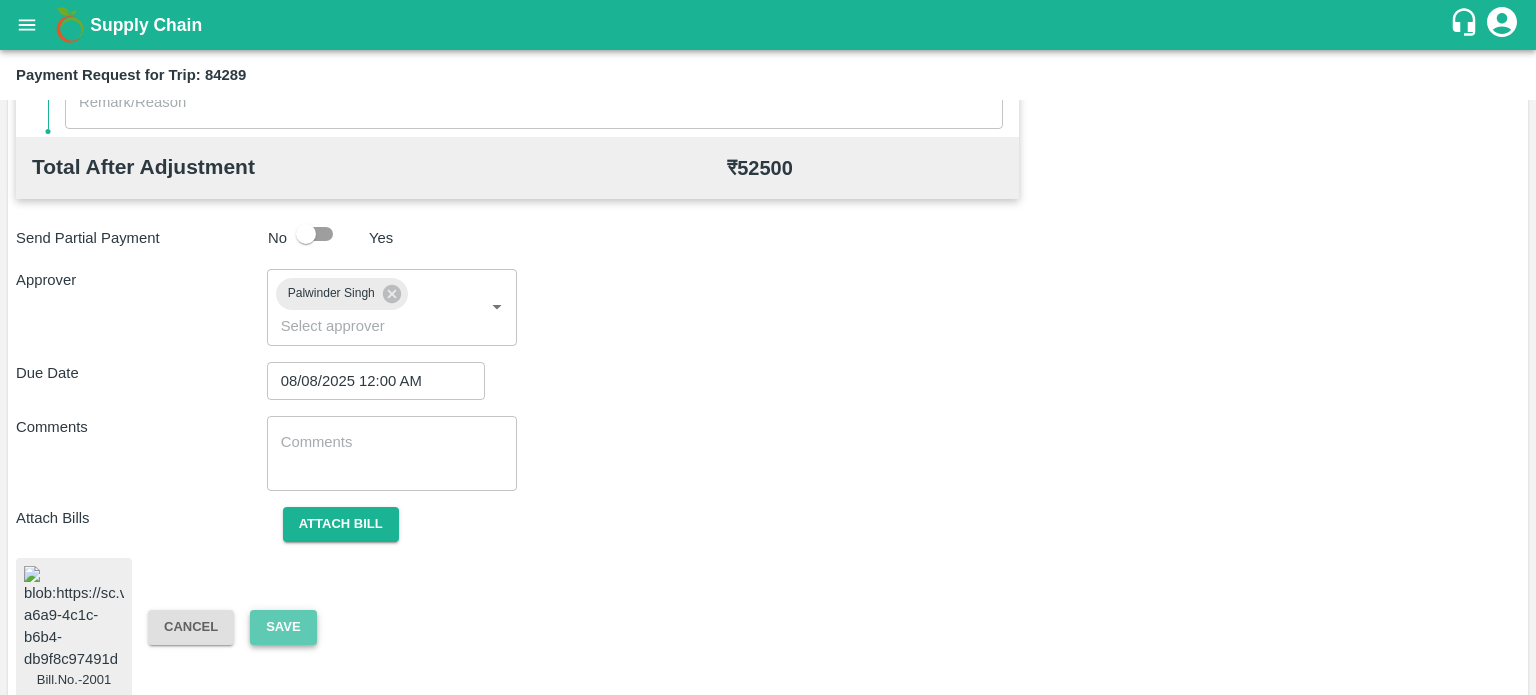 click on "Save" at bounding box center [283, 627] 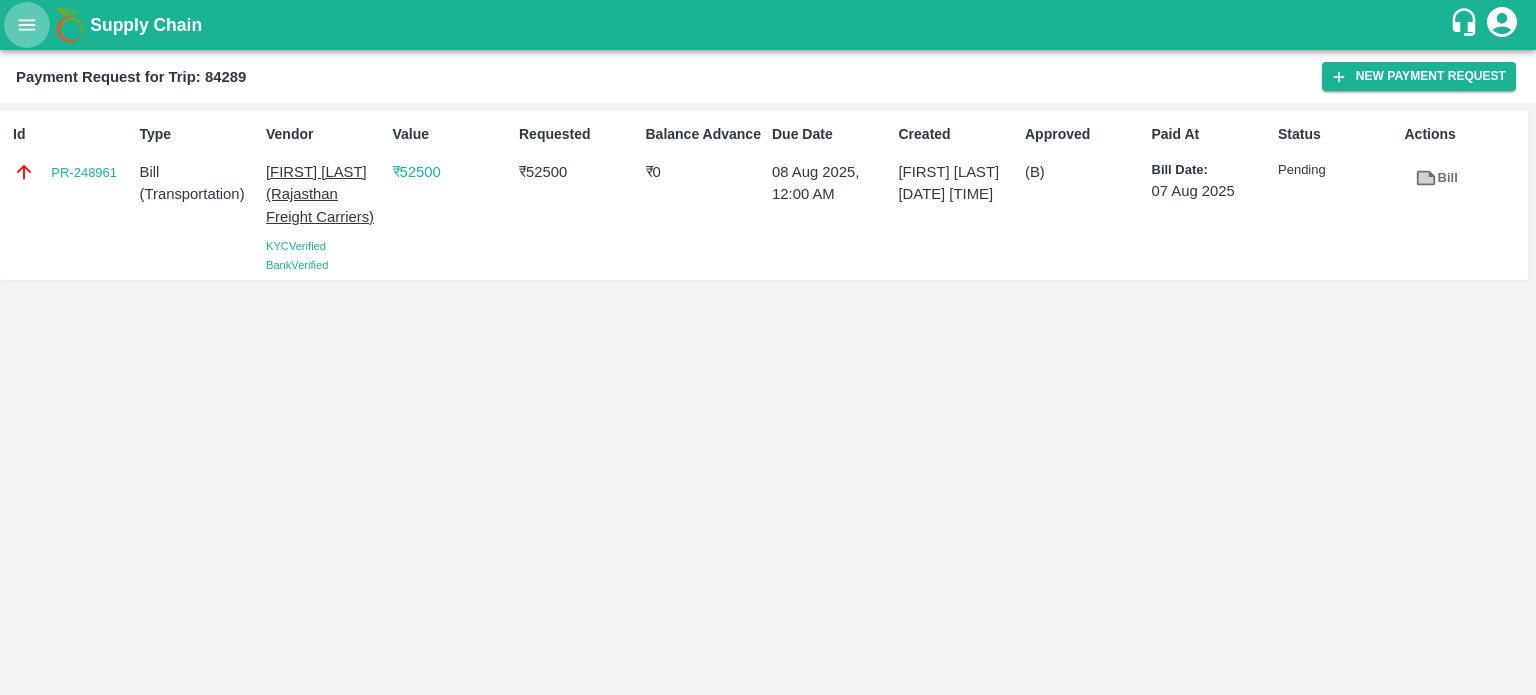 click 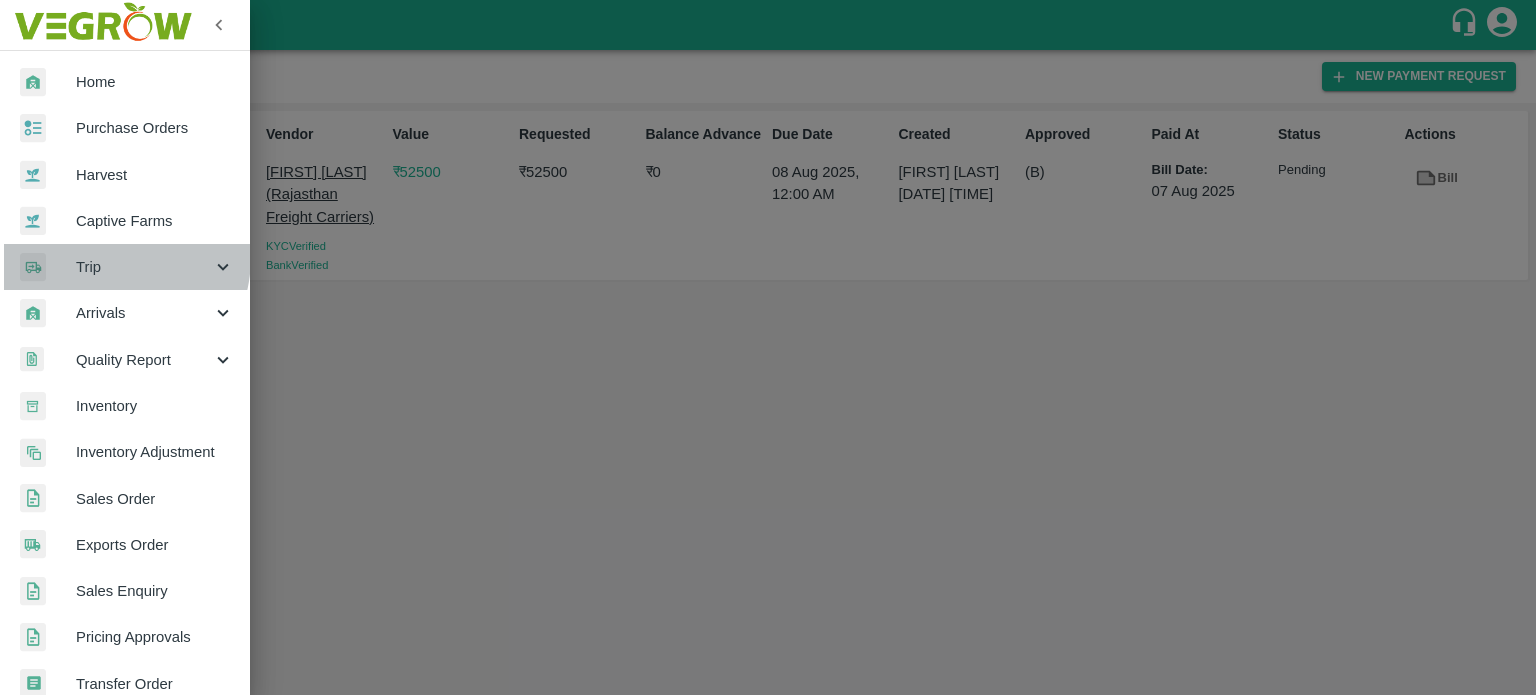 click on "Trip" at bounding box center [144, 267] 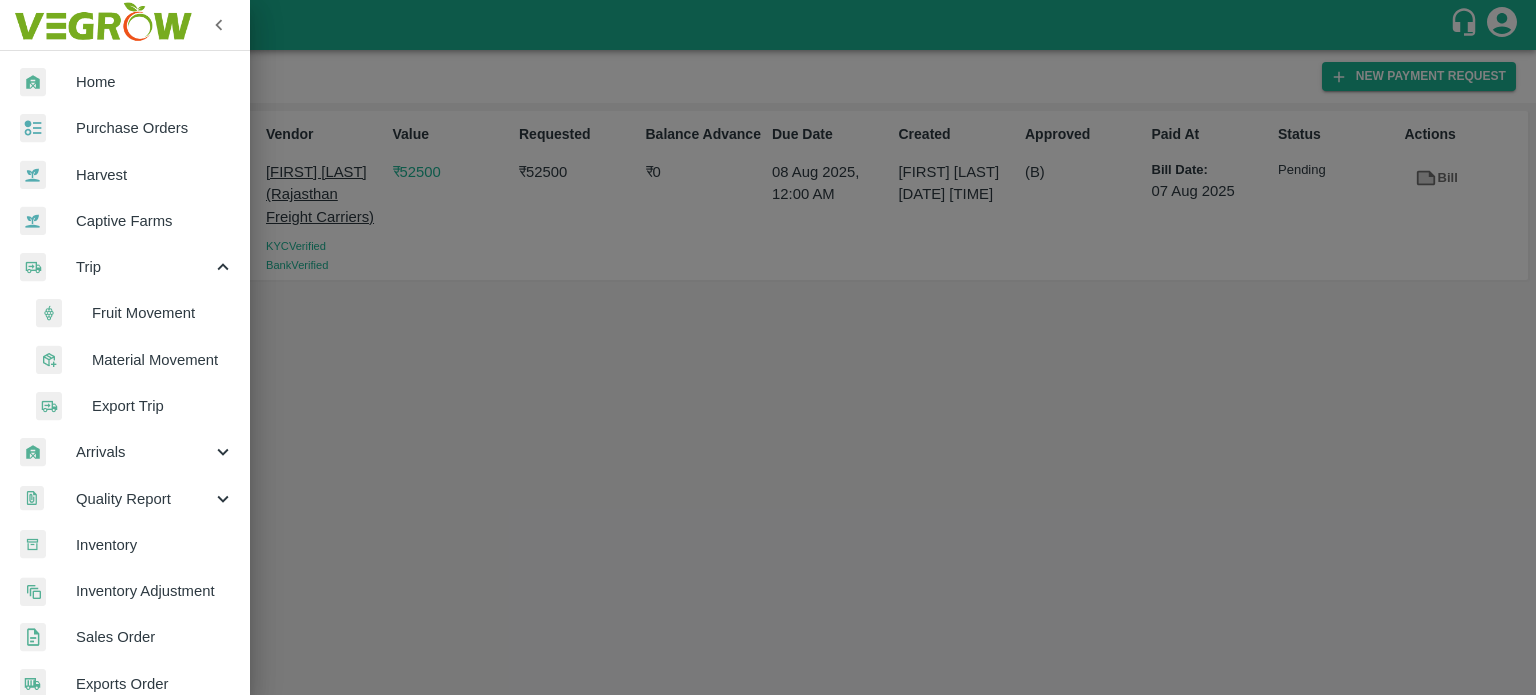 click on "Fruit Movement" at bounding box center [133, 313] 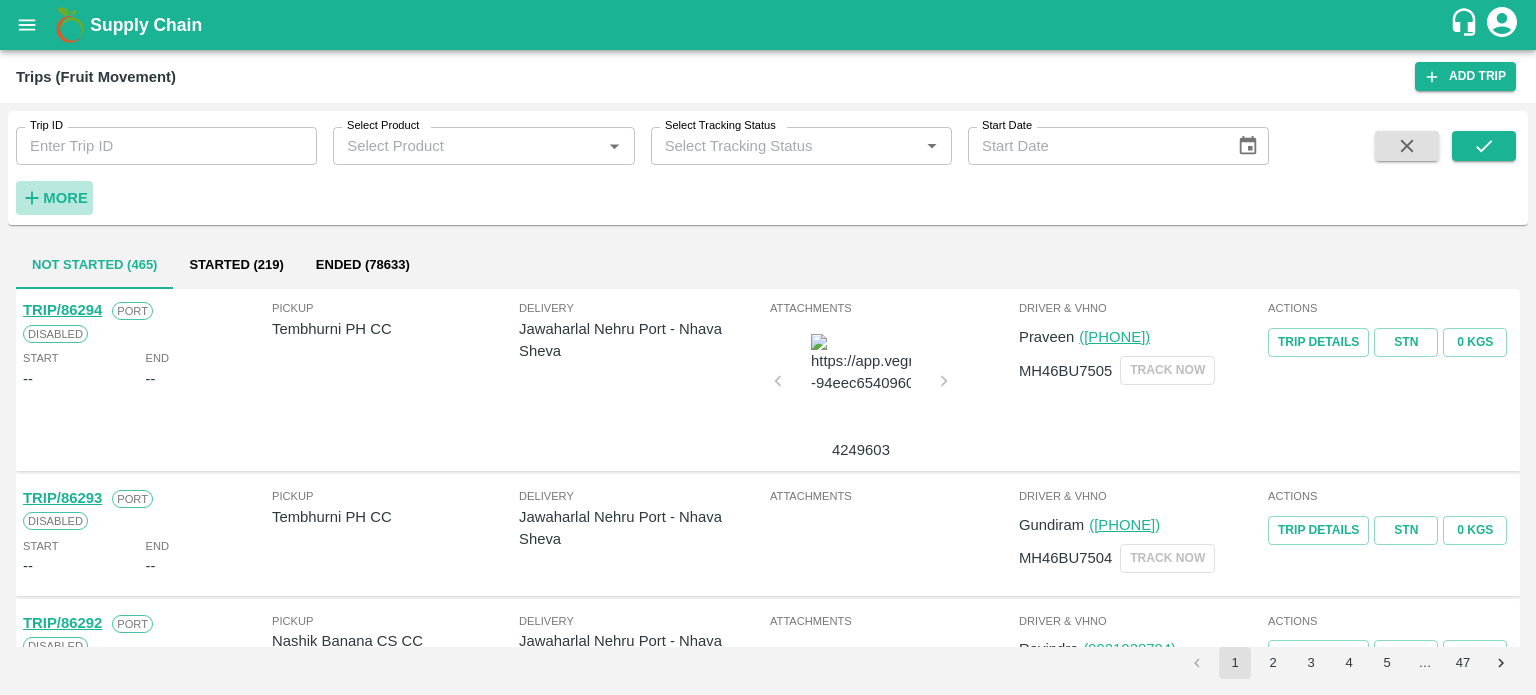 click on "More" at bounding box center [65, 198] 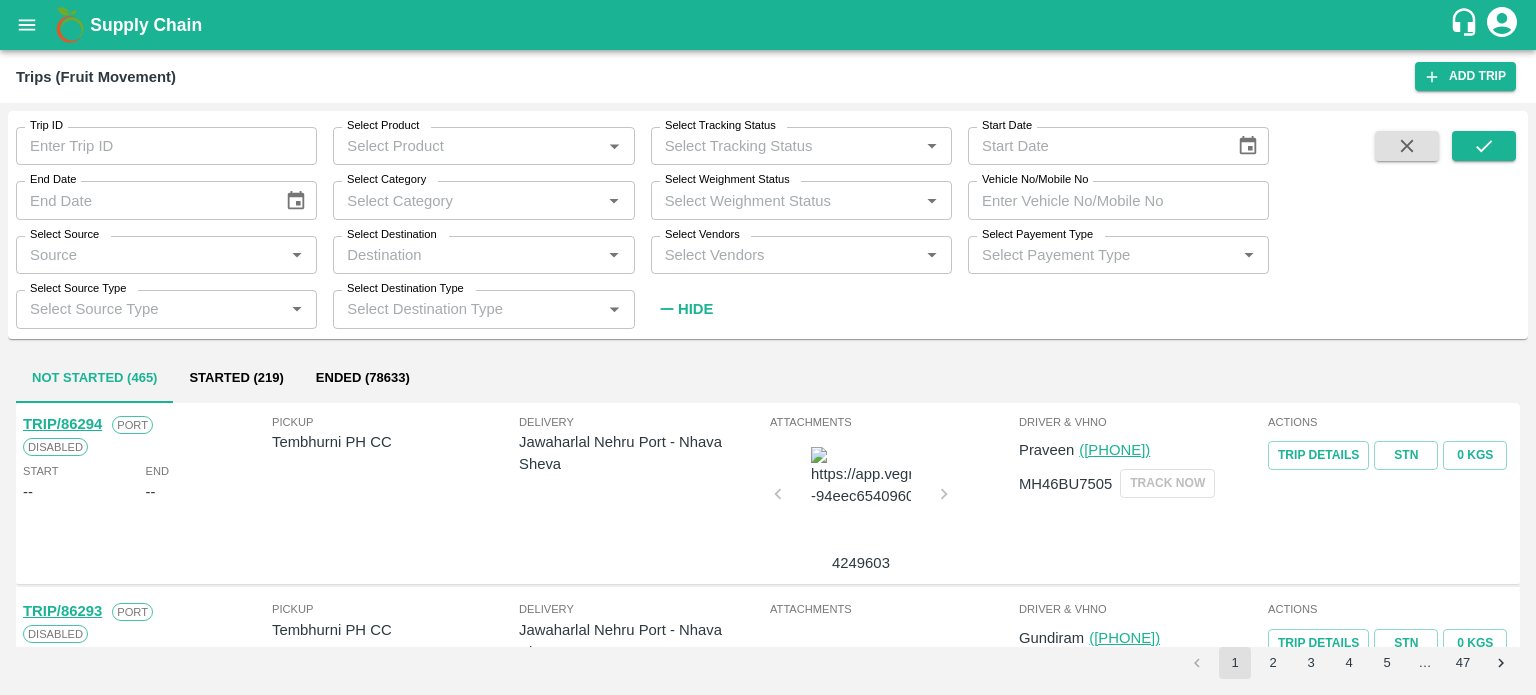 click on "Select Vendors" at bounding box center [785, 255] 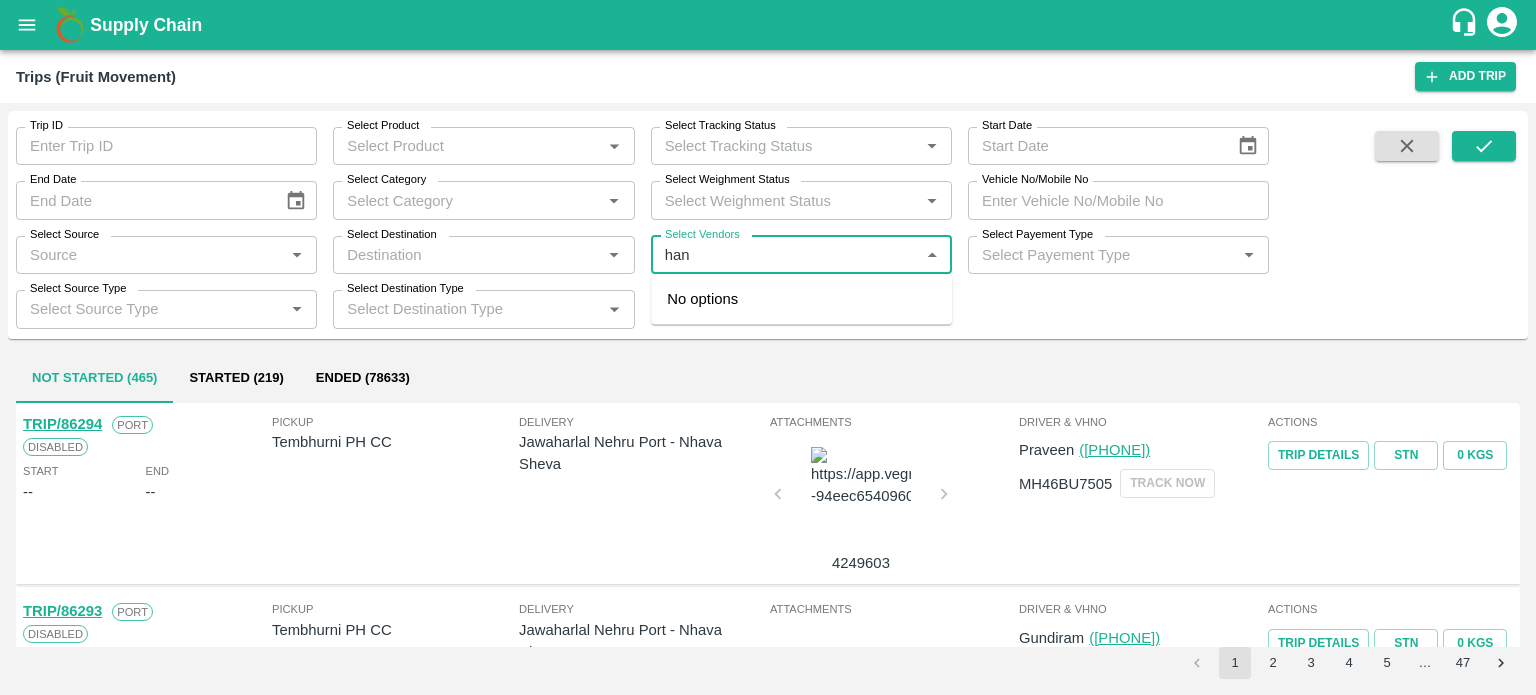 type on "hani" 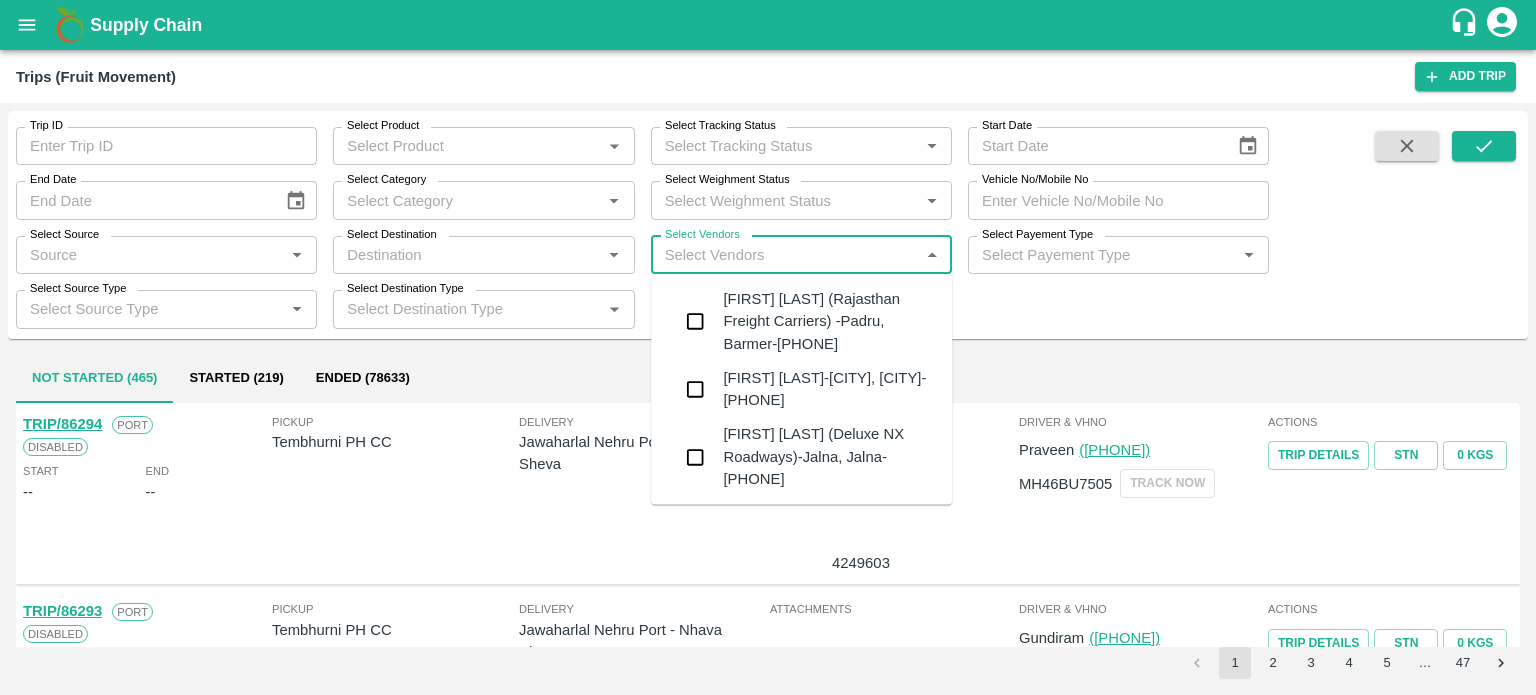 type on "f" 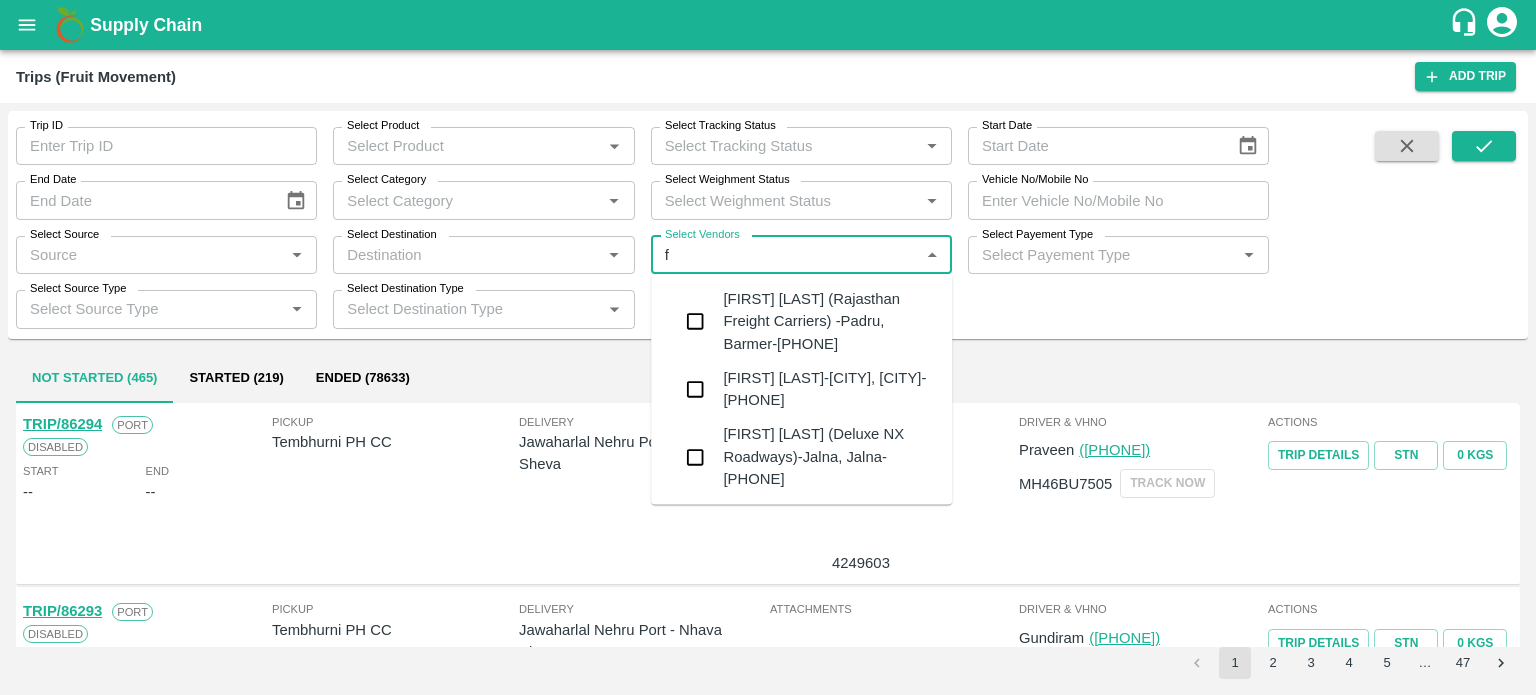 click on "[FIRST] [LAST] (Rajasthan Freight Carriers) -Padru, Barmer-[PHONE]" at bounding box center (829, 321) 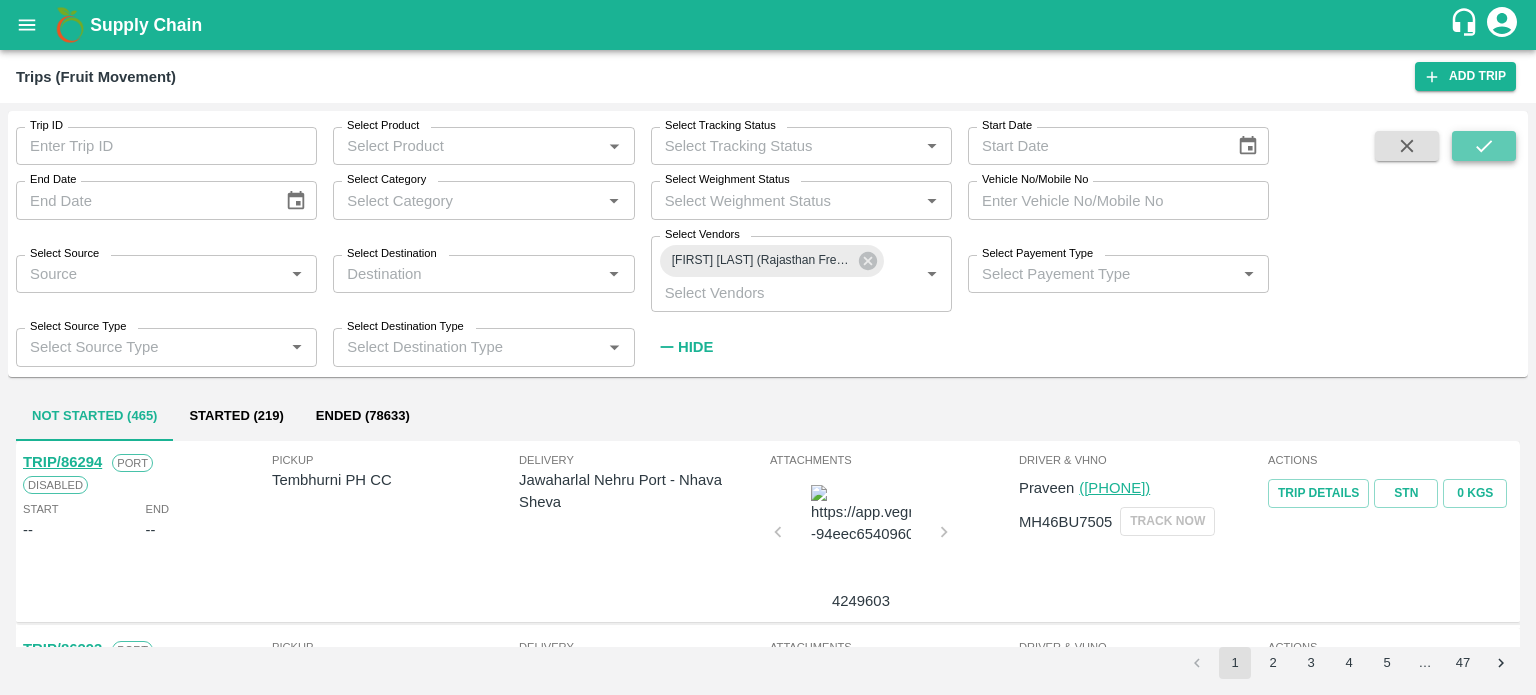 click 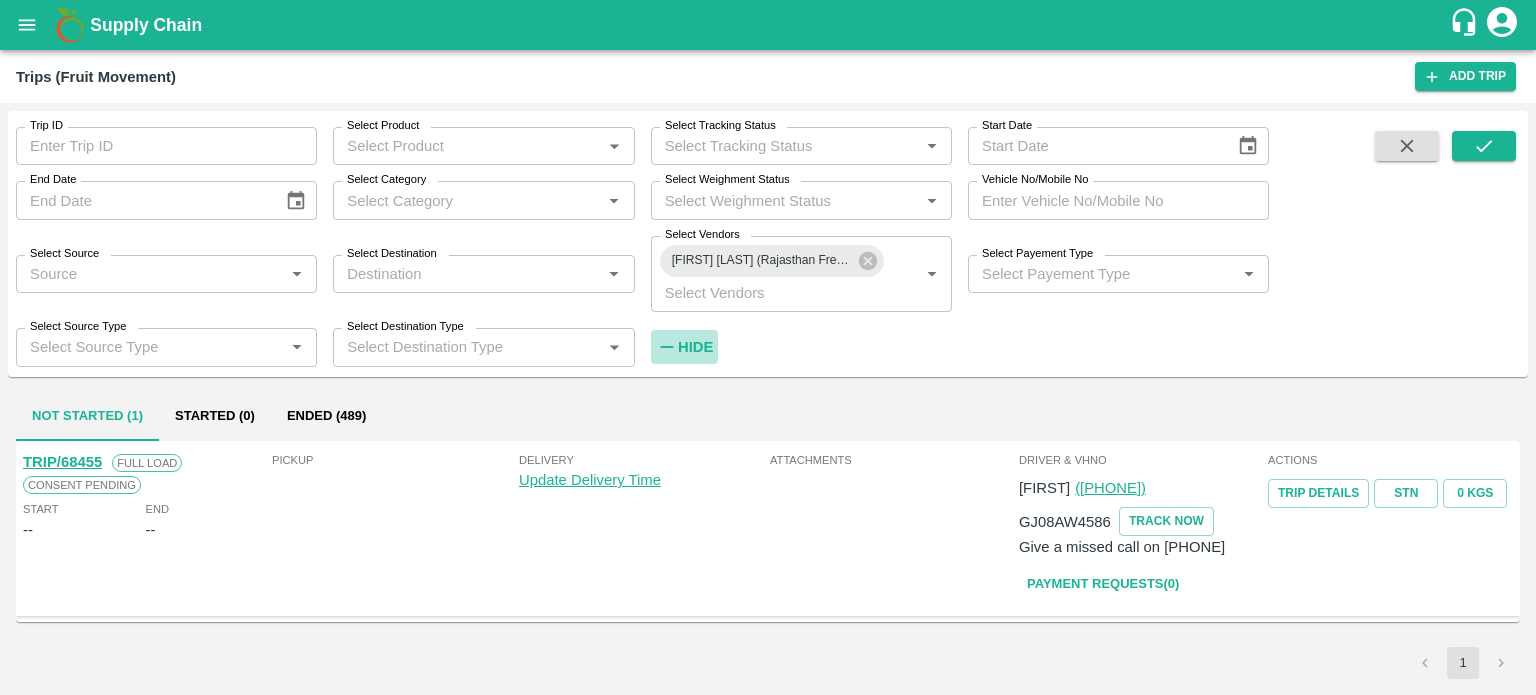 click on "Hide" at bounding box center (695, 347) 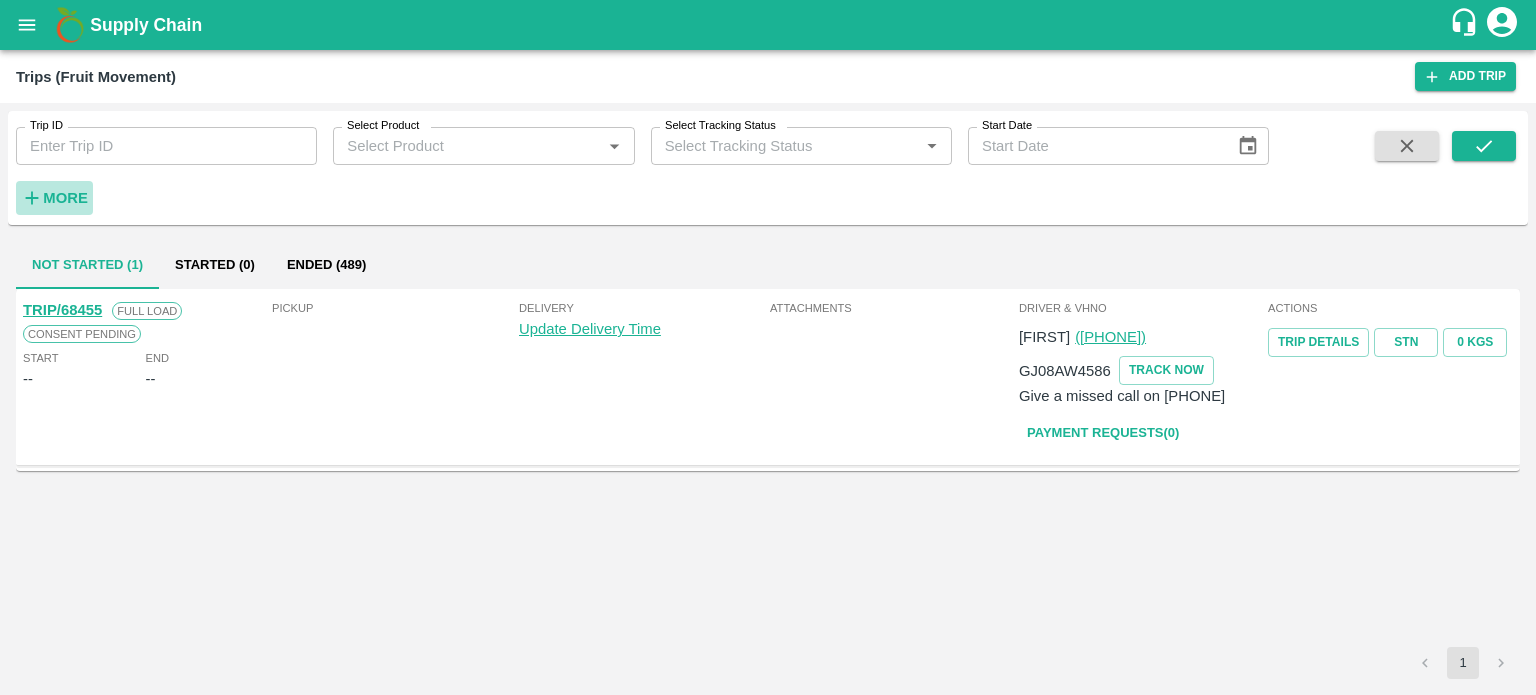 click on "More" at bounding box center [65, 198] 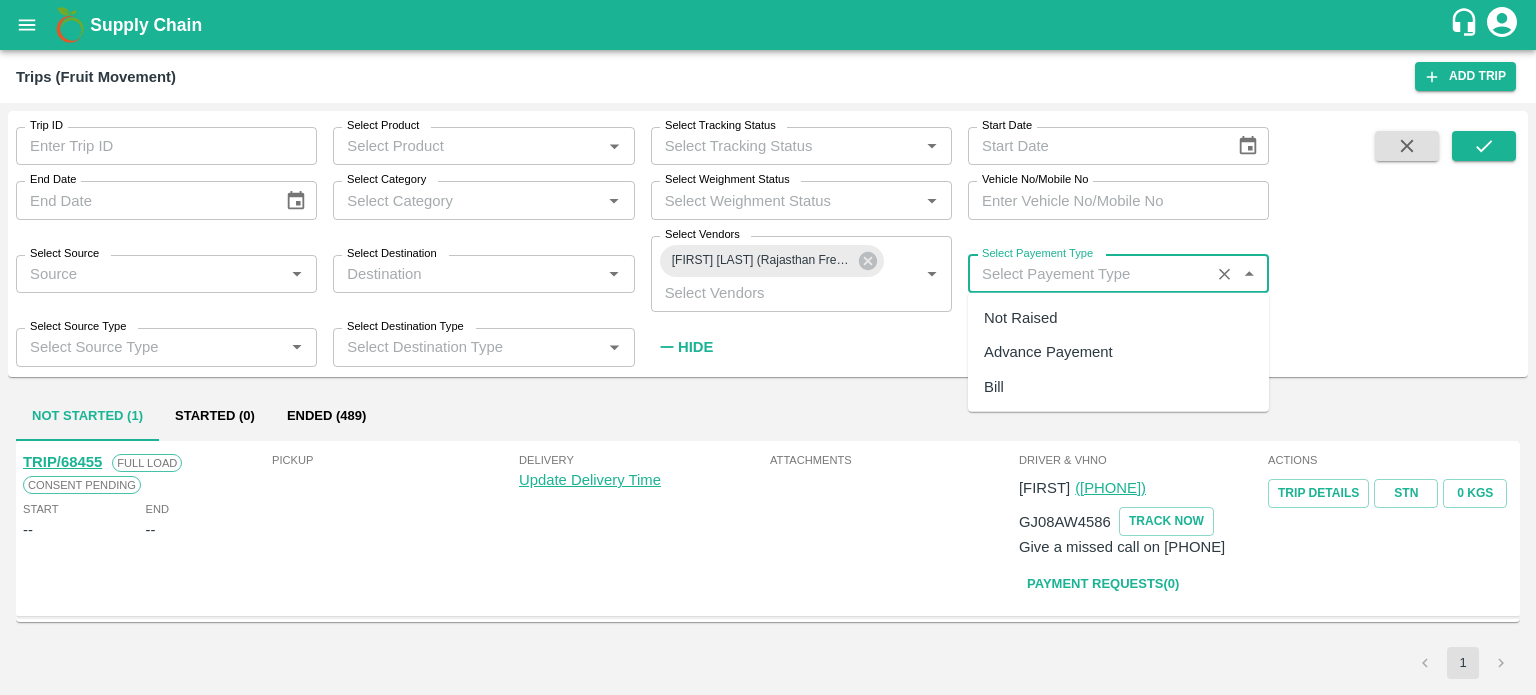 click on "Select Payement Type" at bounding box center [1089, 274] 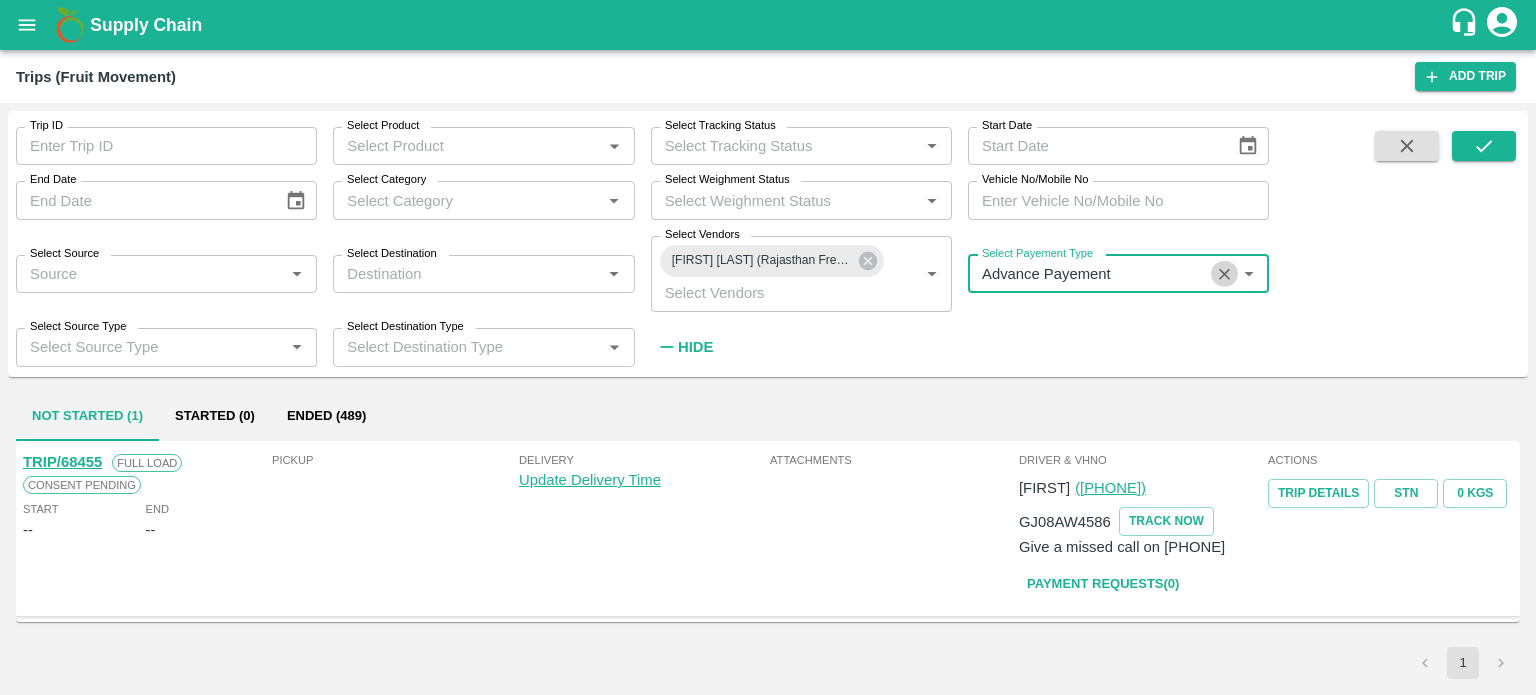 click 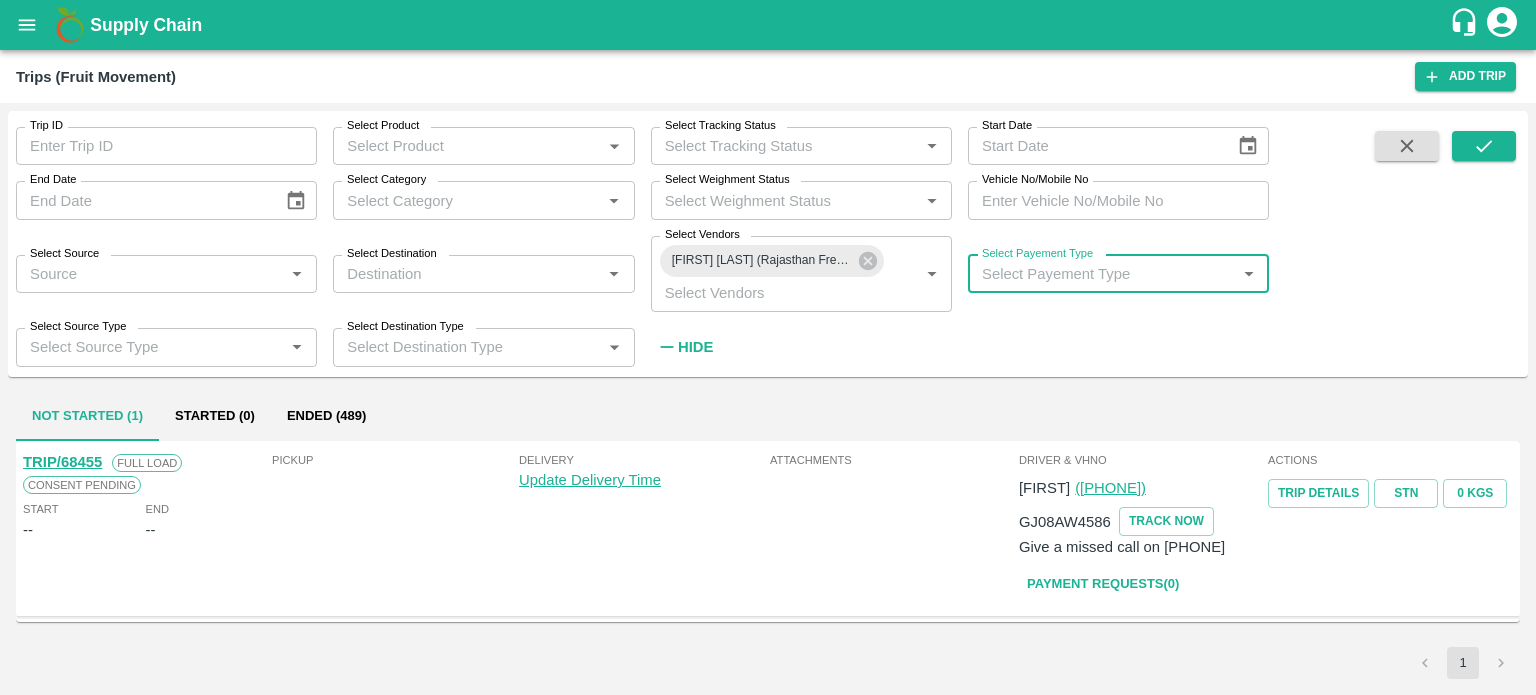 click on "Select Payement Type" at bounding box center [1102, 274] 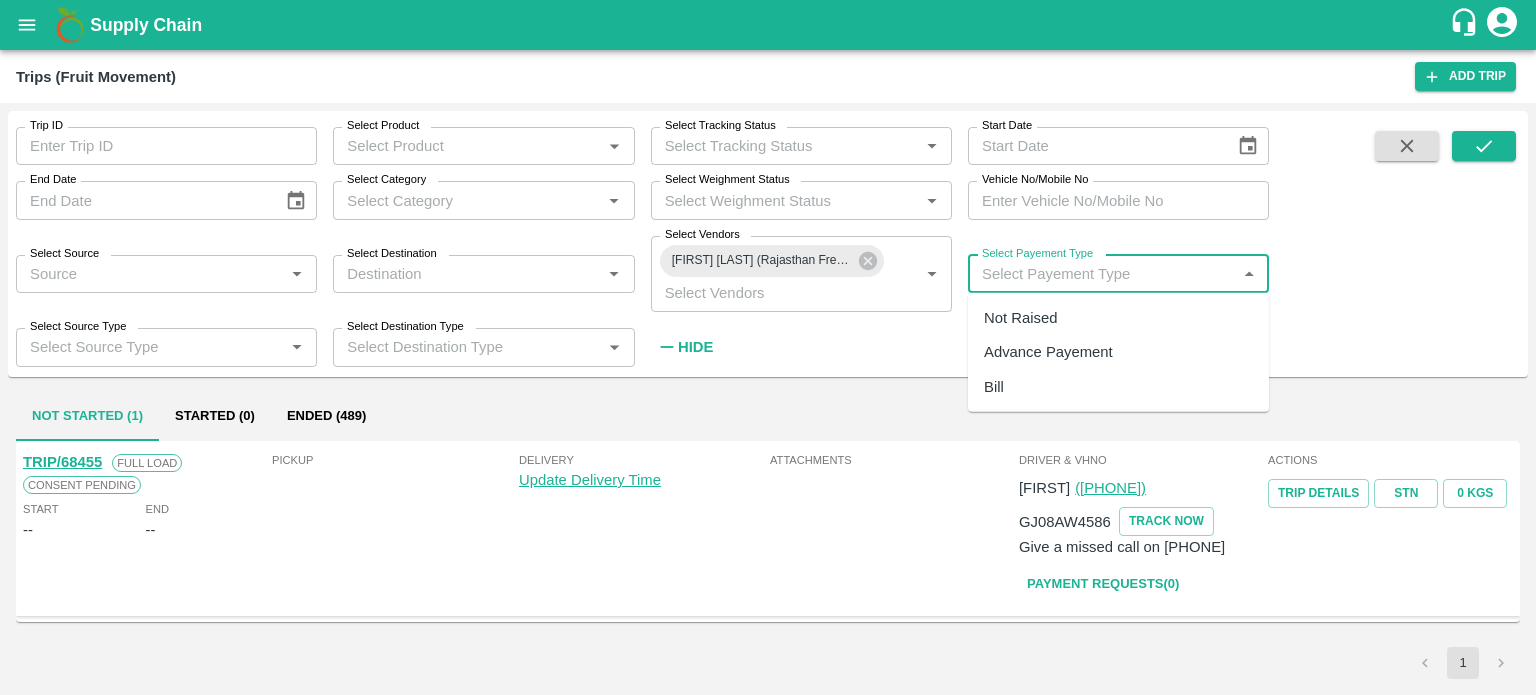 click on "Not Raised" at bounding box center (1020, 318) 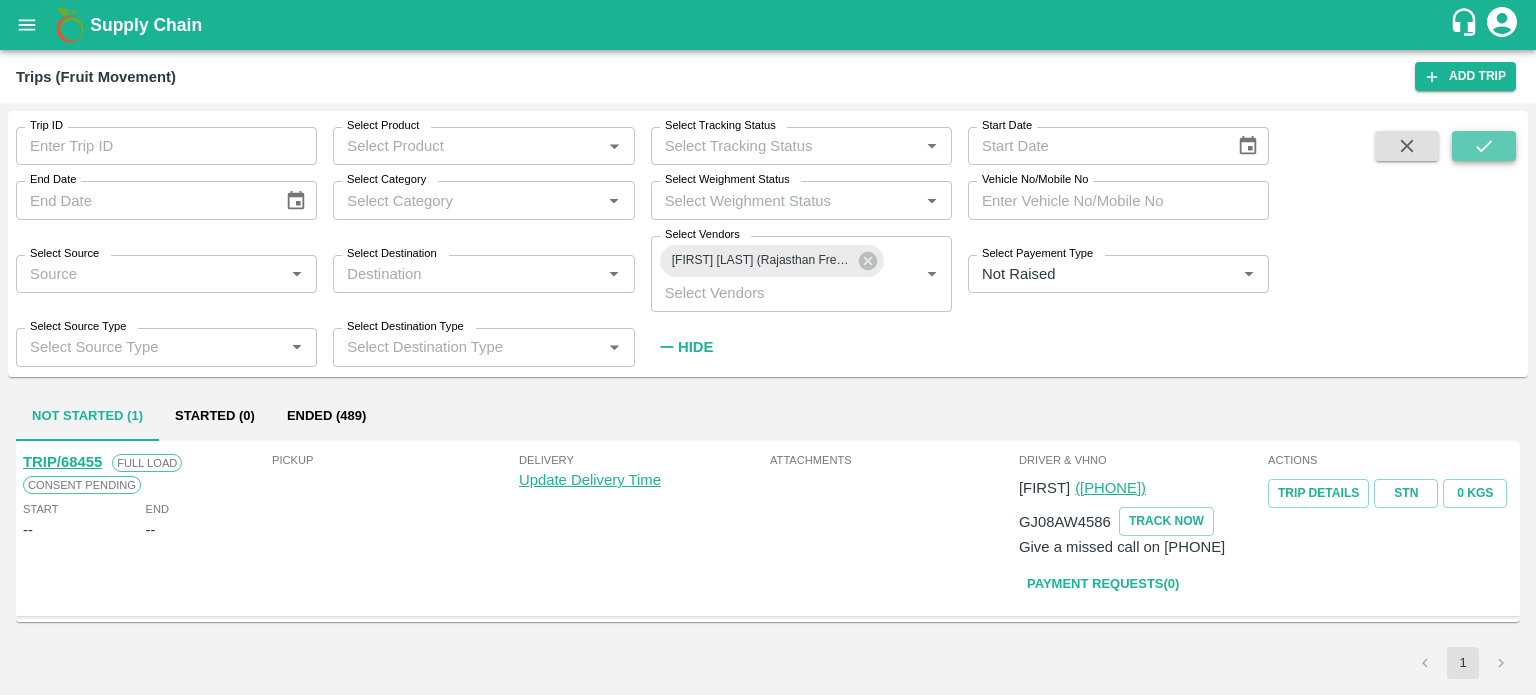 click at bounding box center [1484, 146] 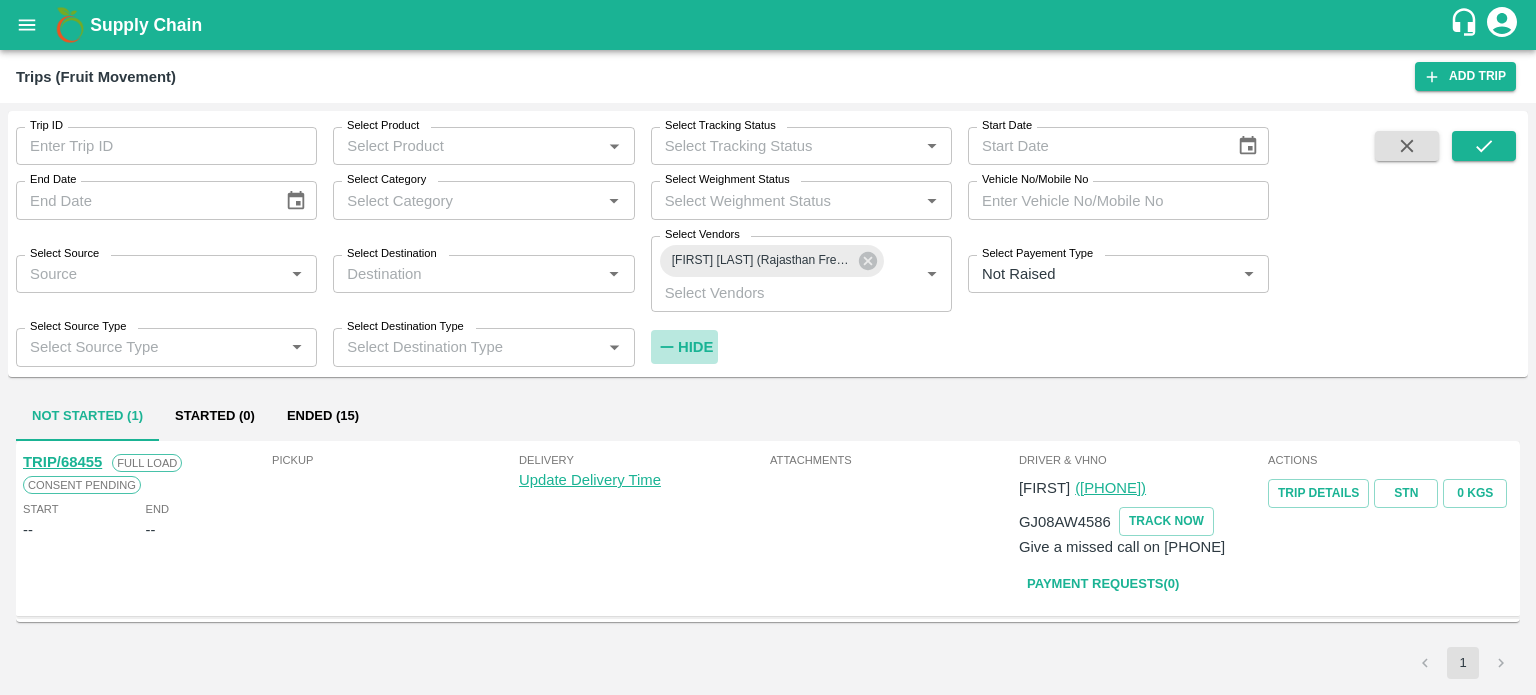 click on "Hide" at bounding box center [695, 347] 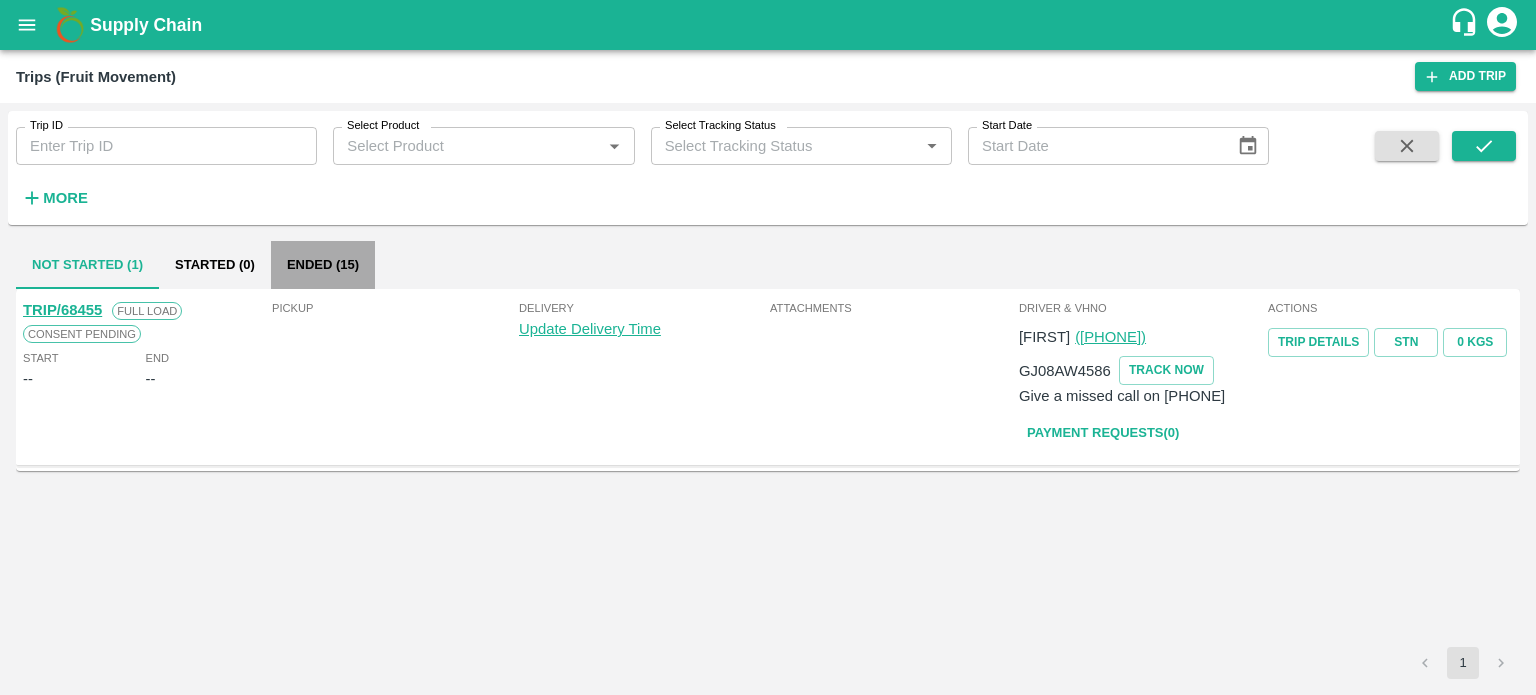 click on "Ended (15)" at bounding box center (323, 265) 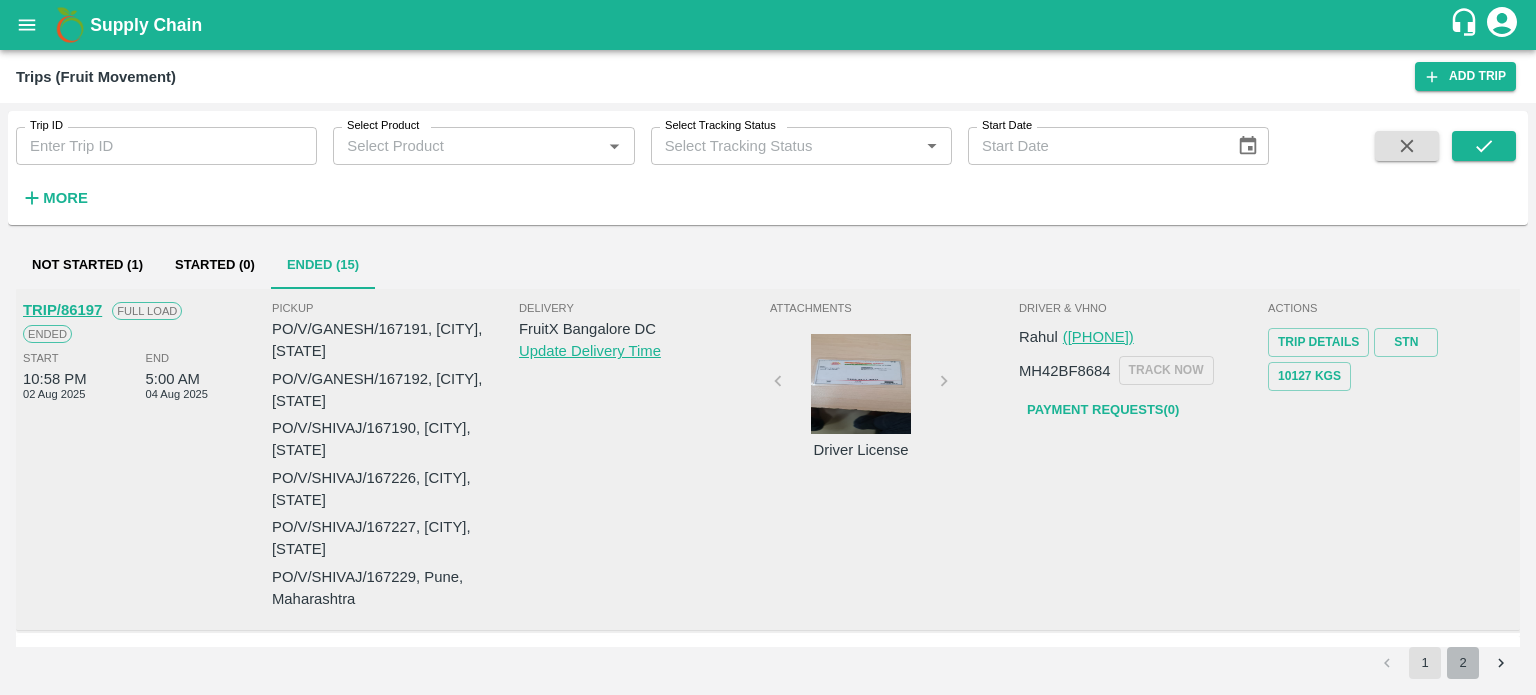 click on "2" at bounding box center [1463, 663] 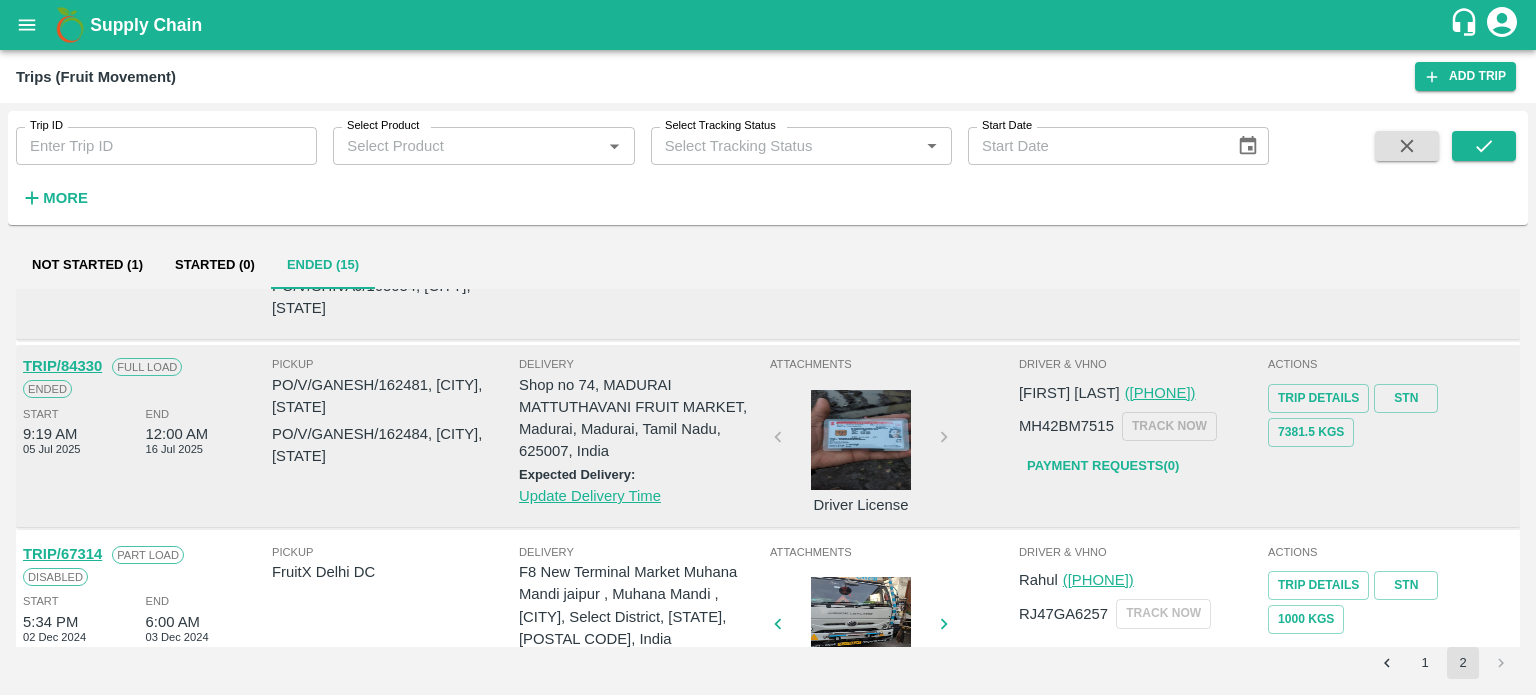 scroll, scrollTop: 537, scrollLeft: 0, axis: vertical 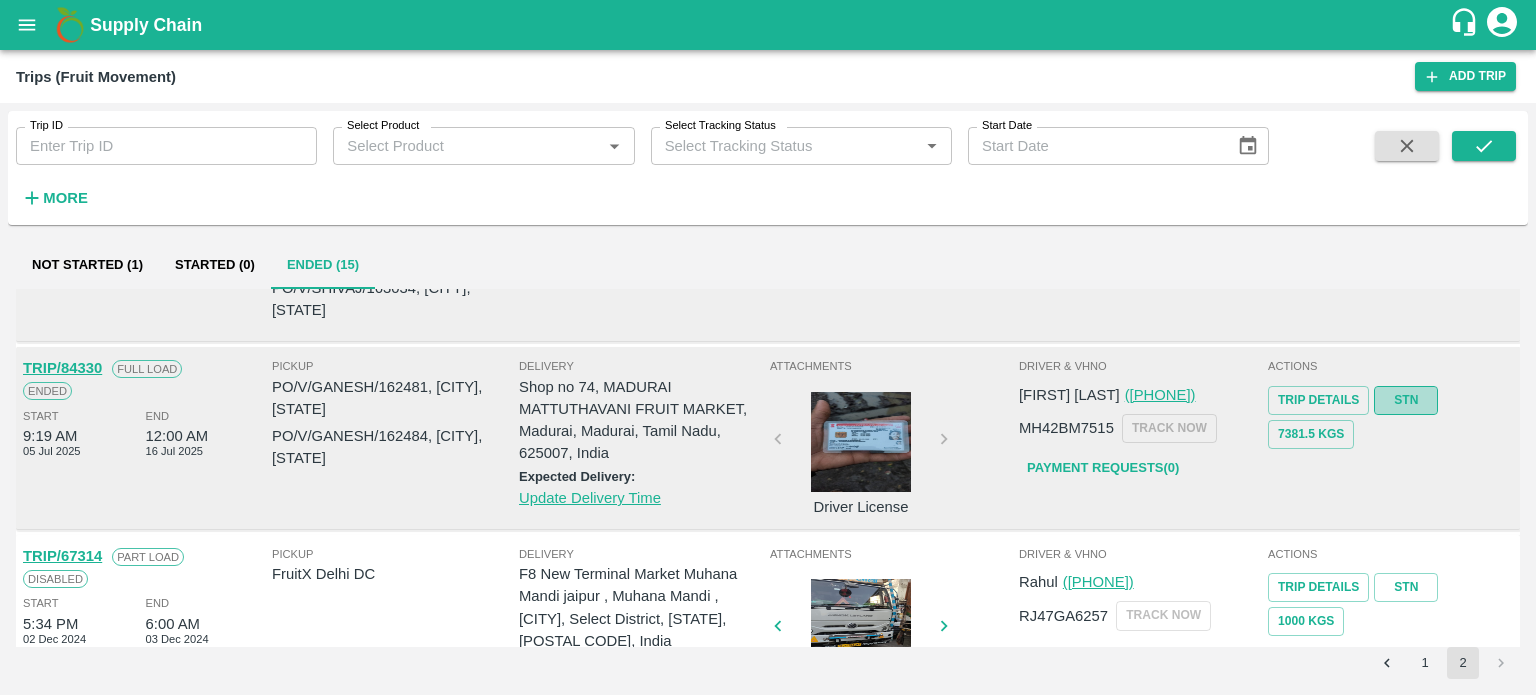 click on "STN" at bounding box center (1406, 400) 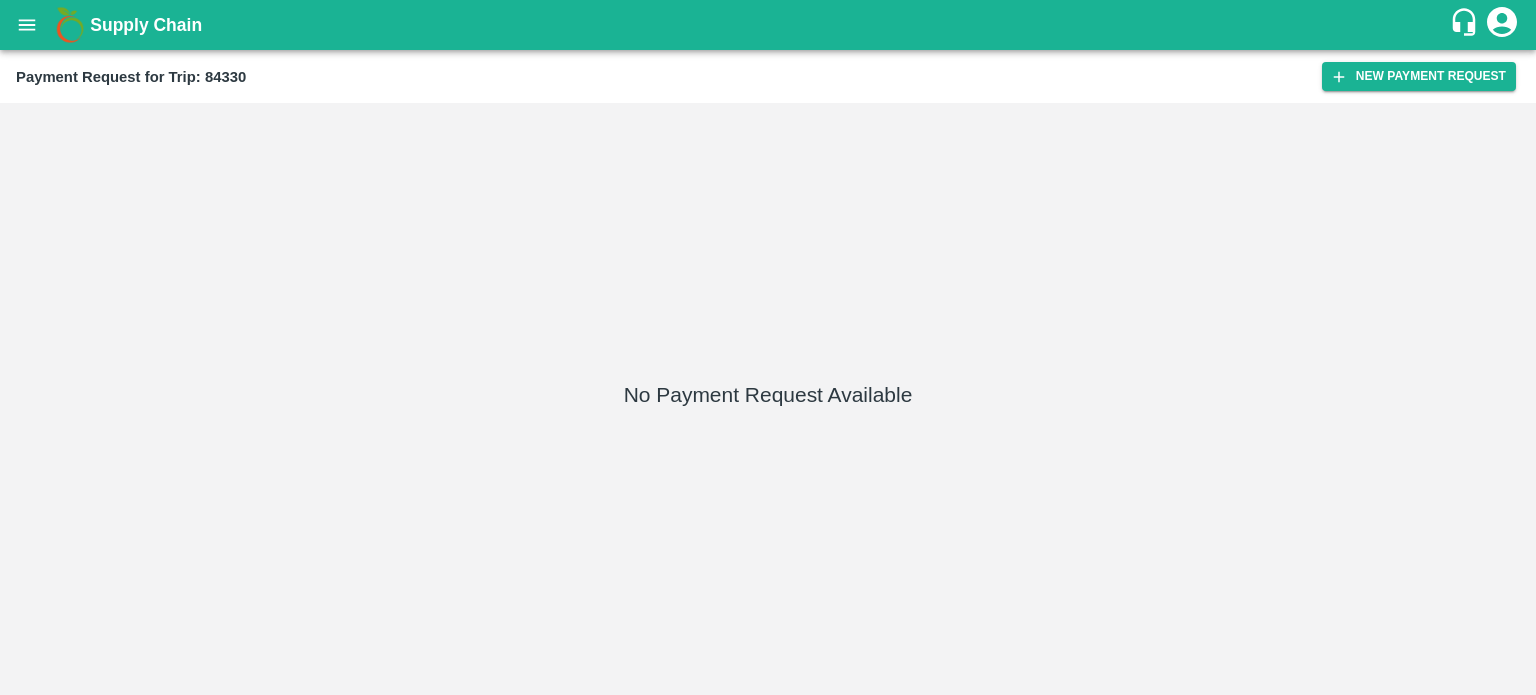 scroll, scrollTop: 0, scrollLeft: 0, axis: both 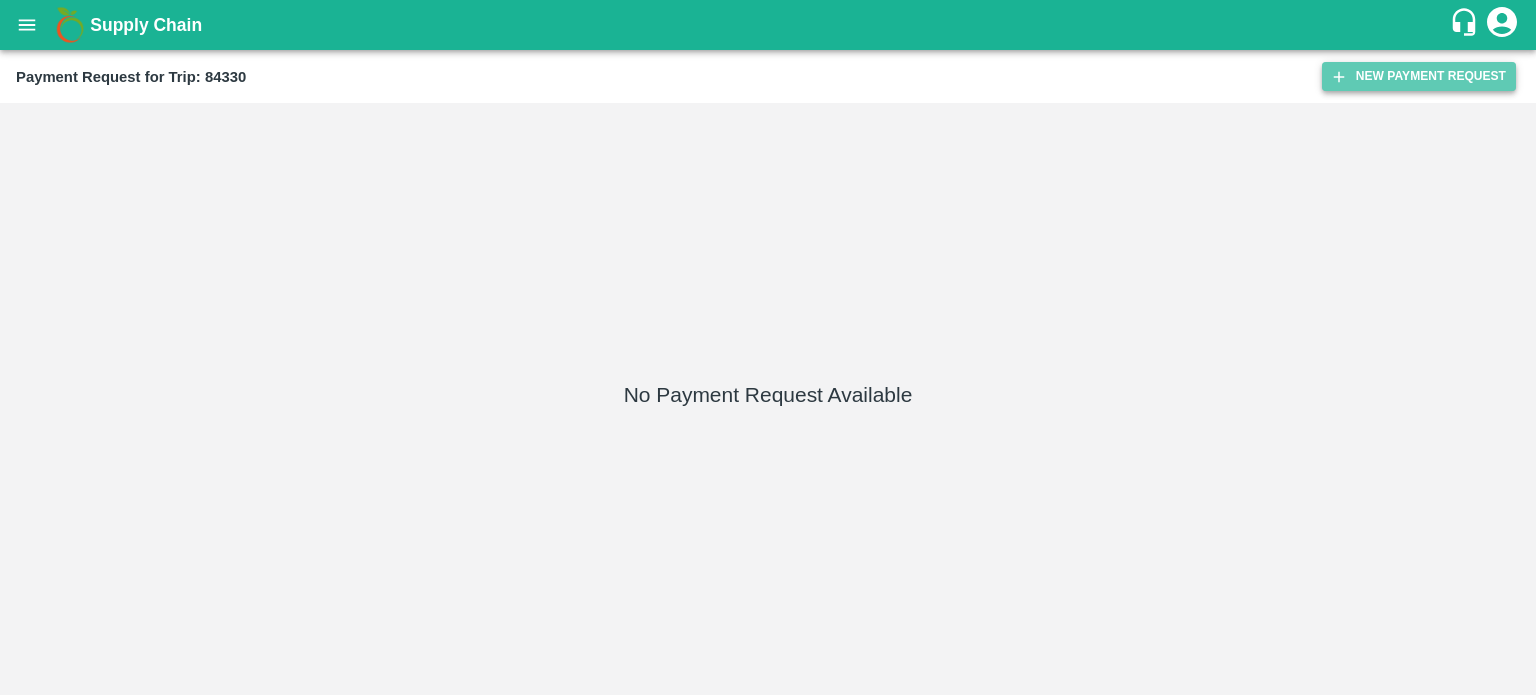 click on "New Payment Request" at bounding box center [1419, 76] 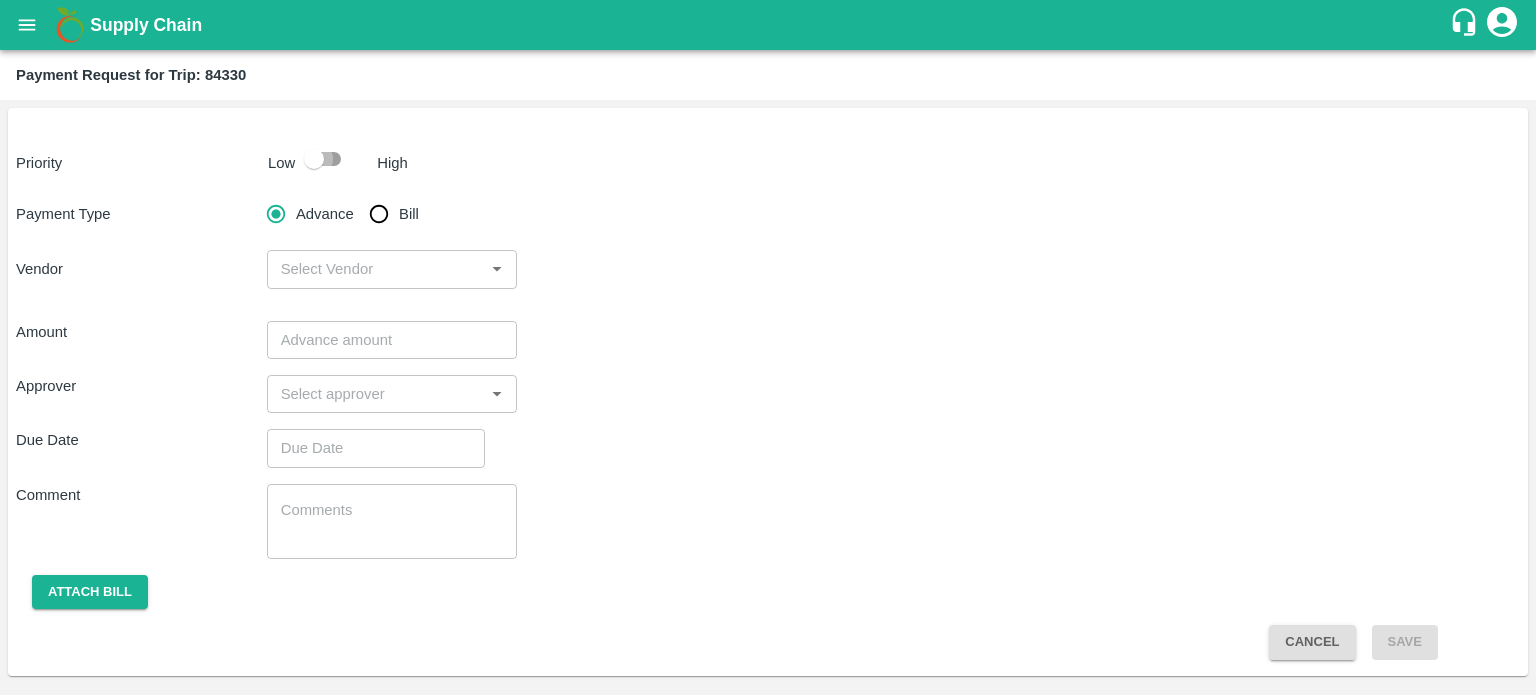 click at bounding box center [314, 159] 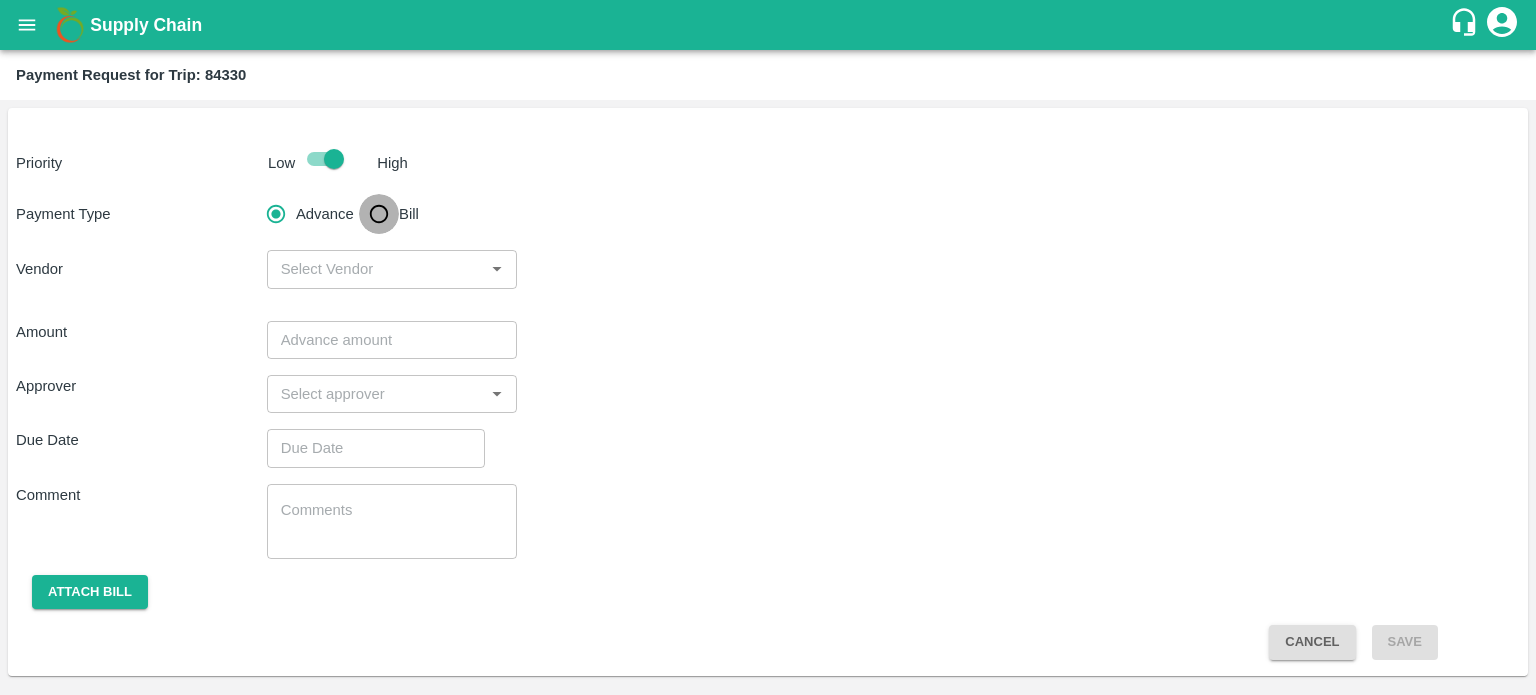 click on "Bill" at bounding box center [379, 214] 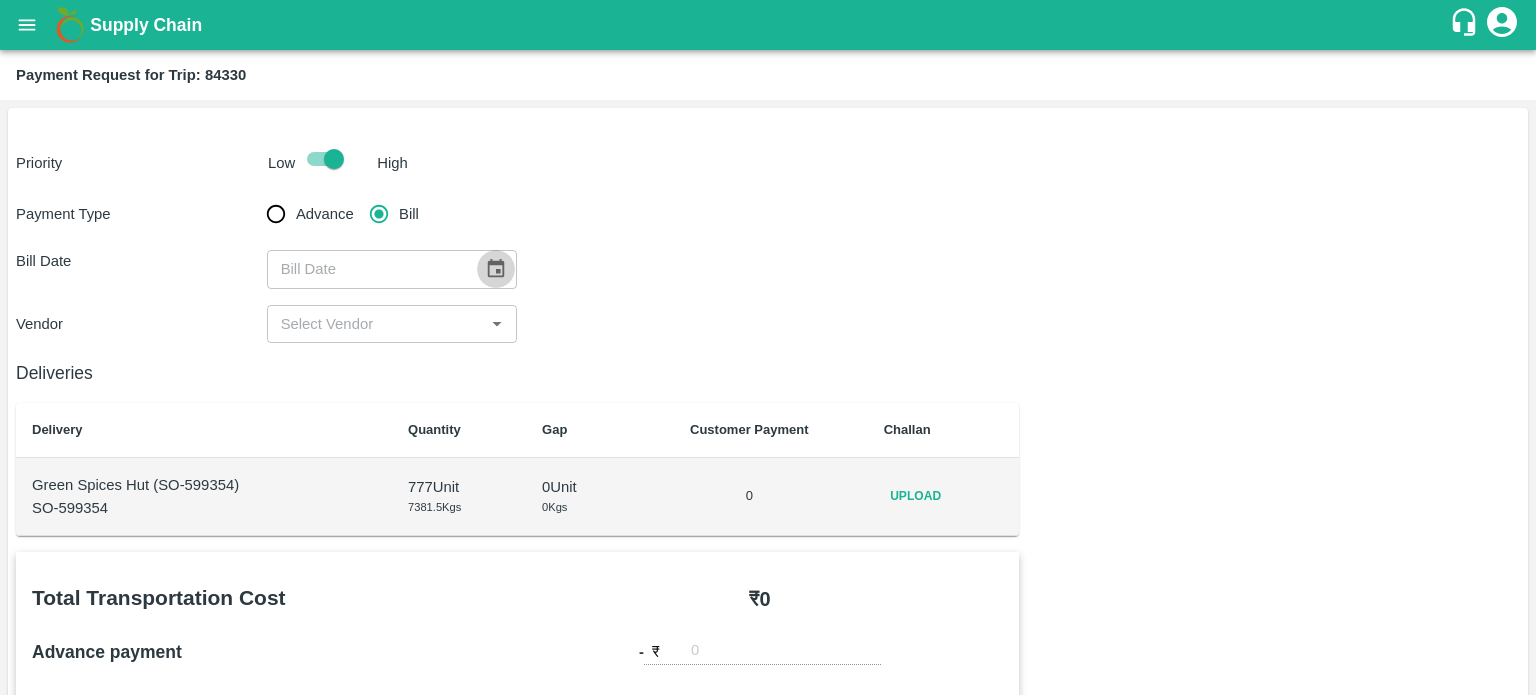 click 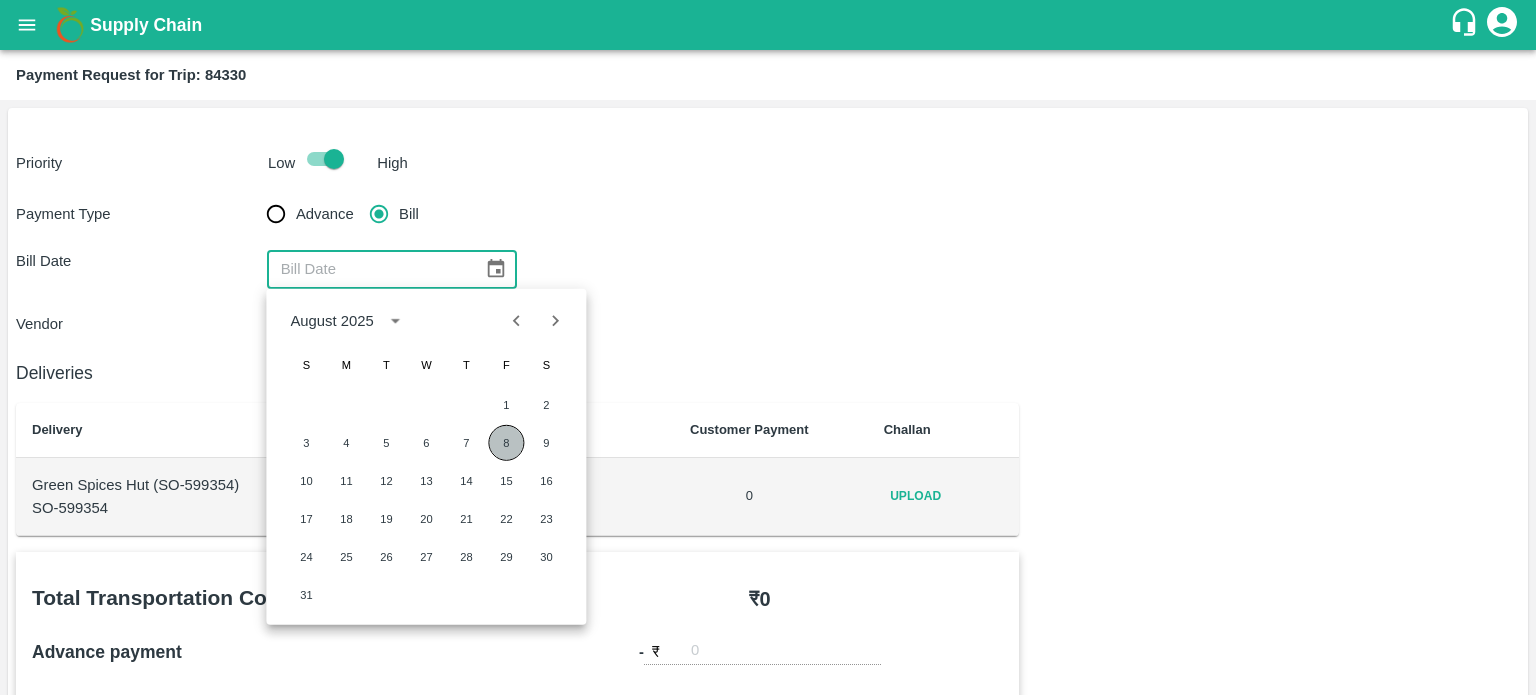 click on "8" at bounding box center (506, 443) 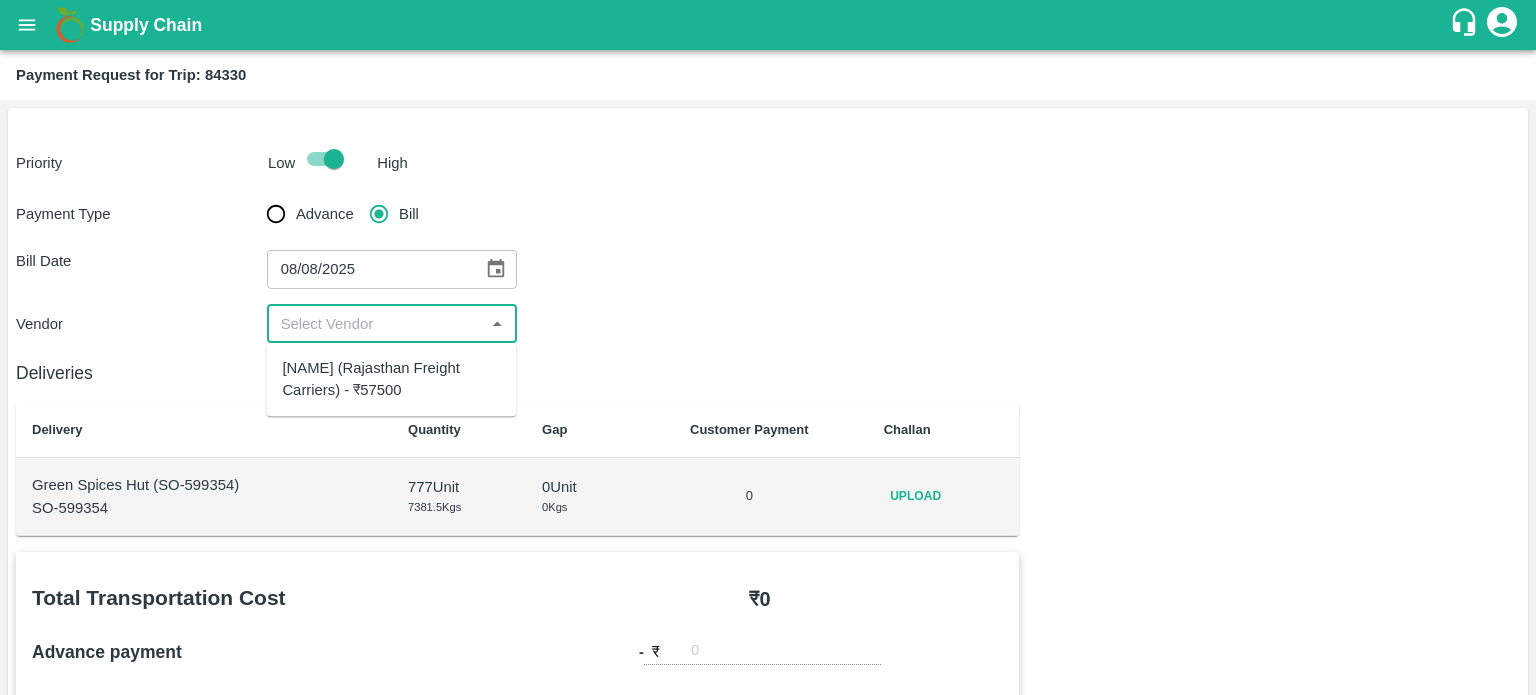 click at bounding box center (376, 324) 